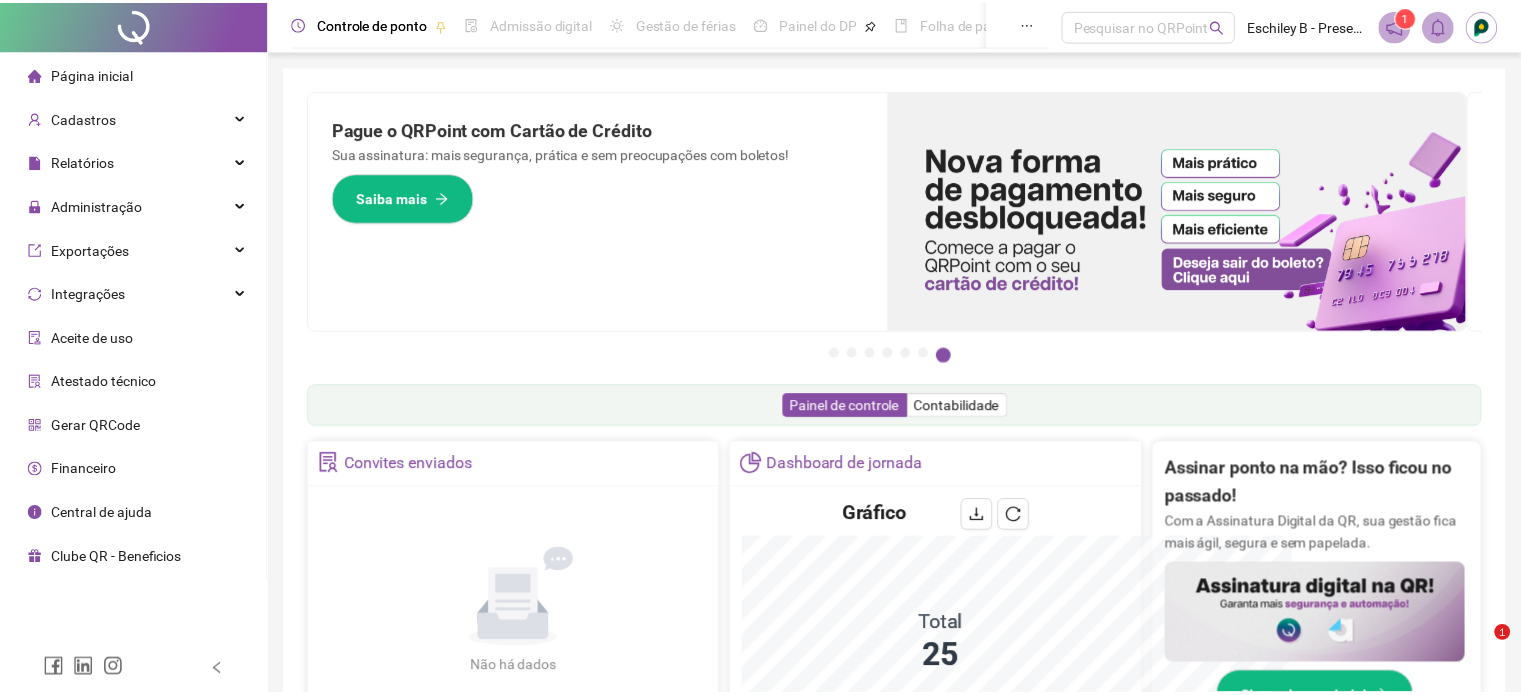 scroll, scrollTop: 0, scrollLeft: 0, axis: both 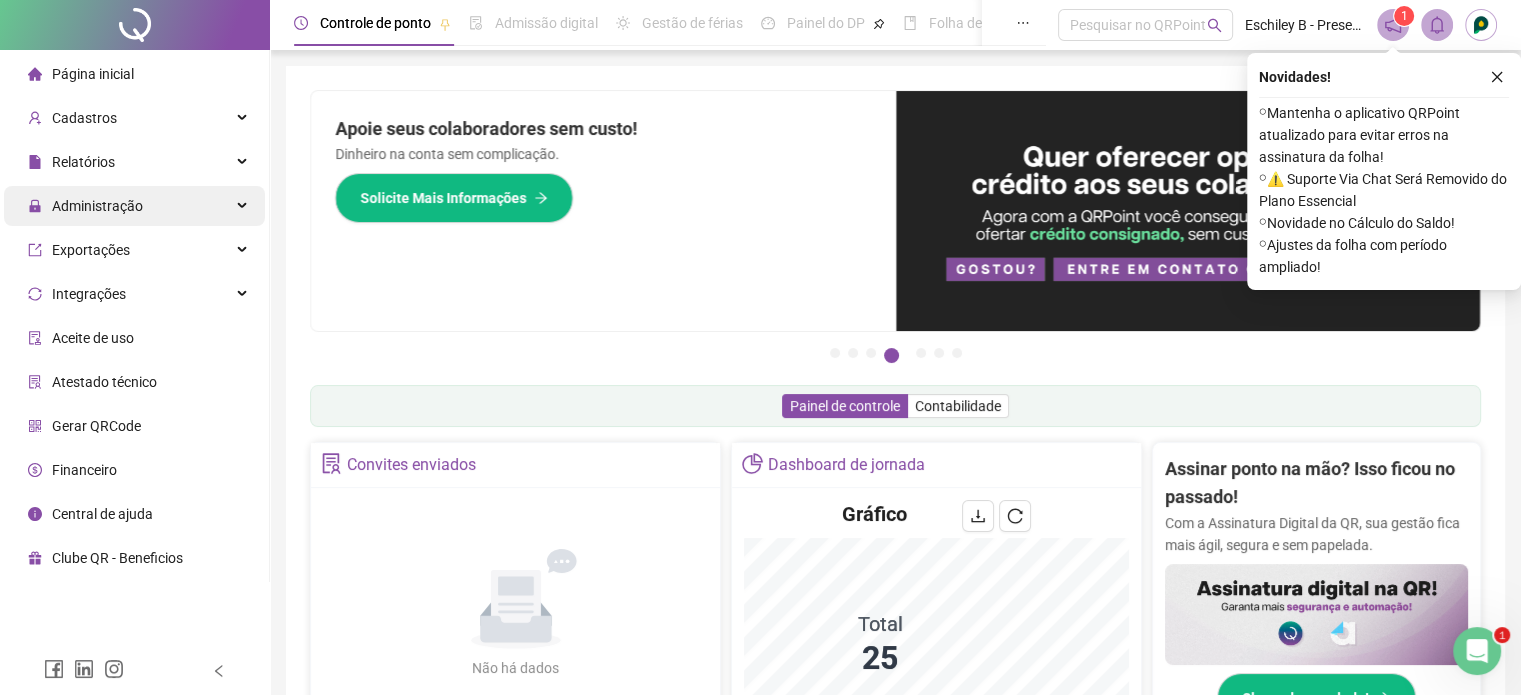 click on "Administração" at bounding box center (134, 206) 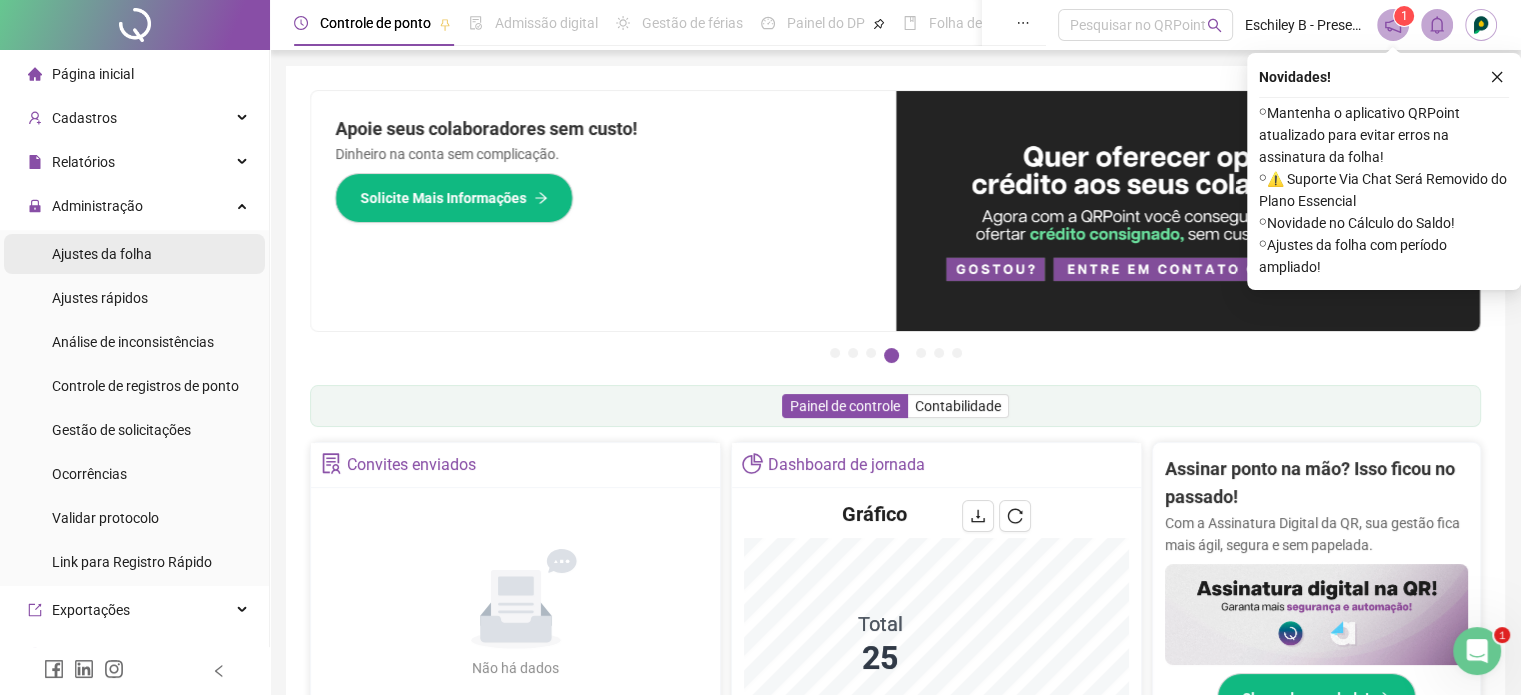 click on "Ajustes da folha" at bounding box center [102, 254] 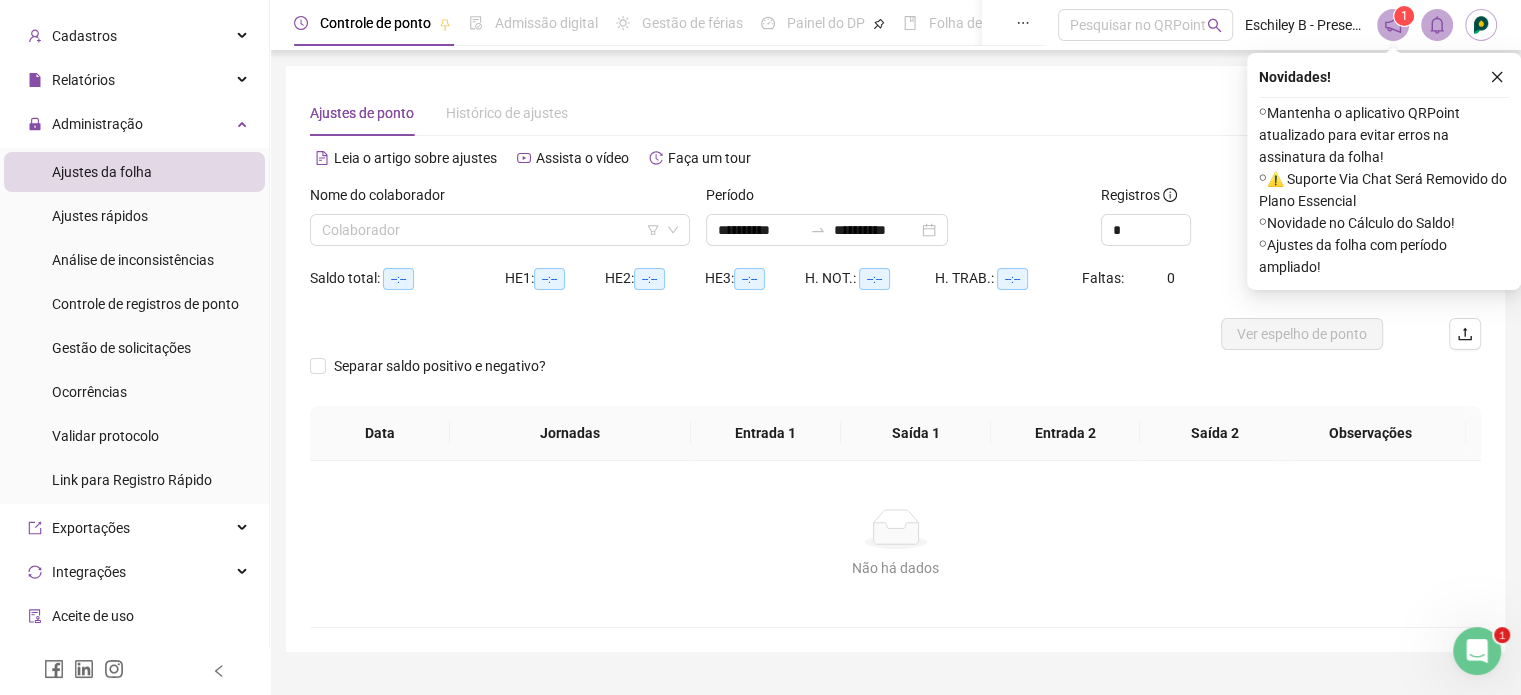 scroll, scrollTop: 0, scrollLeft: 0, axis: both 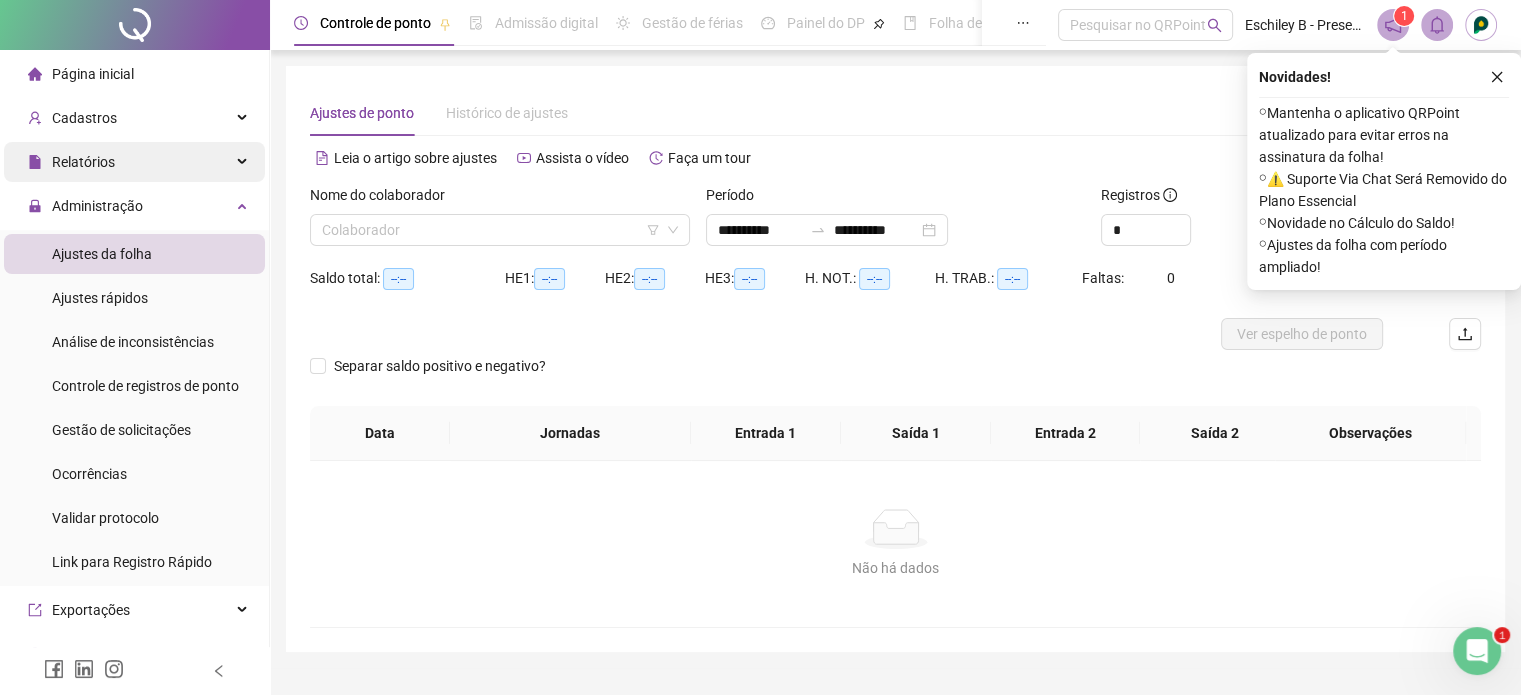 click on "Relatórios" at bounding box center [134, 162] 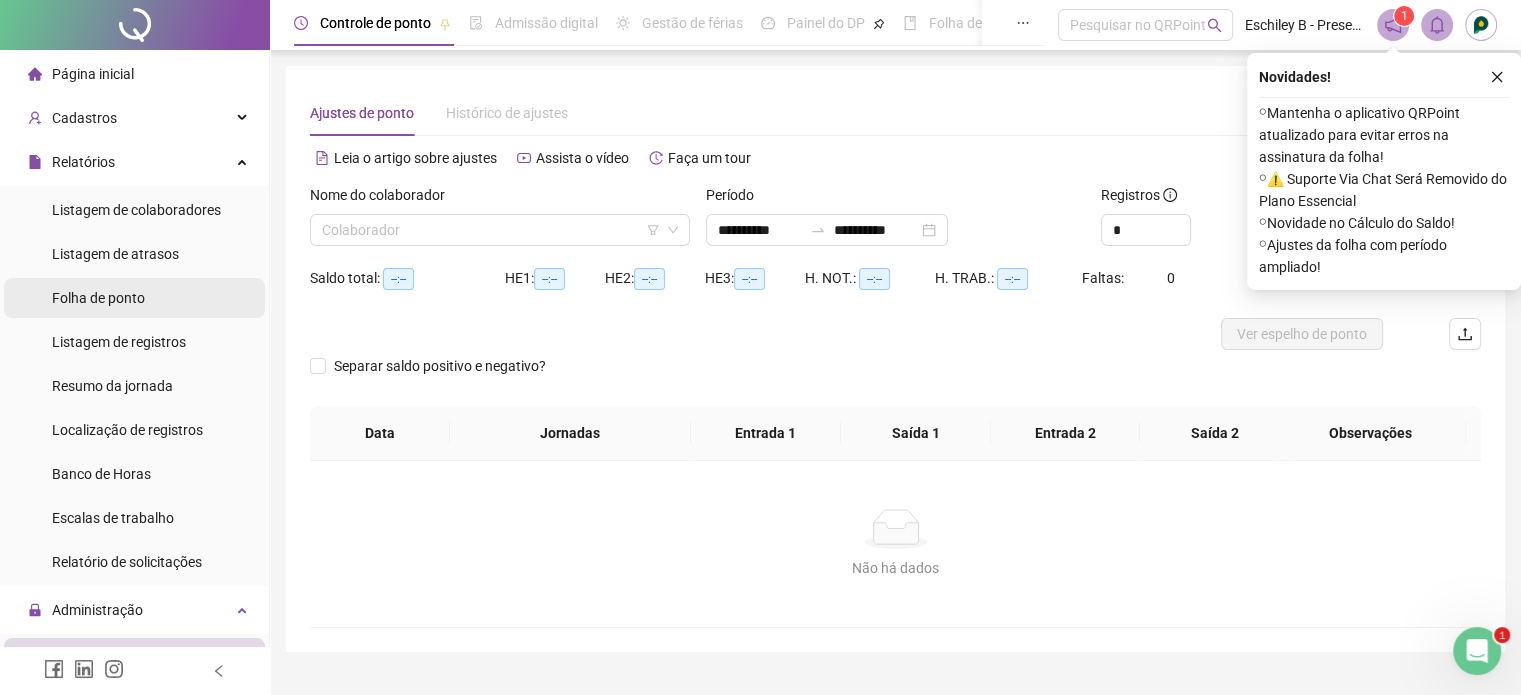 click on "Folha de ponto" at bounding box center (98, 298) 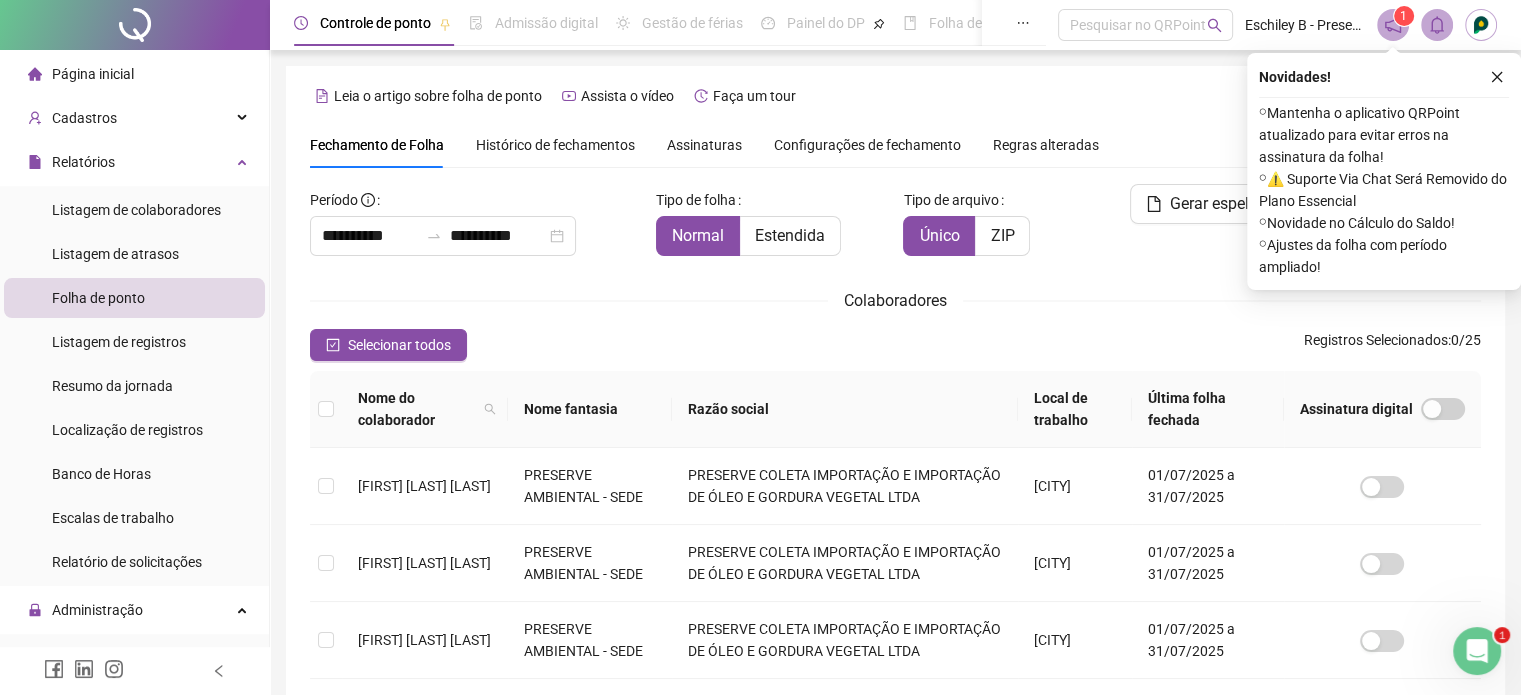 scroll, scrollTop: 61, scrollLeft: 0, axis: vertical 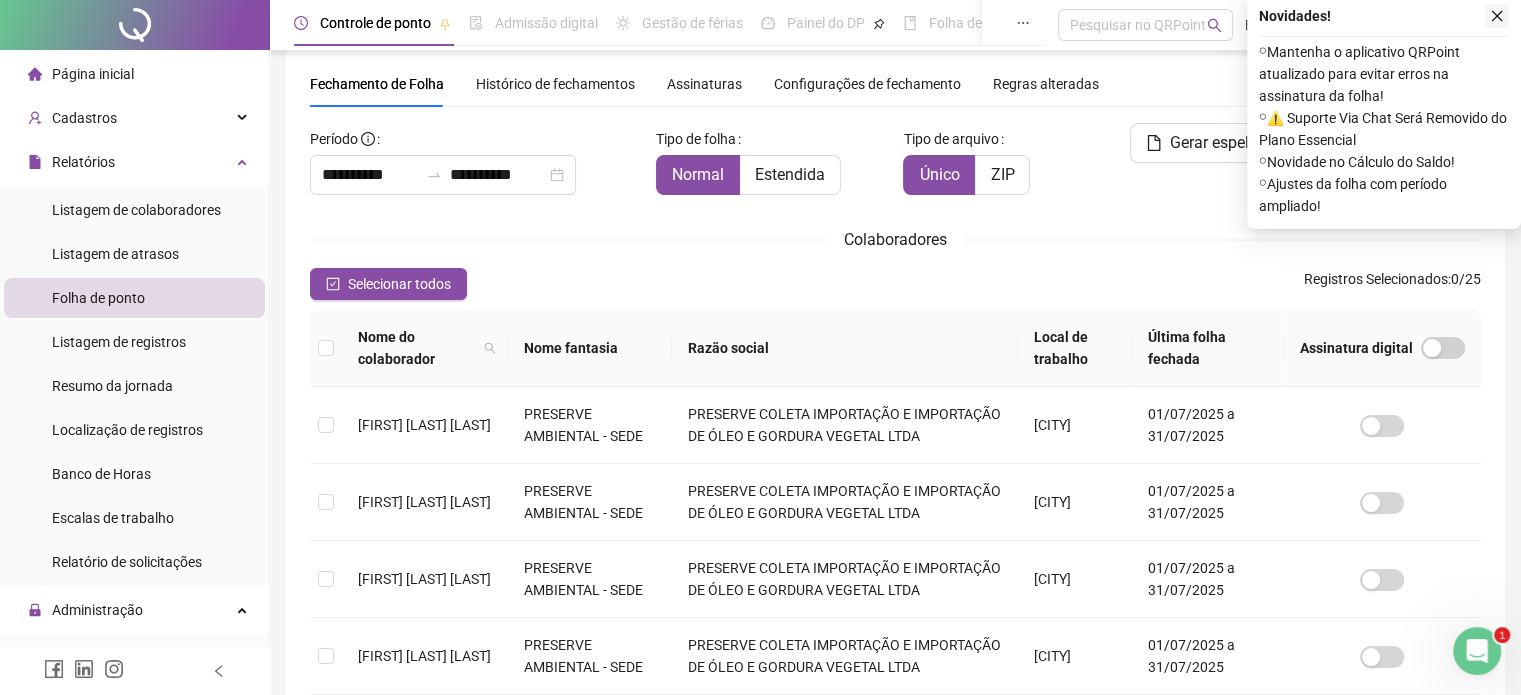 click 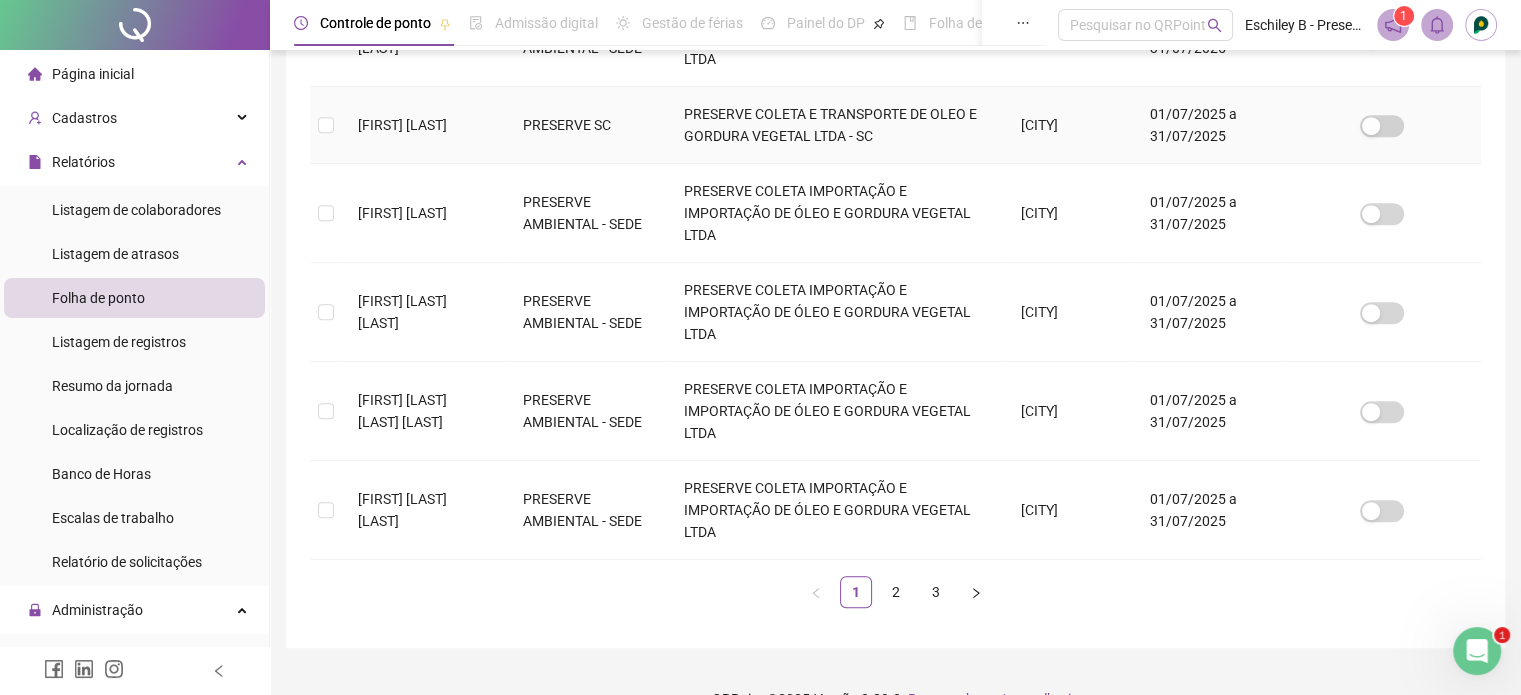scroll, scrollTop: 892, scrollLeft: 0, axis: vertical 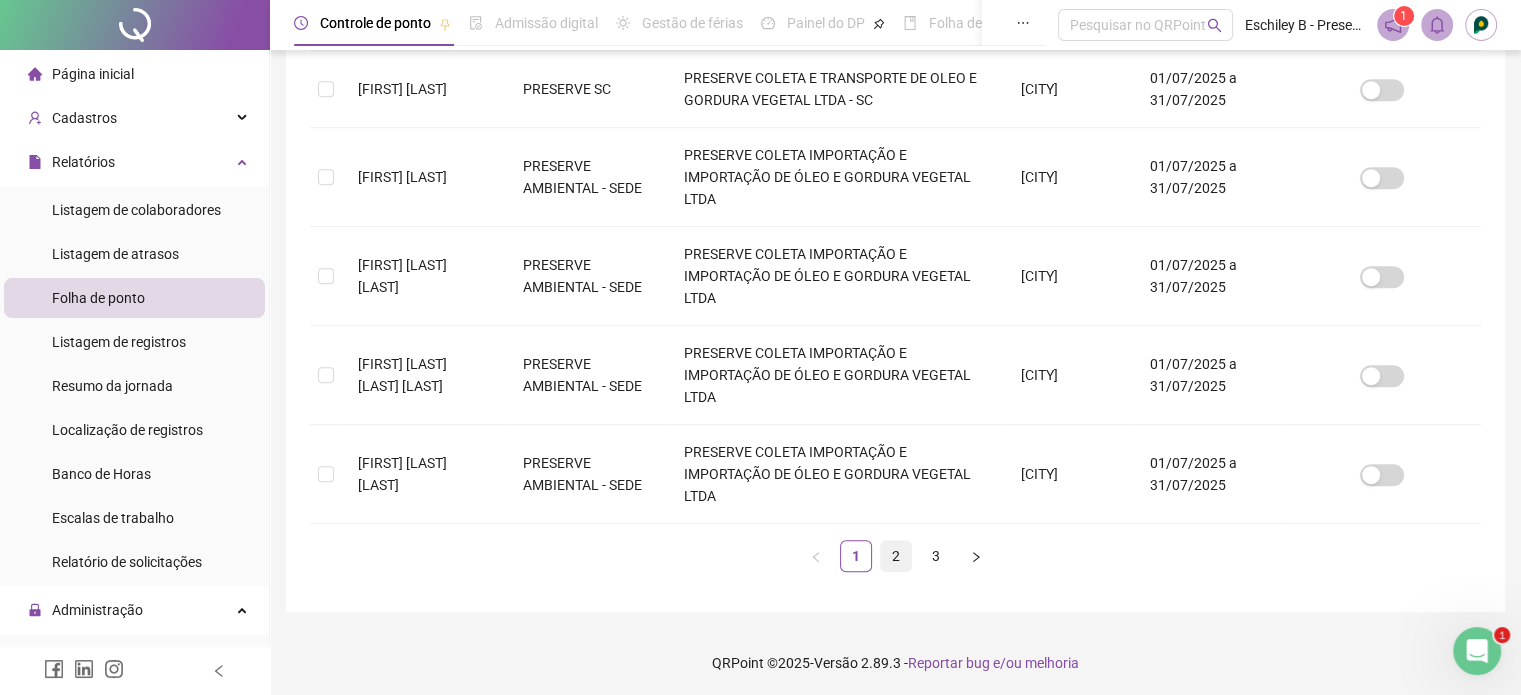 click on "2" at bounding box center [896, 556] 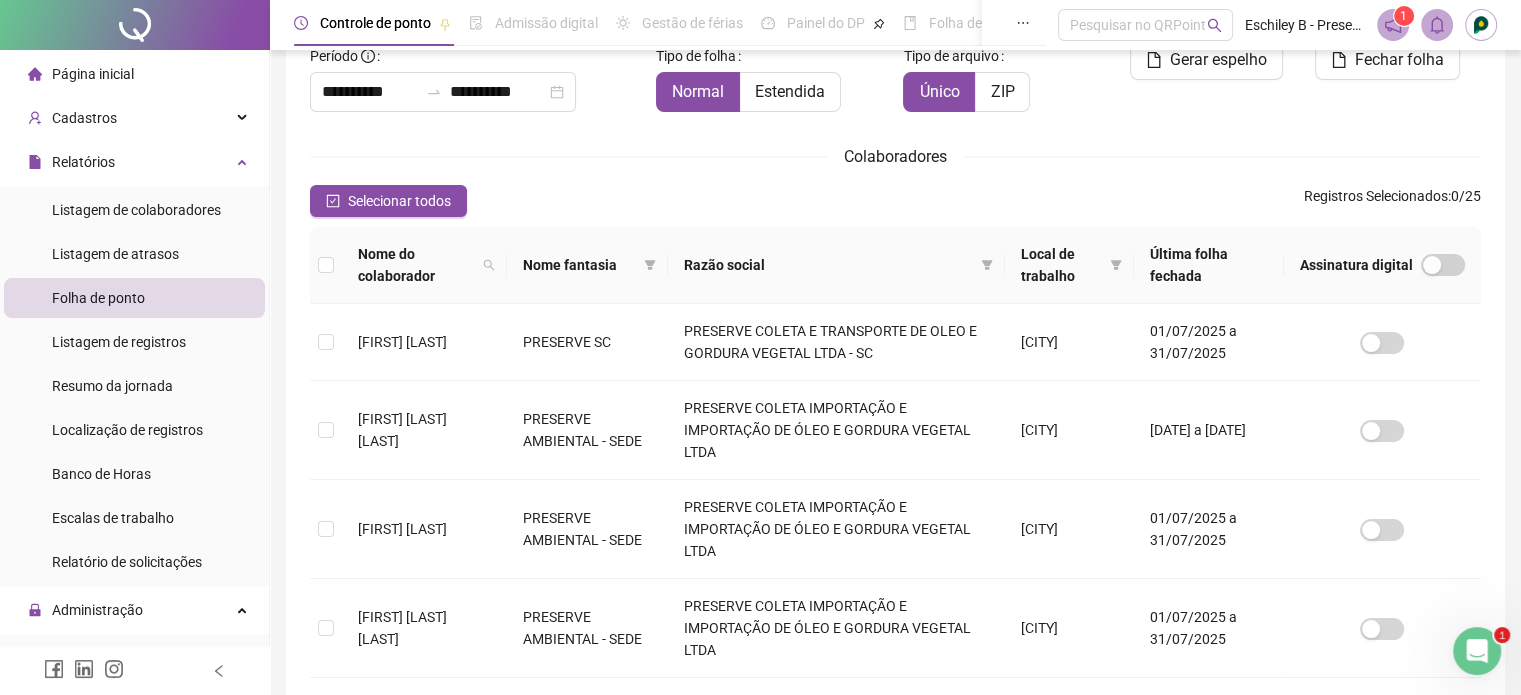 scroll, scrollTop: 261, scrollLeft: 0, axis: vertical 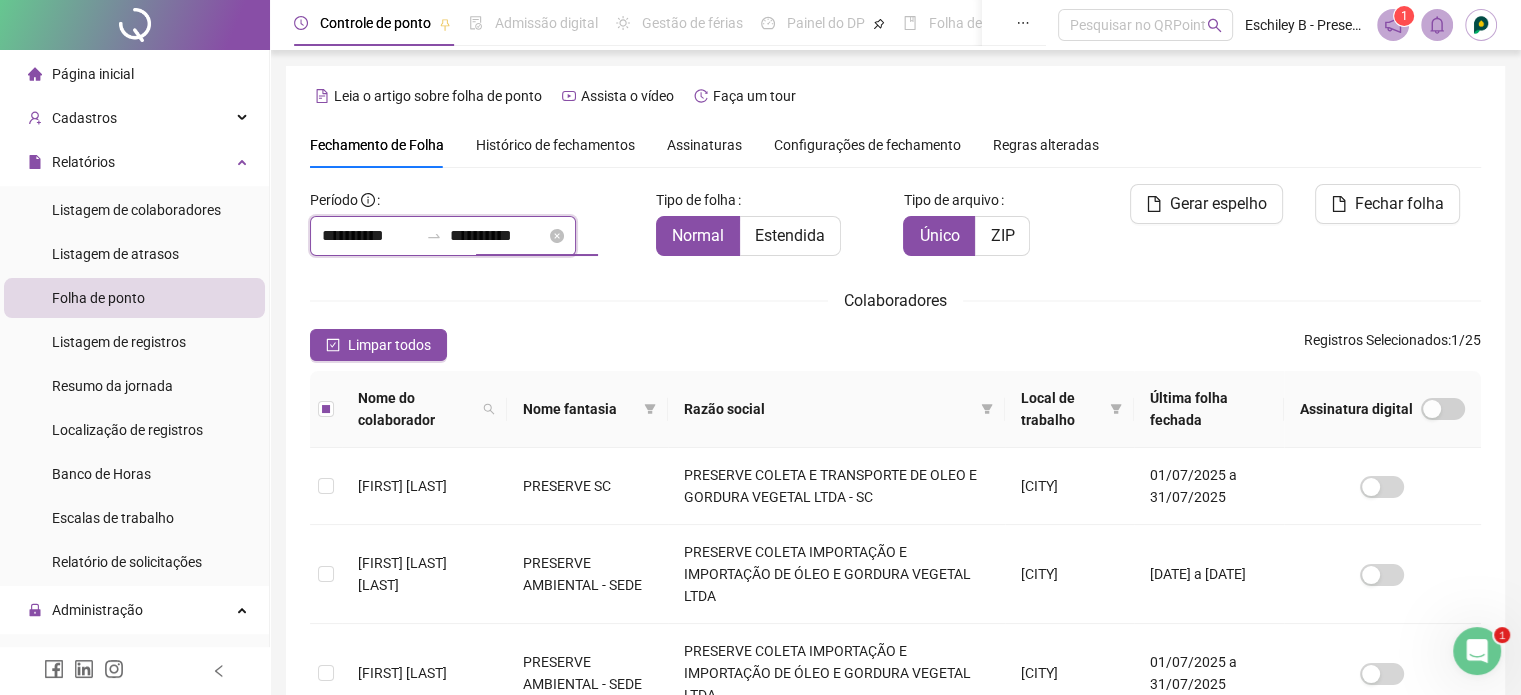 click on "**********" at bounding box center (498, 236) 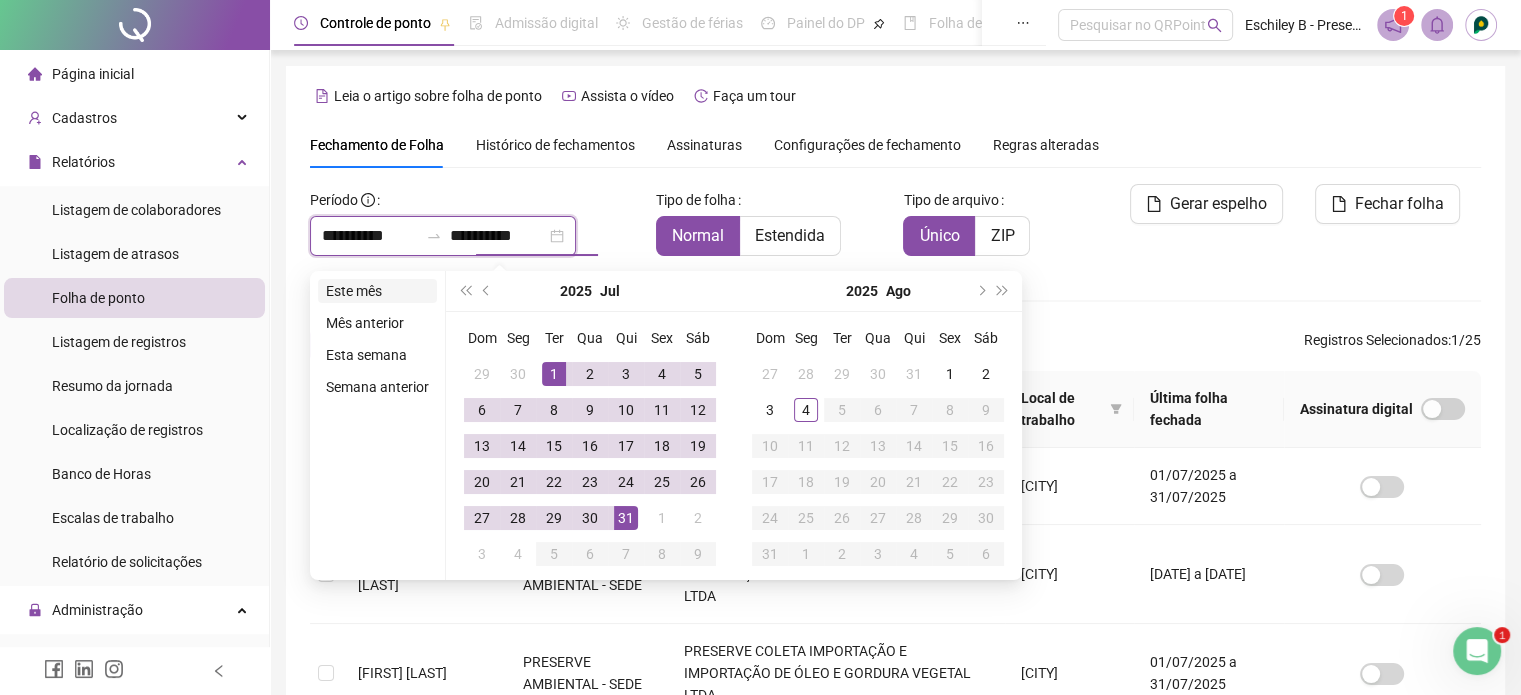 type on "**********" 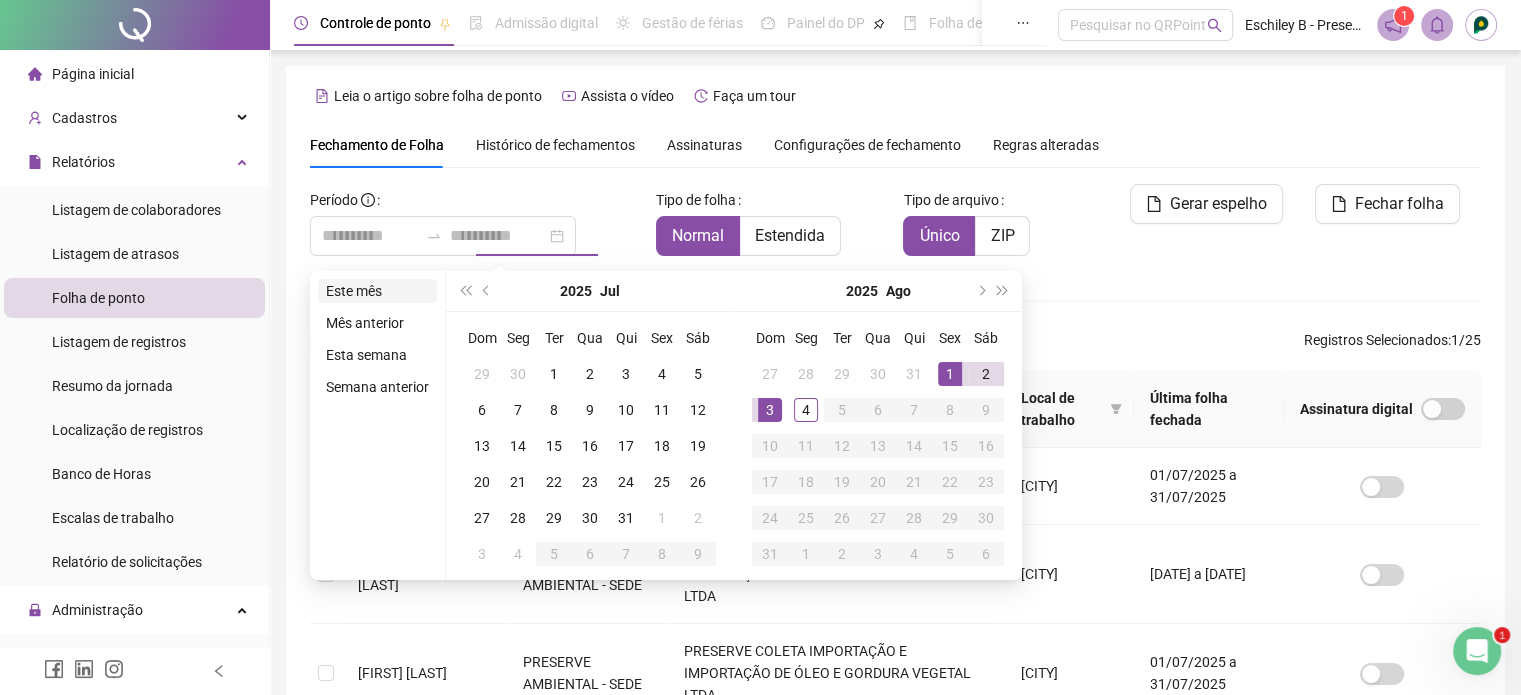 click on "Este mês" at bounding box center (377, 291) 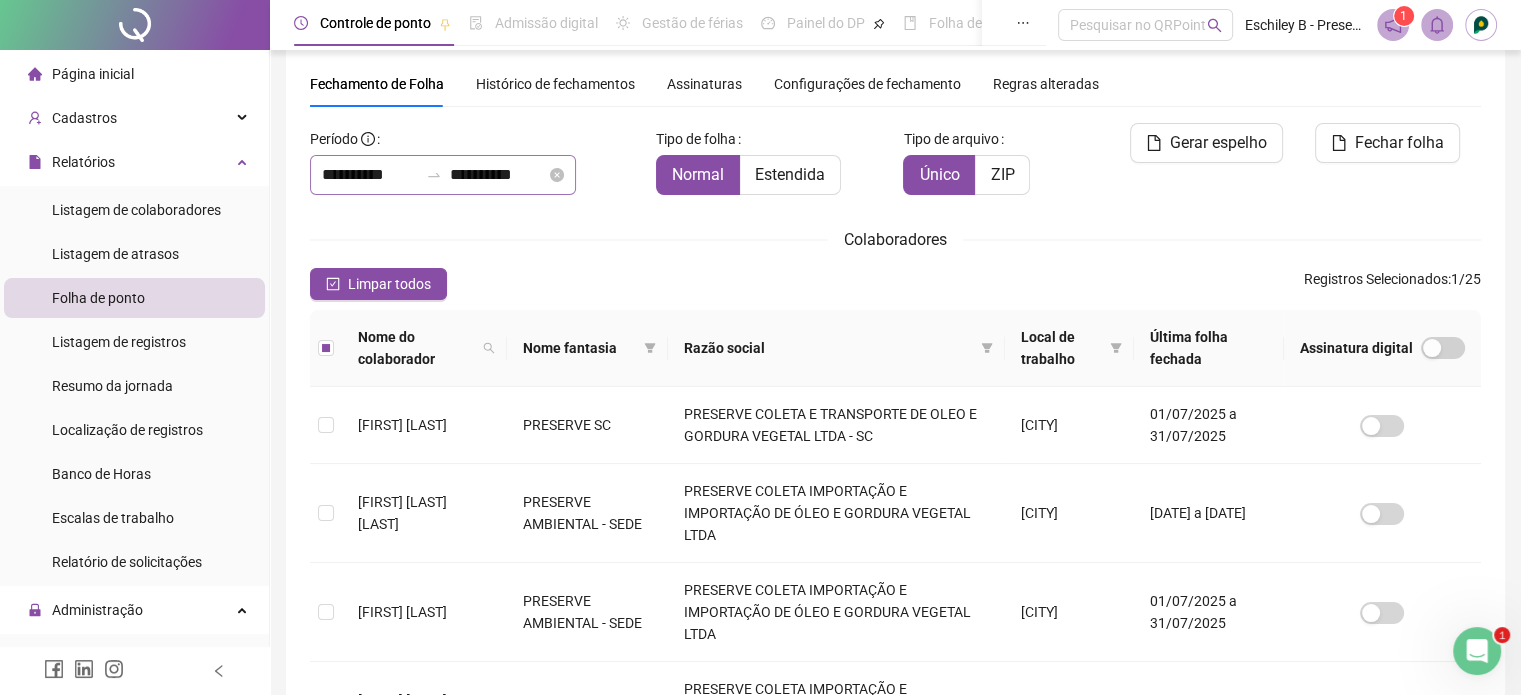 click on "**********" at bounding box center [443, 175] 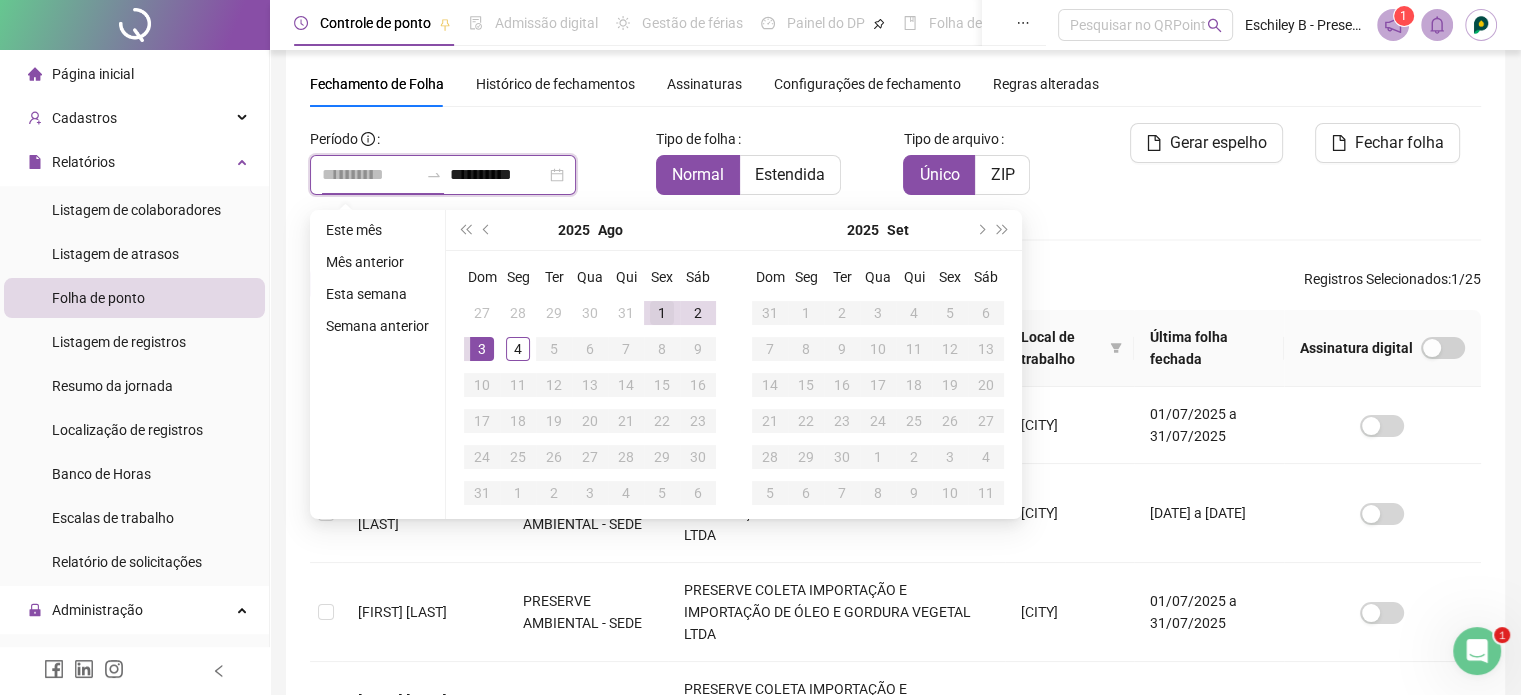 type on "**********" 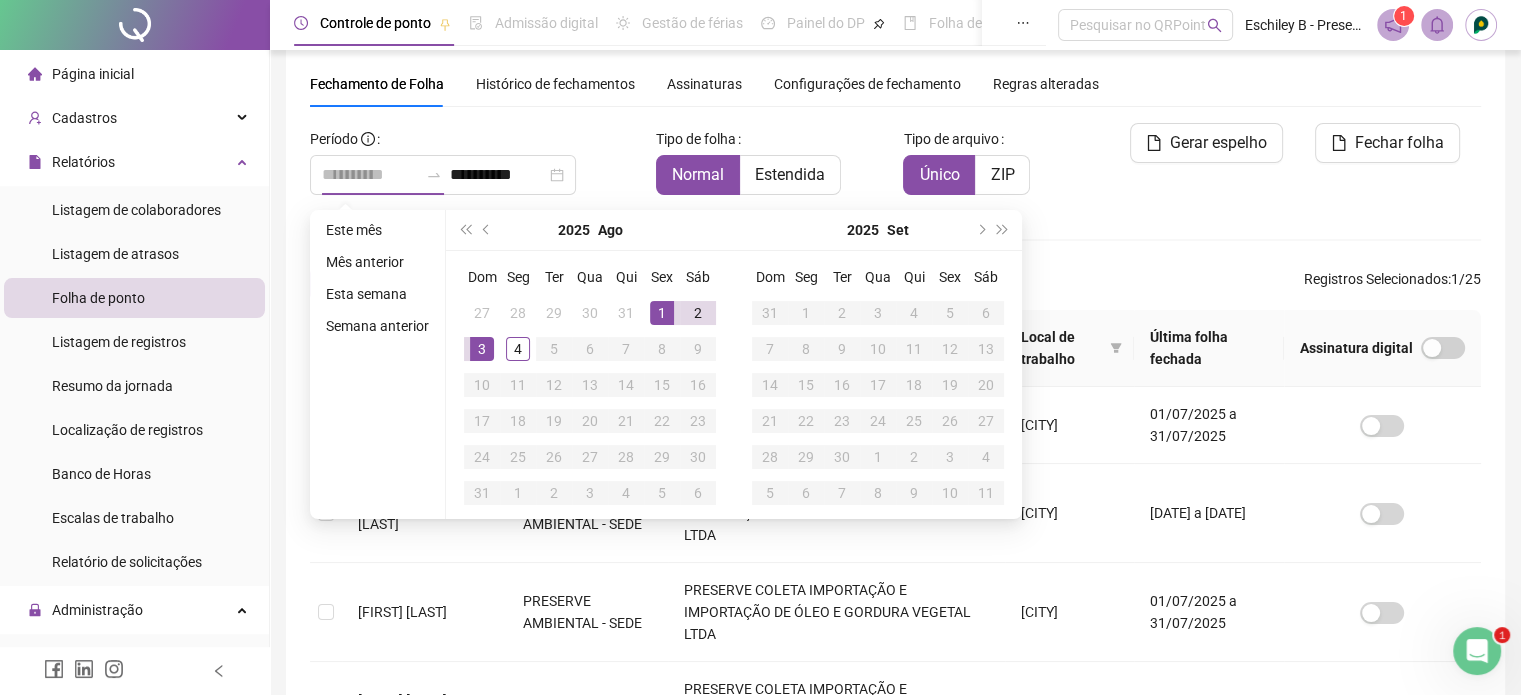 click on "1" at bounding box center [662, 313] 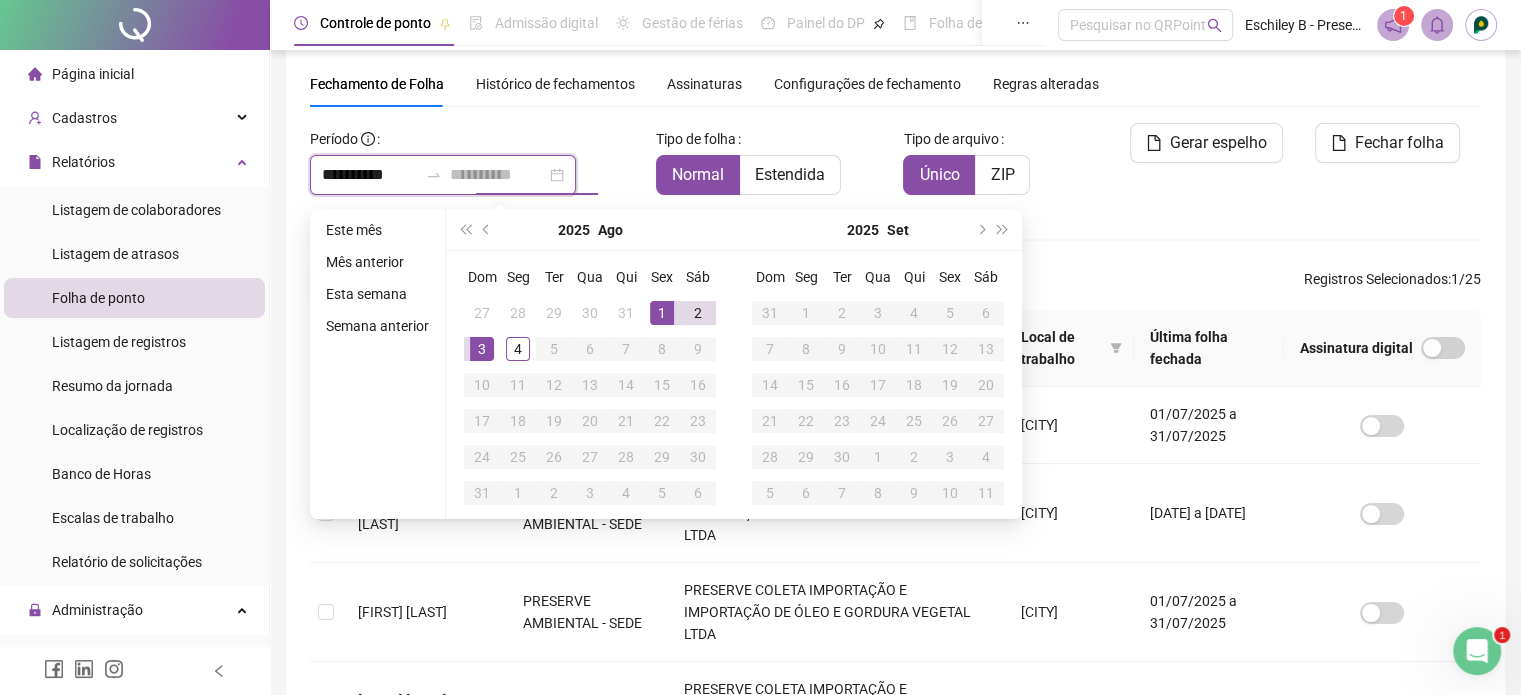 type on "**********" 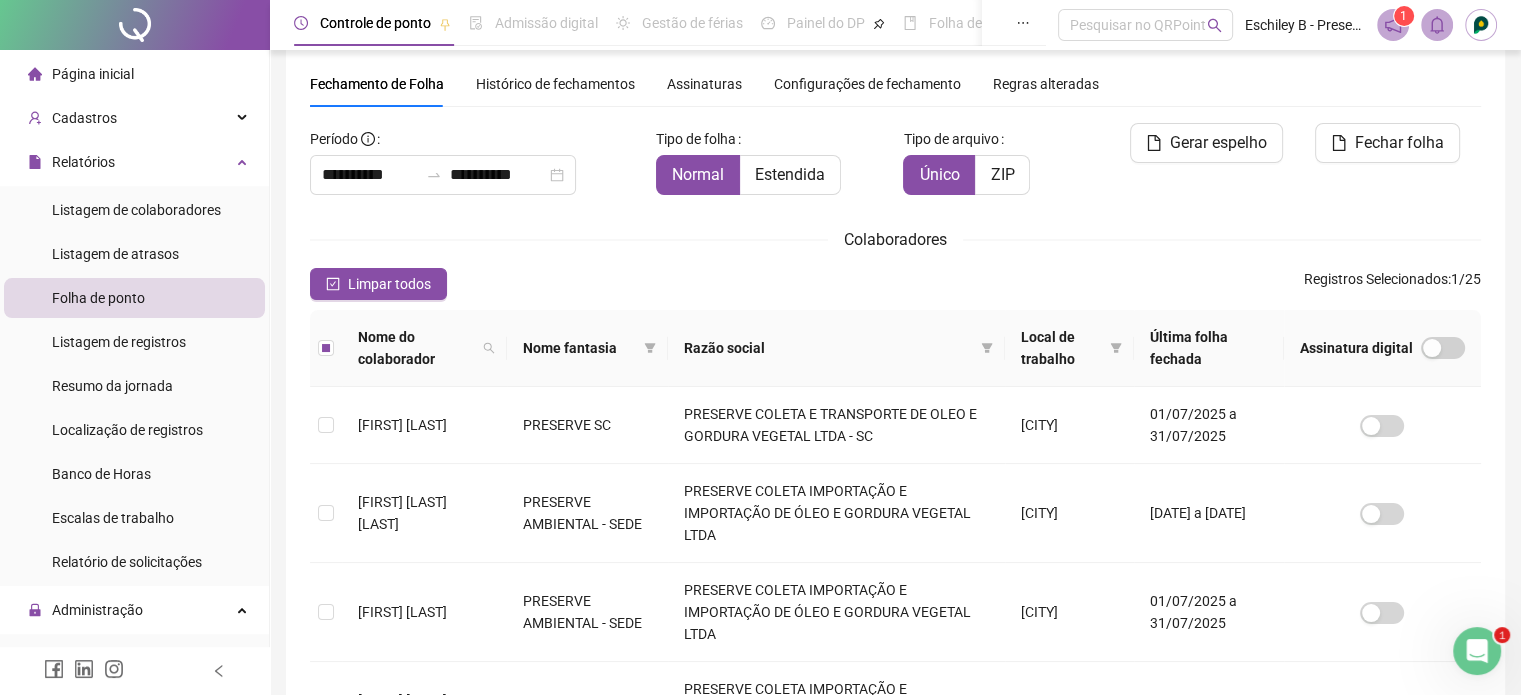 click on "PRESERVE COLETA E TRANSPORTE DE OLEO E GORDURA VEGETAL LTDA - SC
PRESERVE AMBIENTAL - SEDE PRESERVE COLETA IMPORTAÇÃO E IMPORTAÇÃO DE ÓLEO E GORDURA VEGETAL LTDA  [CITY]
PRESERVE AMBIENTAL - SEDE PRESERVE COLETA IMPORTAÇÃO E IMPORTAÇÃO DE ÓLEO E GORDURA VEGETAL LTDA  [CITY]
PRESERVE AMBIENTAL - SEDE PRESERVE COLETA IMPORTAÇÃO E IMPORTAÇÃO DE ÓLEO E GORDURA VEGETAL LTDA  [CITY]
PRESERVE SC [CITY]  [CITY] 1 2 3" at bounding box center [895, 760] 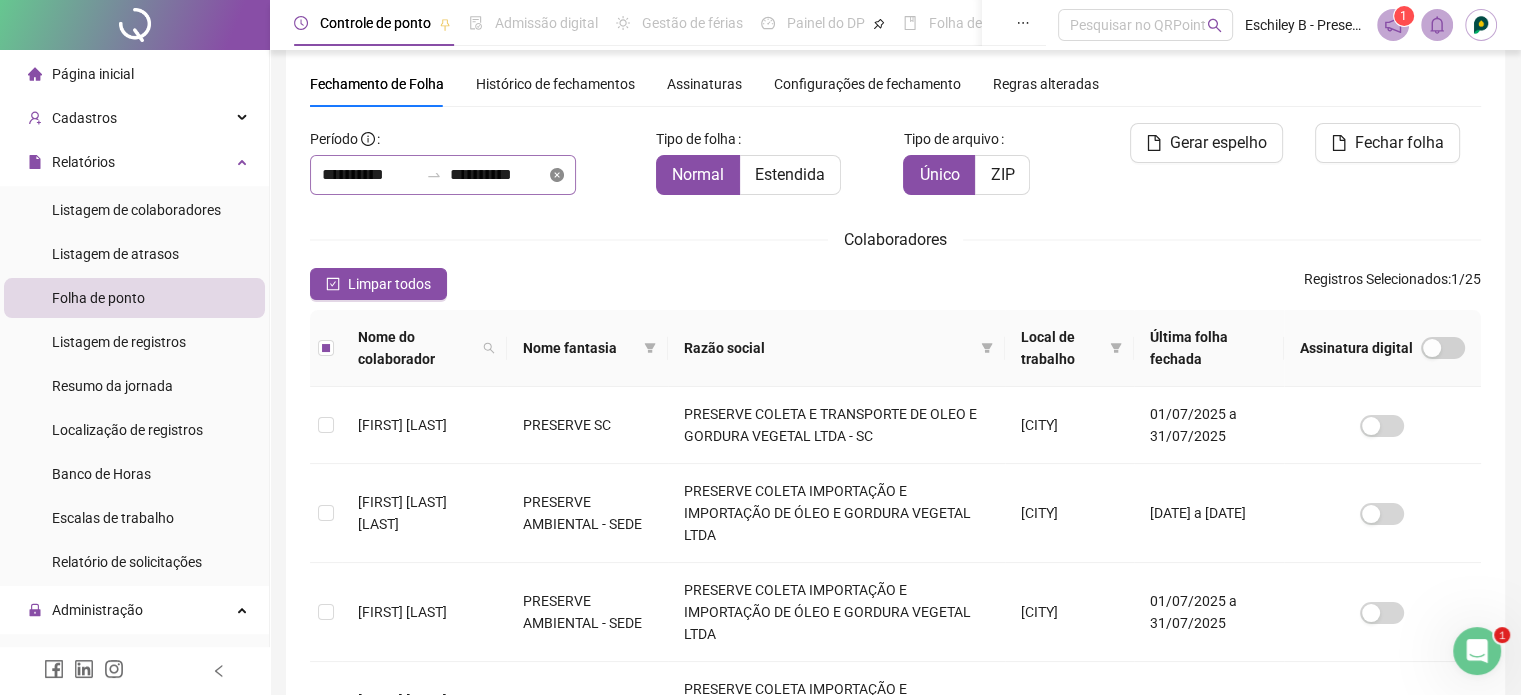 click 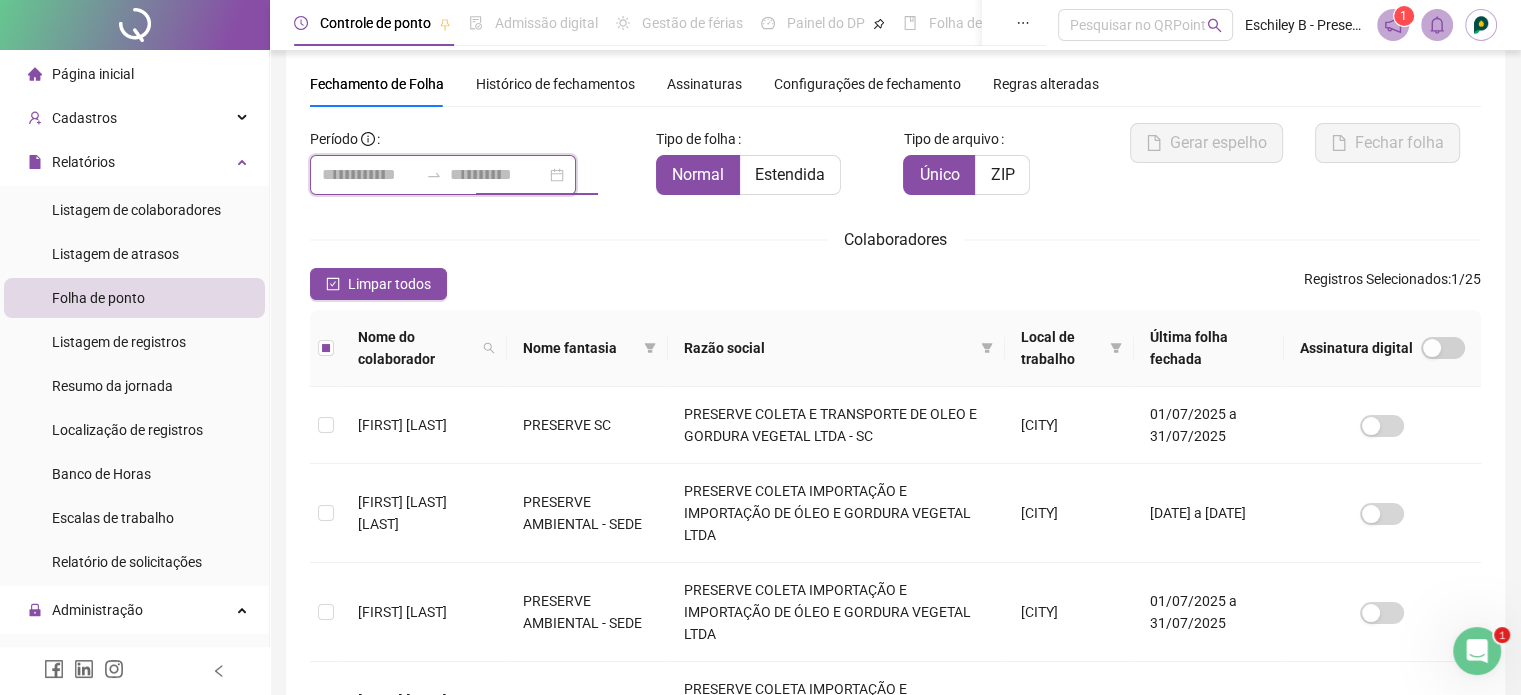 click at bounding box center [498, 175] 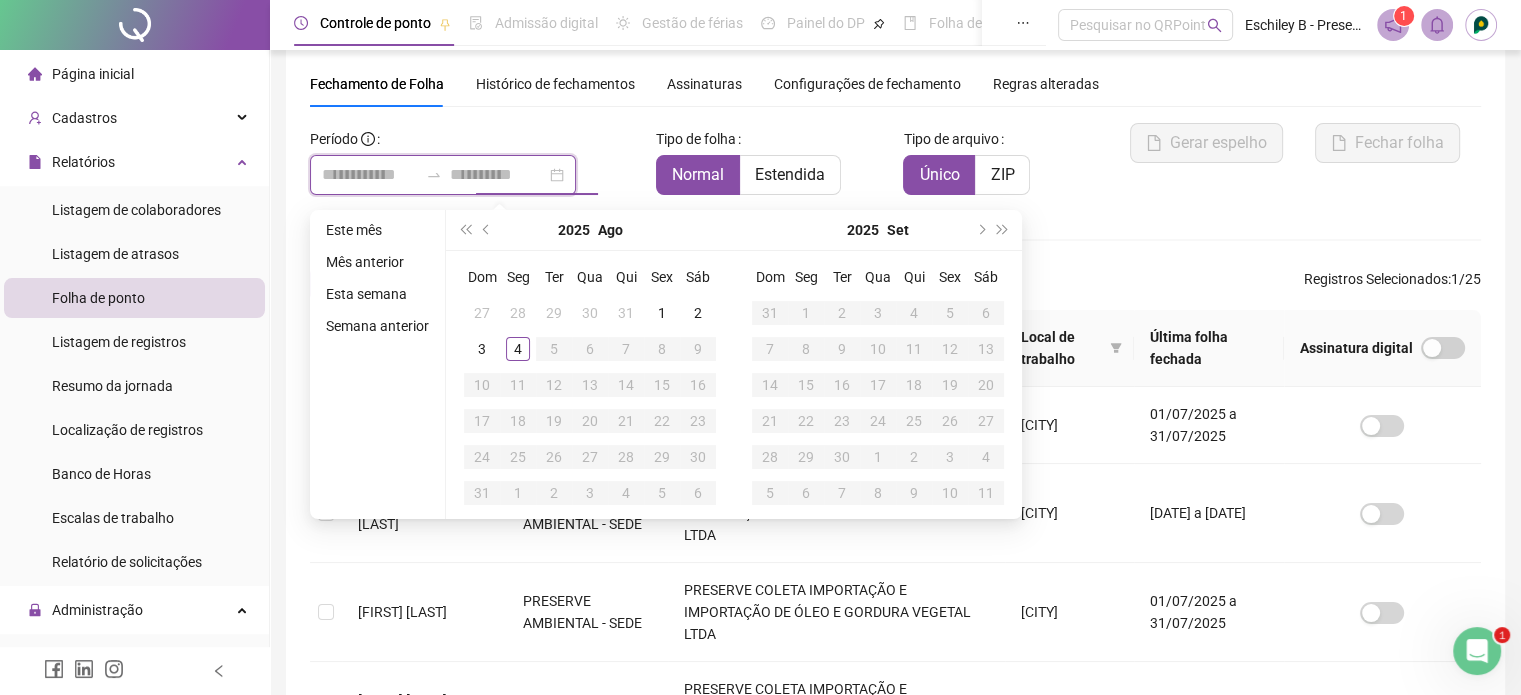 click at bounding box center [443, 175] 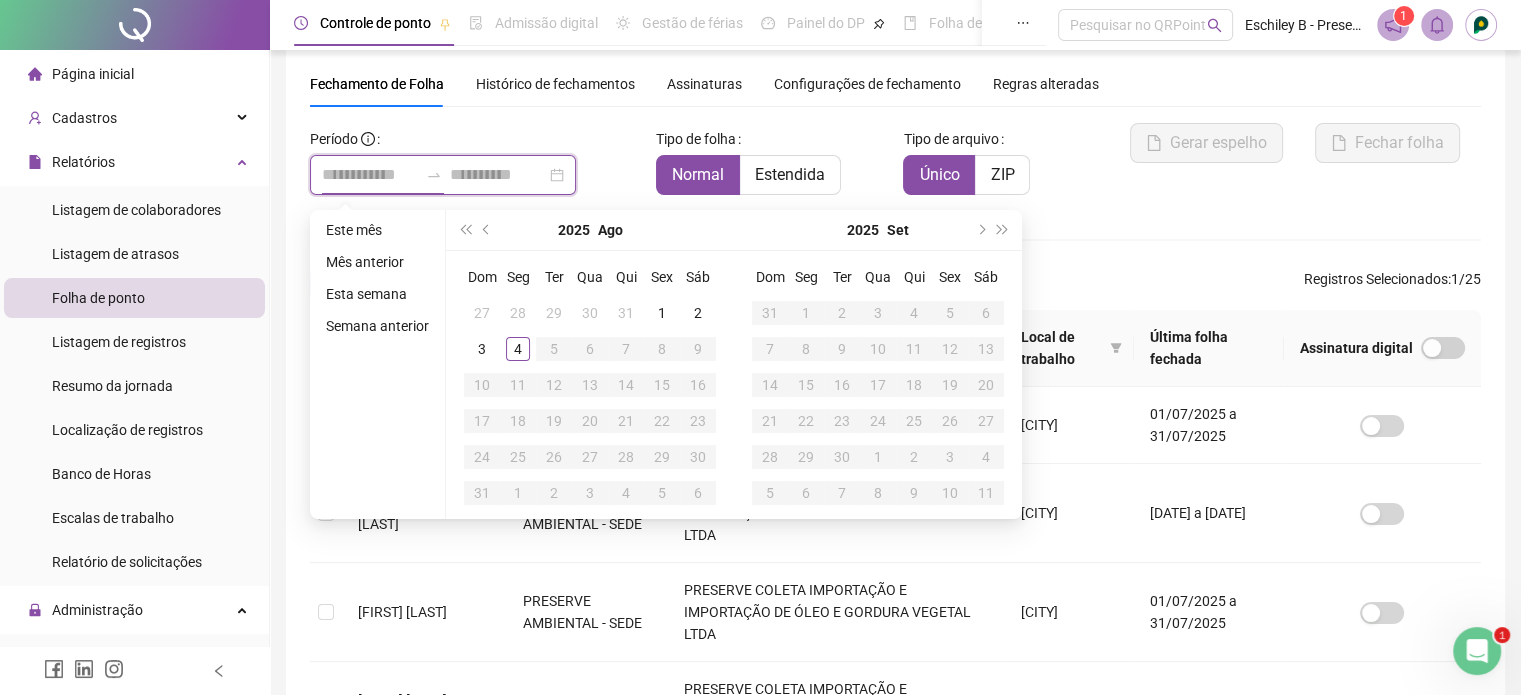 click at bounding box center [370, 175] 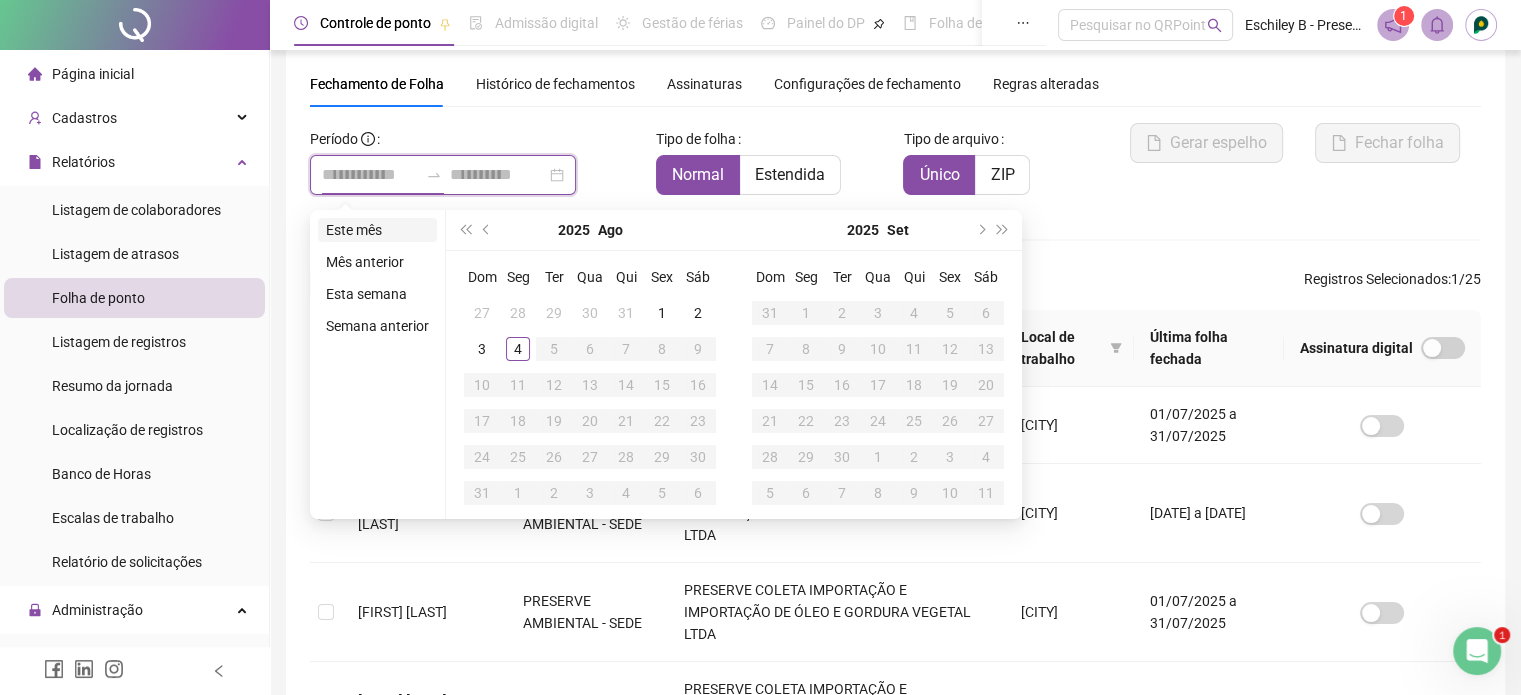 type on "**********" 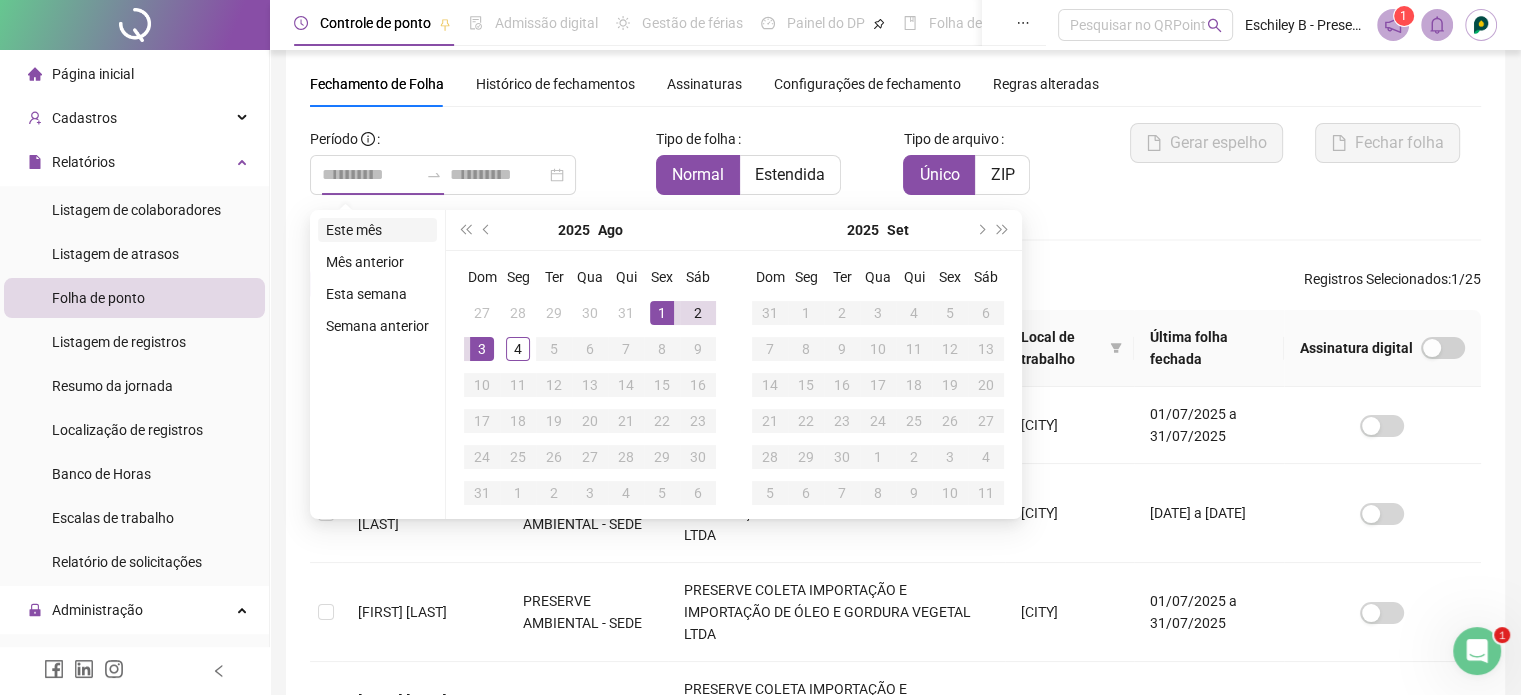 click on "Este mês" at bounding box center [377, 230] 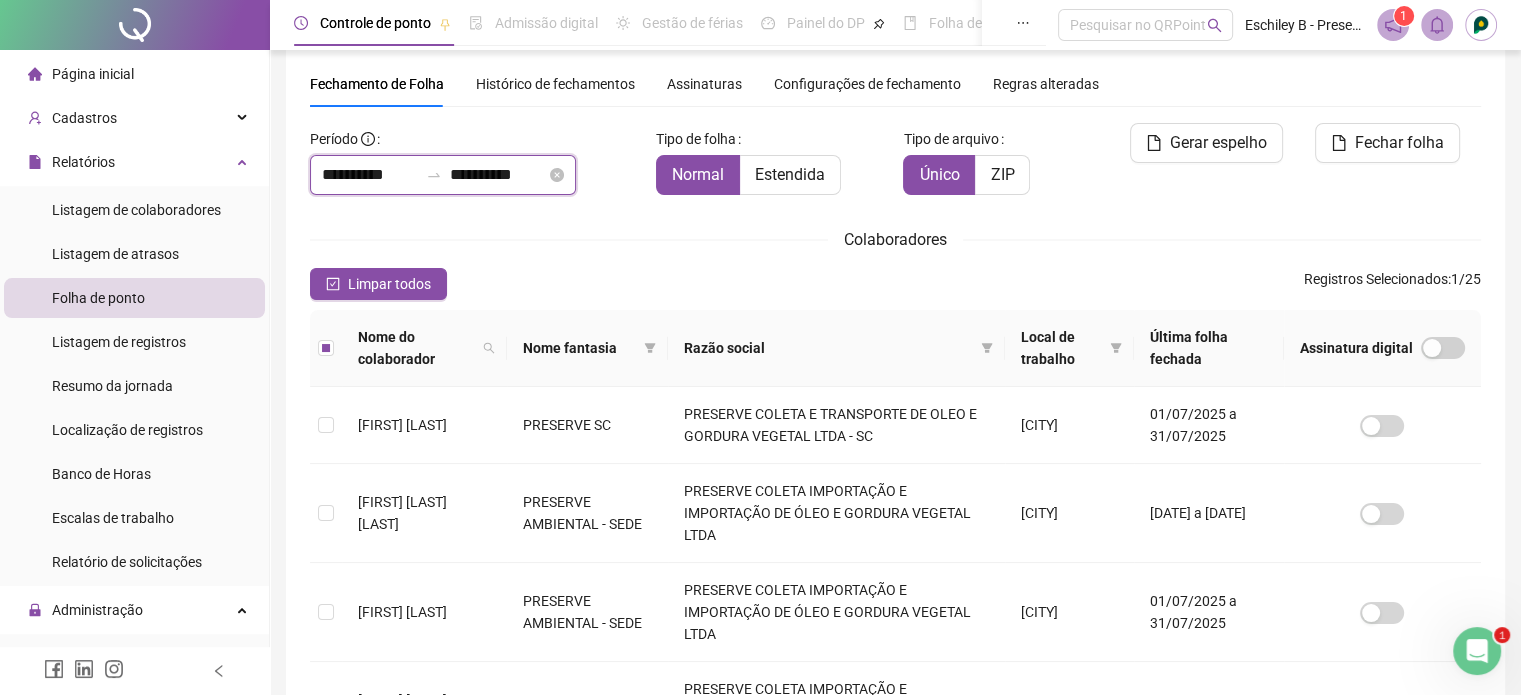 click on "**********" at bounding box center [498, 175] 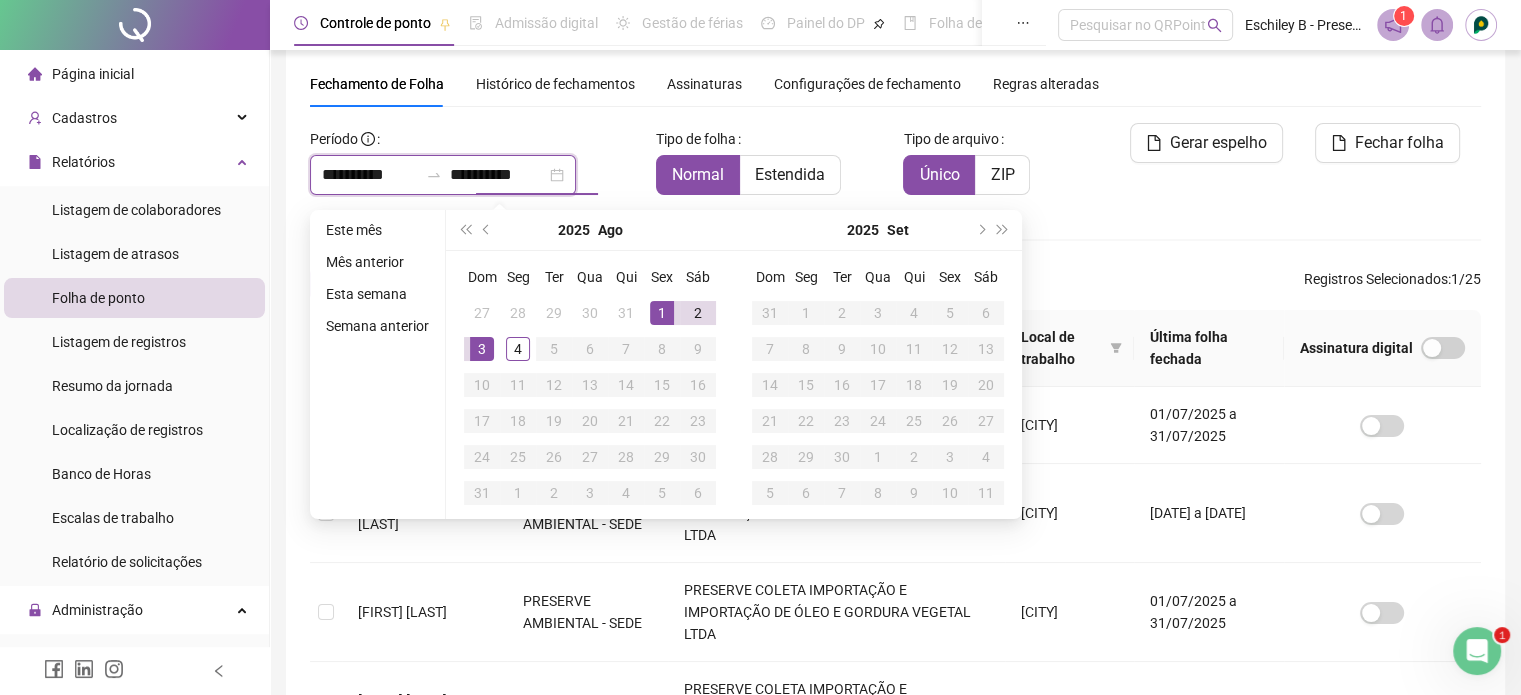 type on "**********" 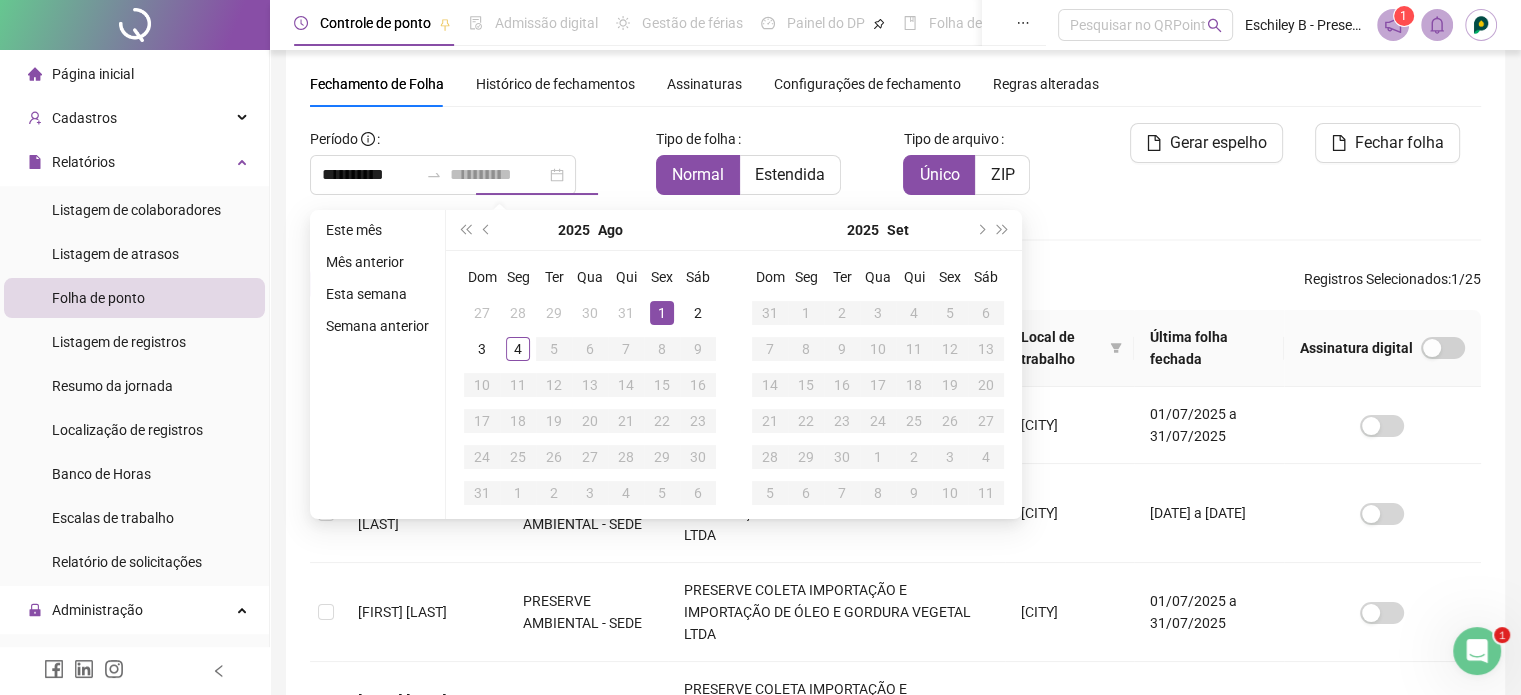 click on "1" at bounding box center [662, 313] 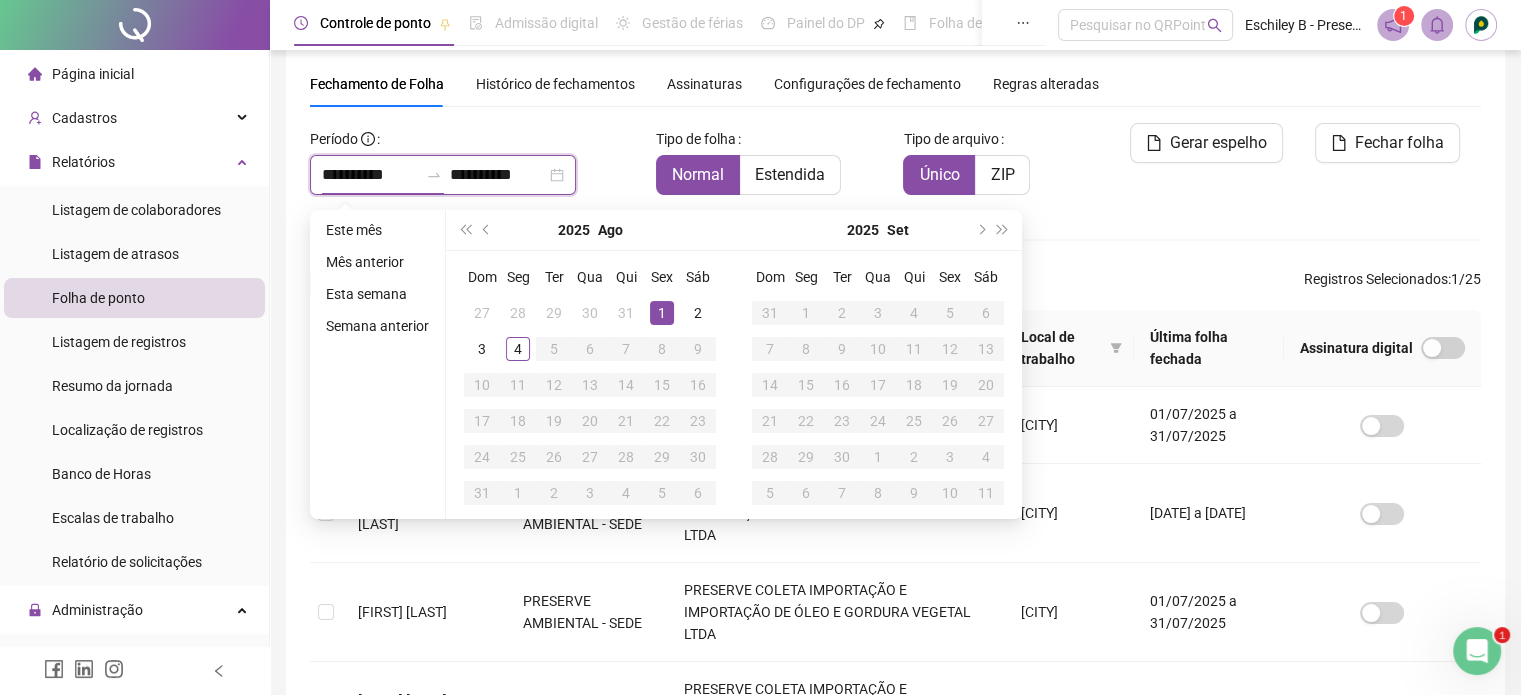 type on "**********" 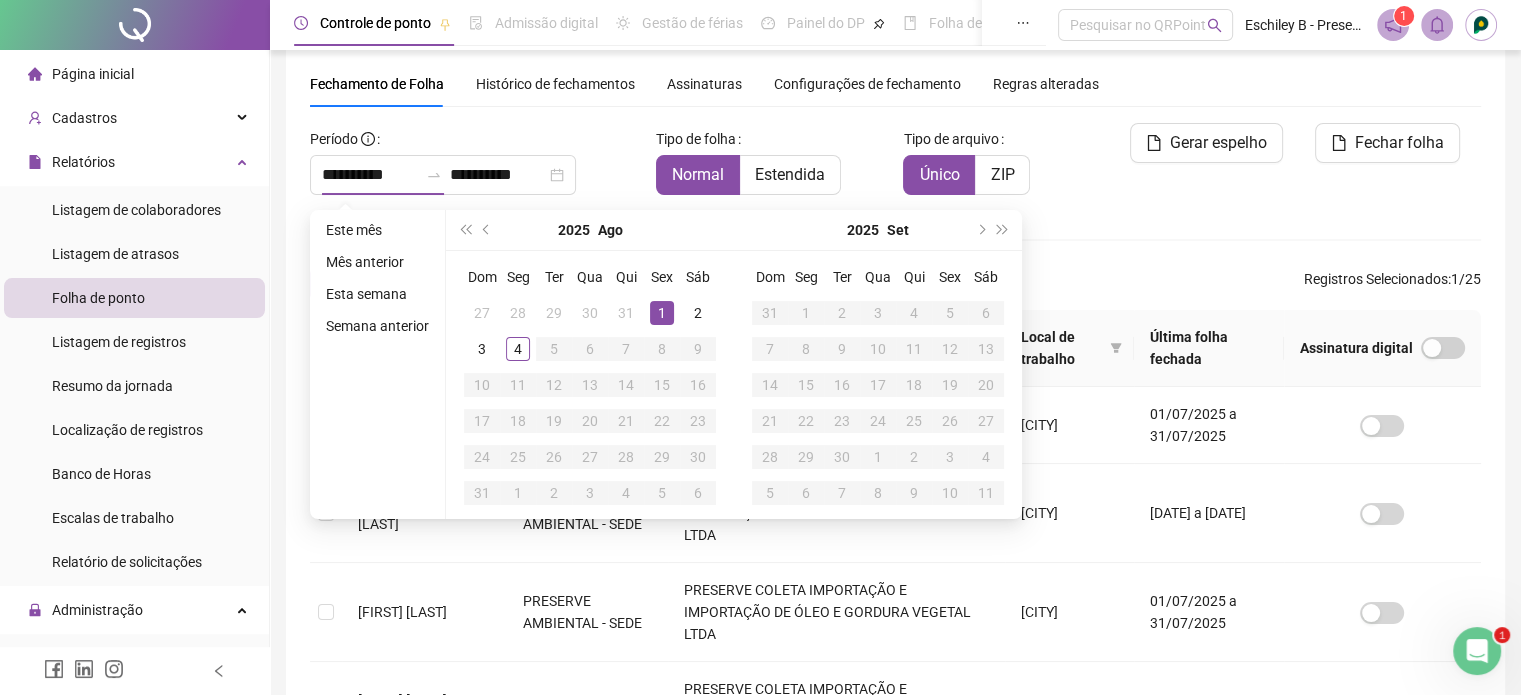click on "PRESERVE COLETA E TRANSPORTE DE OLEO E GORDURA VEGETAL LTDA - SC
PRESERVE AMBIENTAL - SEDE PRESERVE COLETA IMPORTAÇÃO E IMPORTAÇÃO DE ÓLEO E GORDURA VEGETAL LTDA  [CITY]
PRESERVE AMBIENTAL - SEDE PRESERVE COLETA IMPORTAÇÃO E IMPORTAÇÃO DE ÓLEO E GORDURA VEGETAL LTDA  [CITY]
PRESERVE AMBIENTAL - SEDE PRESERVE COLETA IMPORTAÇÃO E IMPORTAÇÃO DE ÓLEO E GORDURA VEGETAL LTDA  [CITY]
PRESERVE SC [CITY]  [CITY] 1 2 3" at bounding box center (895, 760) 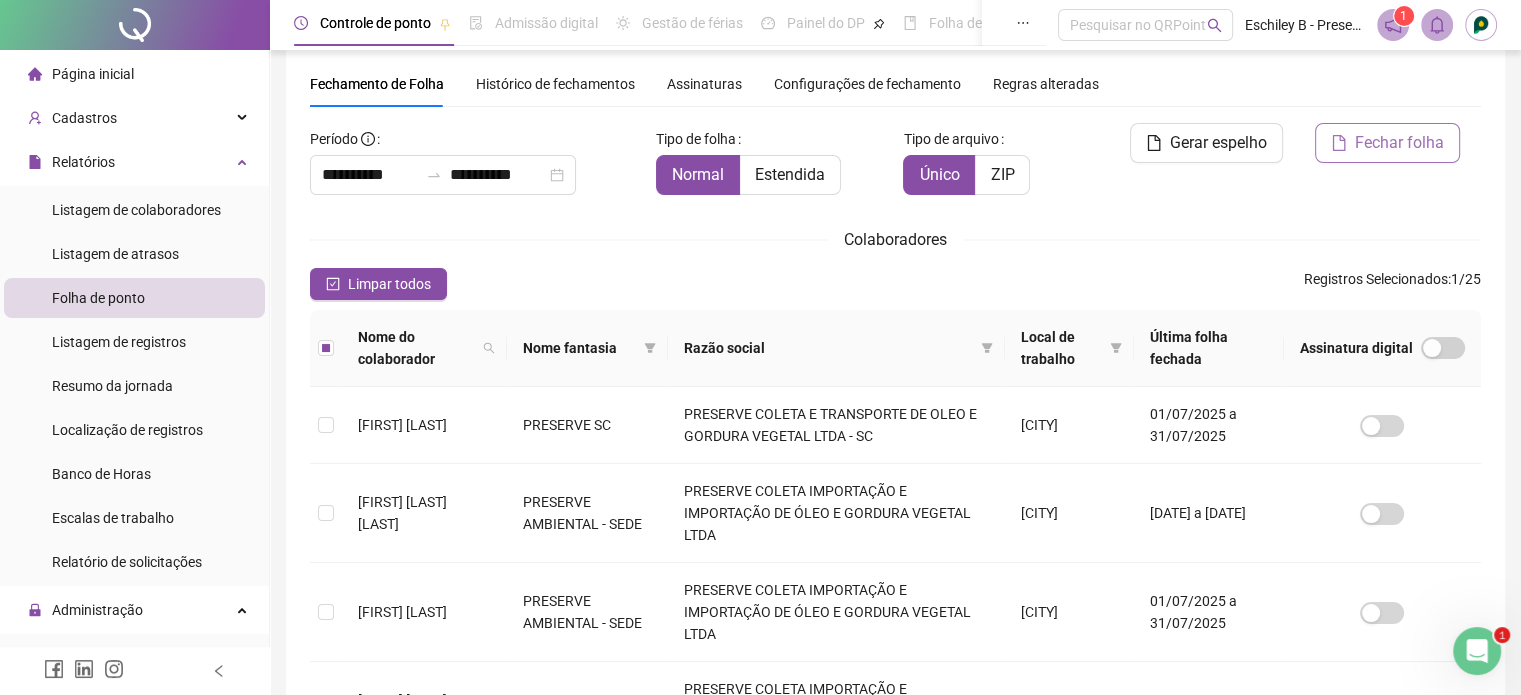 click on "Fechar folha" at bounding box center [1399, 143] 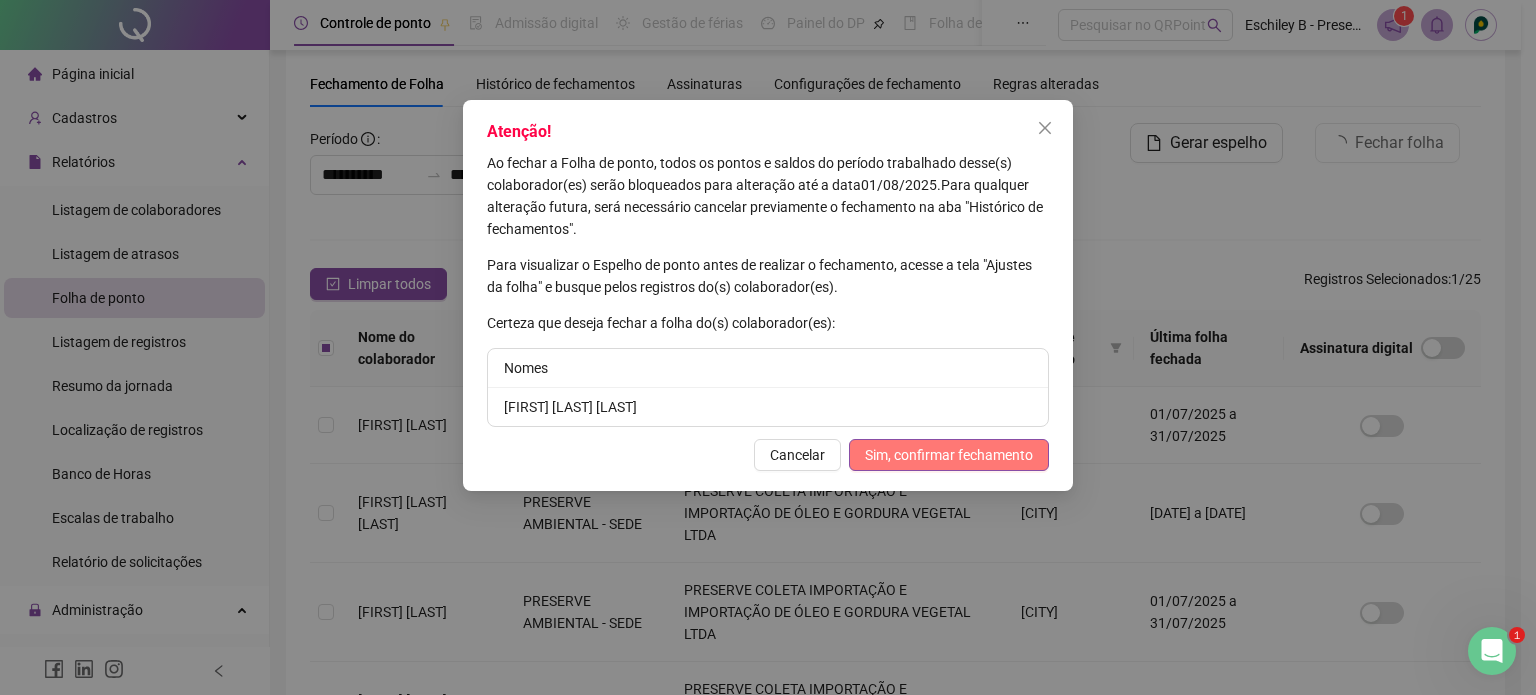 click on "Sim, confirmar fechamento" at bounding box center [949, 455] 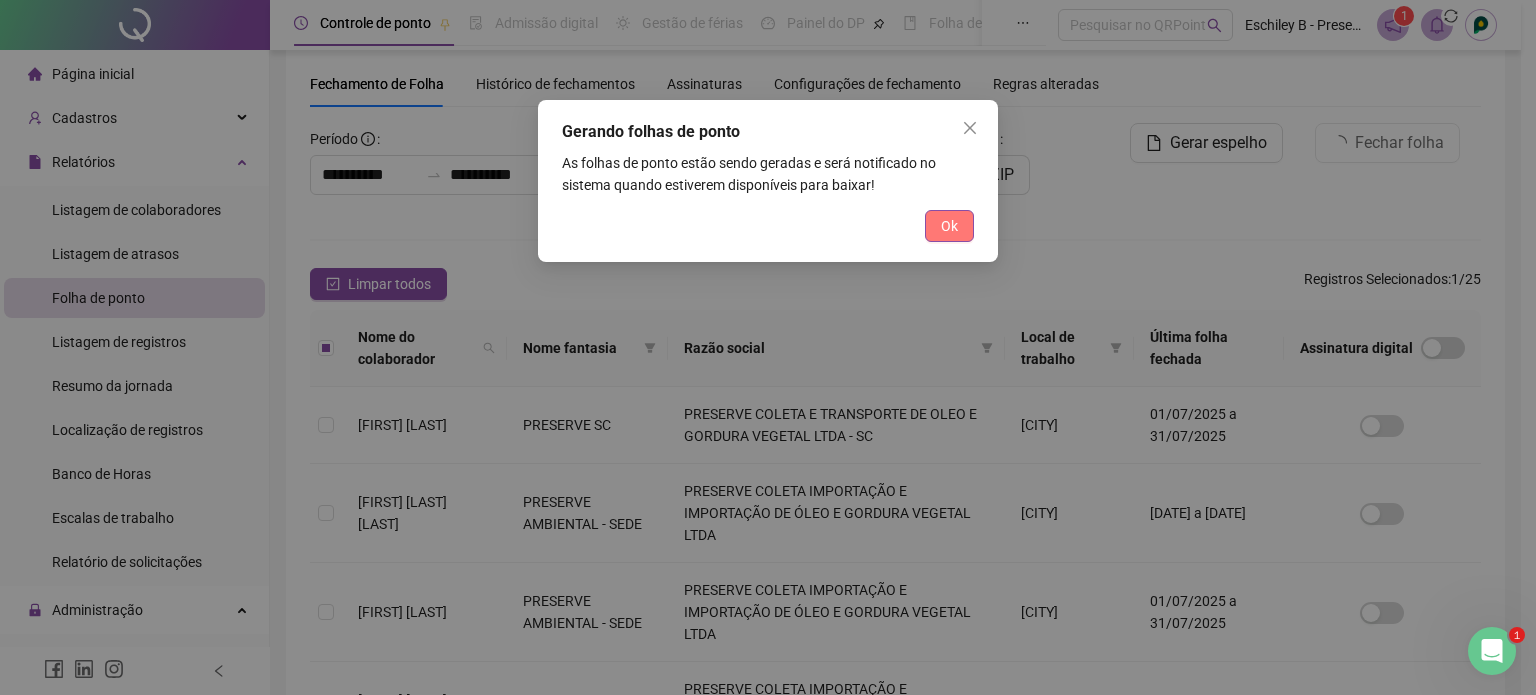 click on "Ok" at bounding box center [949, 226] 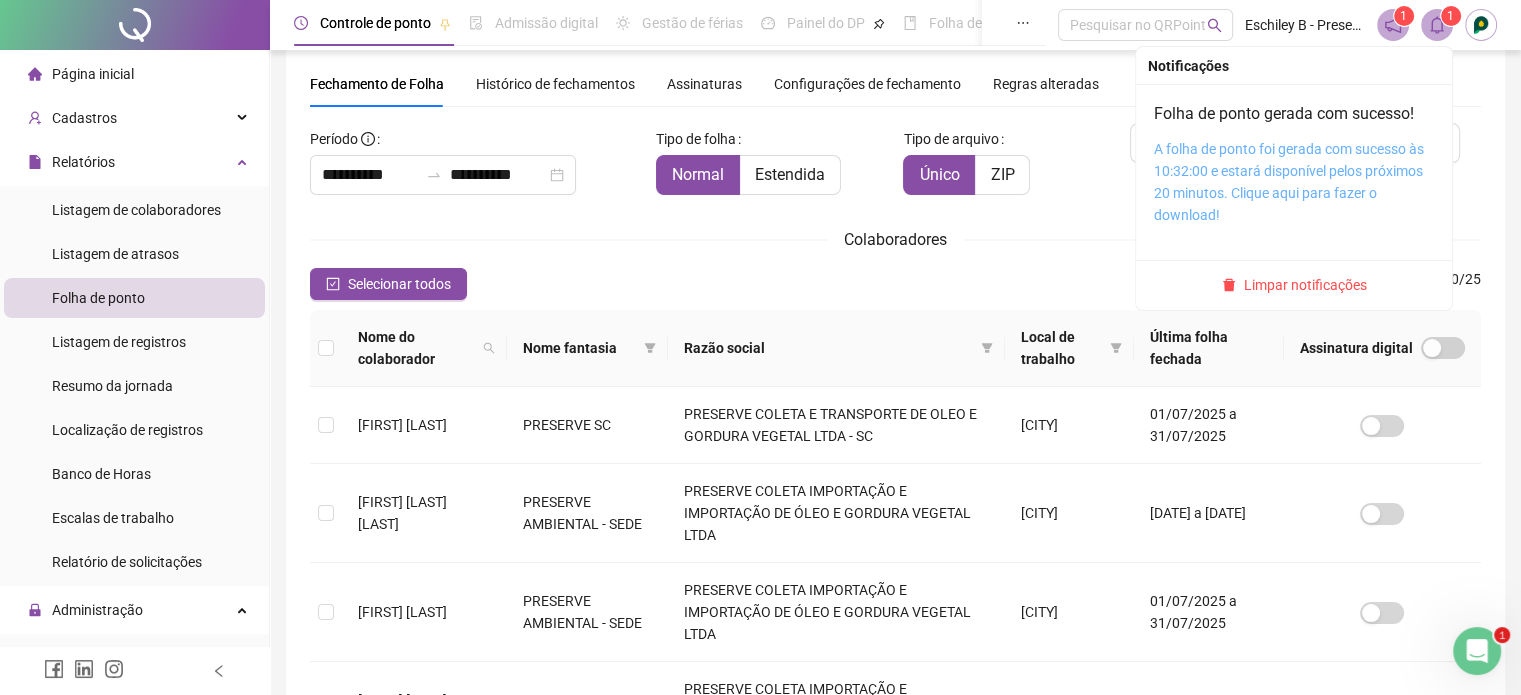 click on "A folha de ponto foi gerada com sucesso às 10:32:00 e estará disponível pelos próximos 20 minutos.
Clique aqui para fazer o download!" at bounding box center [1289, 182] 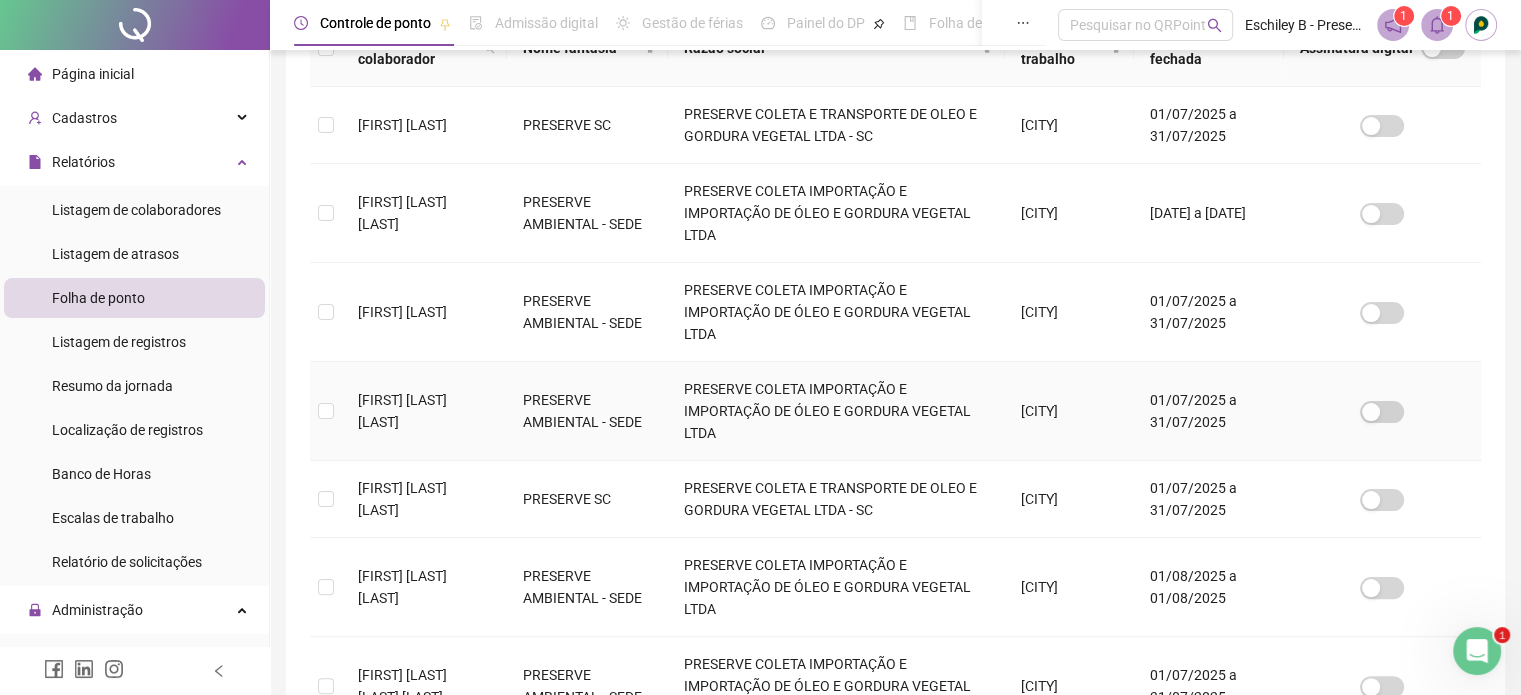 scroll, scrollTop: 0, scrollLeft: 0, axis: both 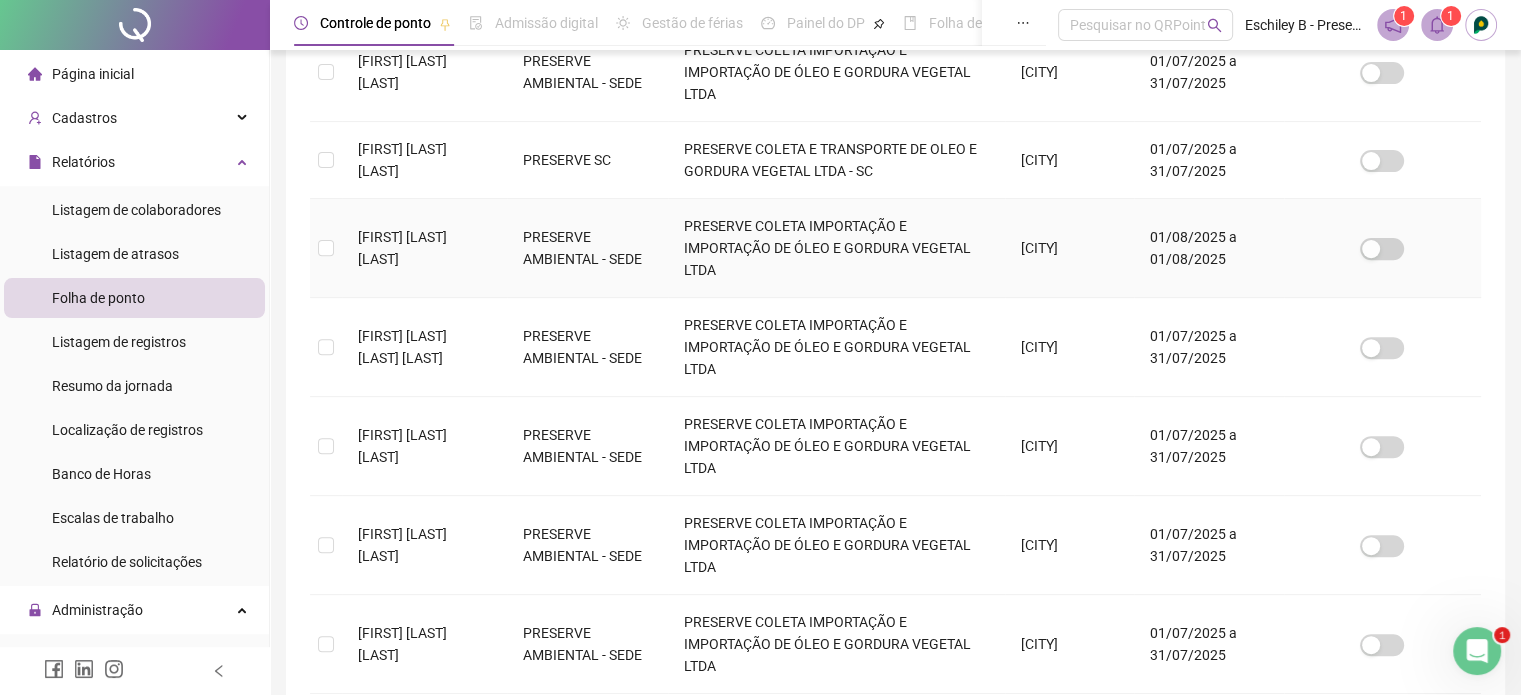 click at bounding box center [326, 248] 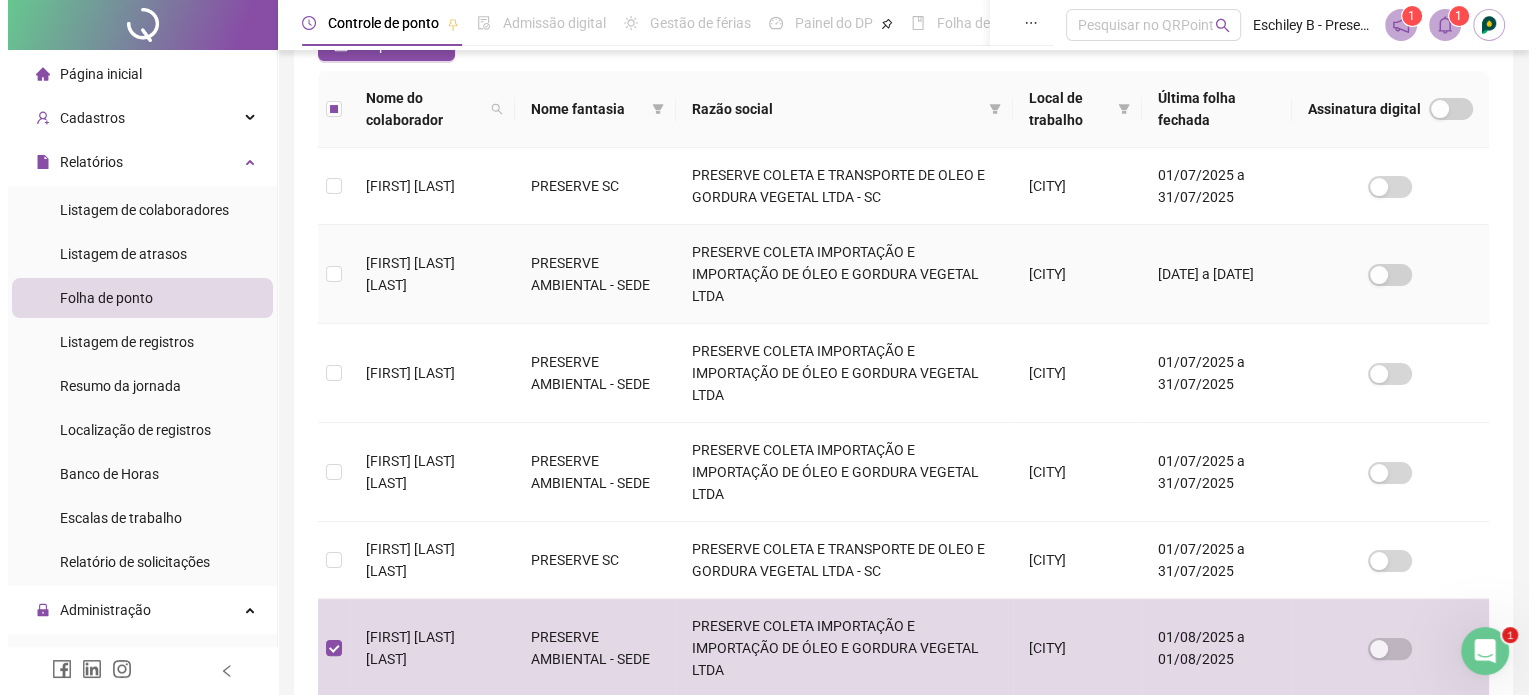 scroll, scrollTop: 0, scrollLeft: 0, axis: both 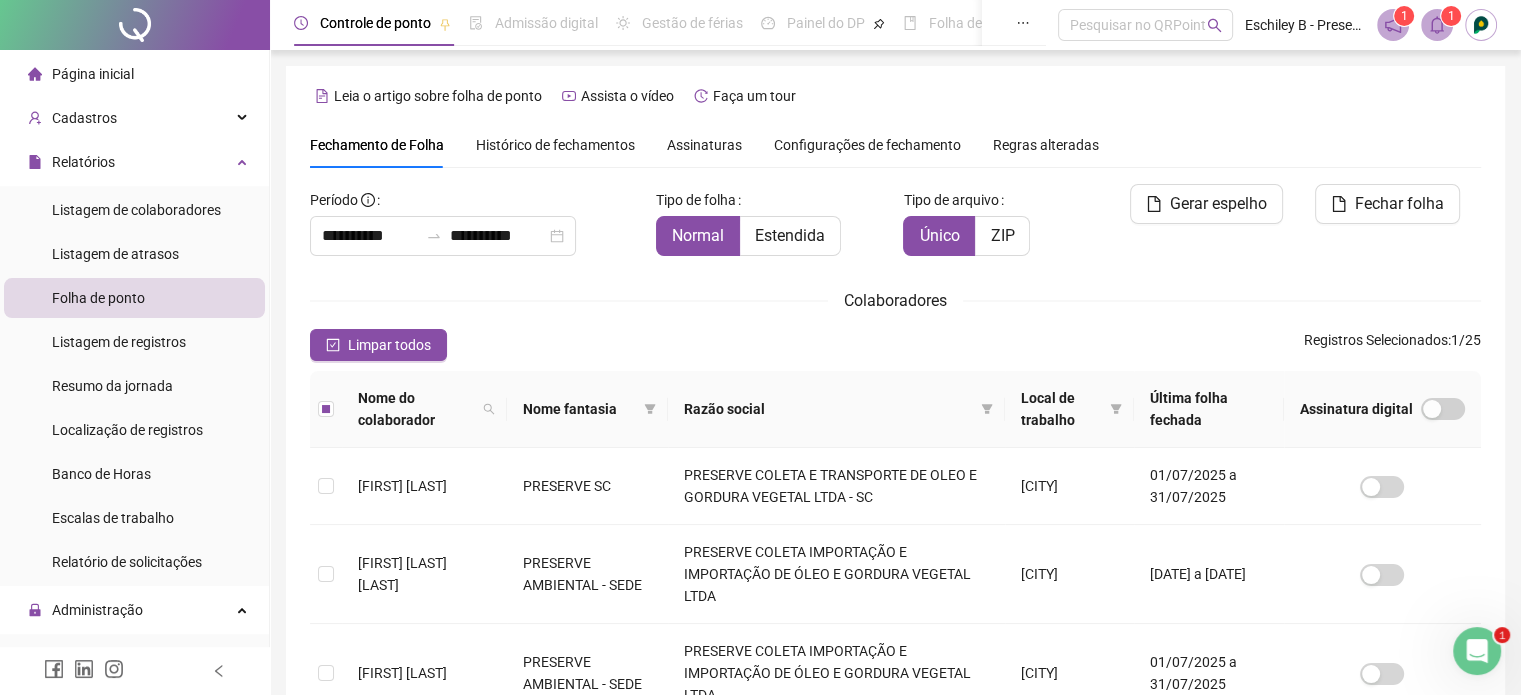 click on "Histórico de fechamentos" at bounding box center (555, 145) 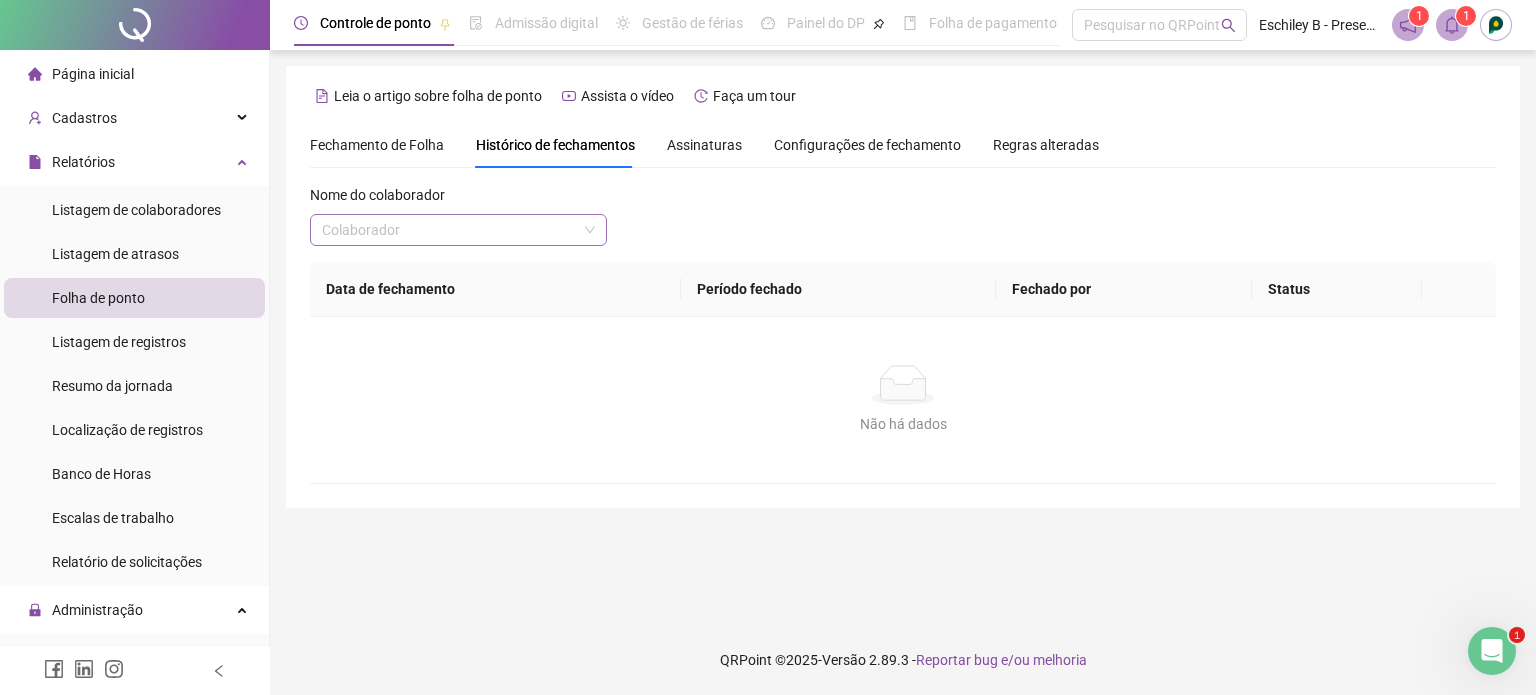 click at bounding box center (449, 230) 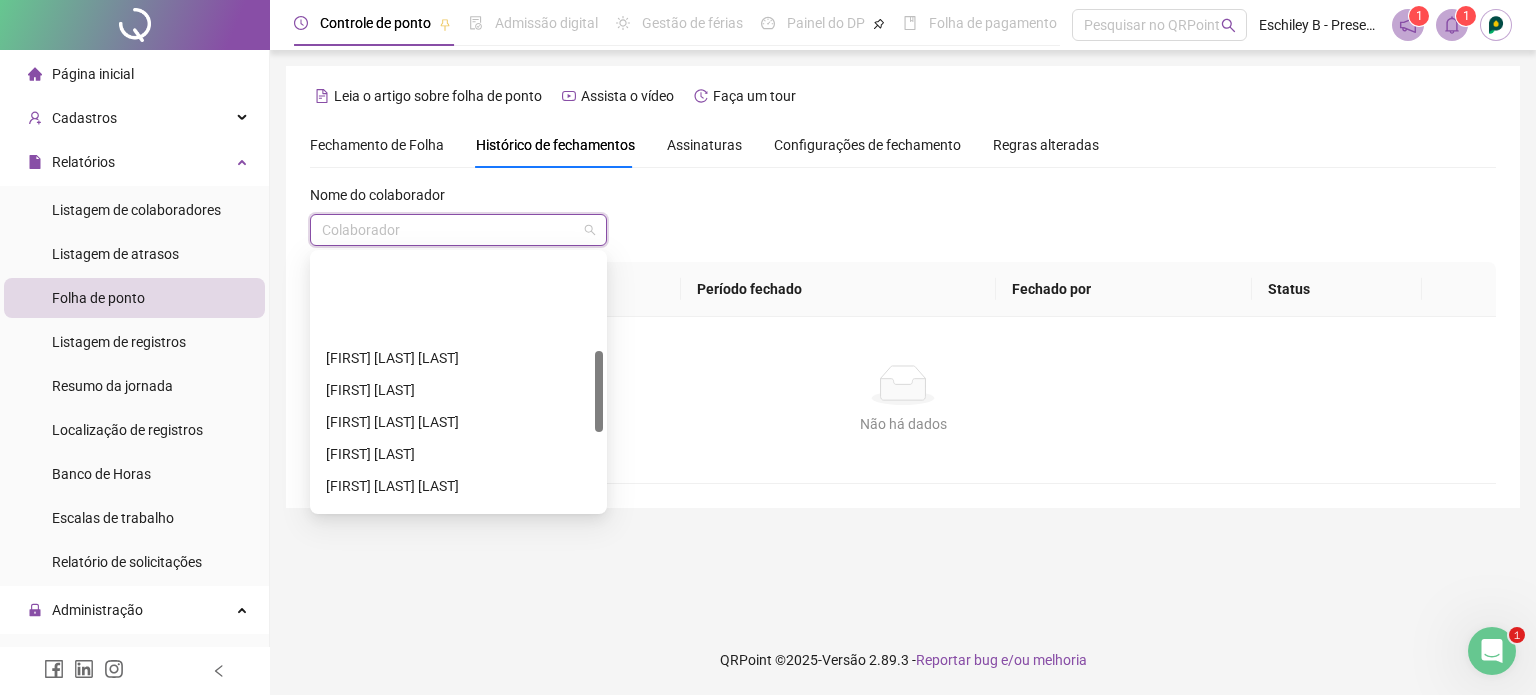 scroll, scrollTop: 300, scrollLeft: 0, axis: vertical 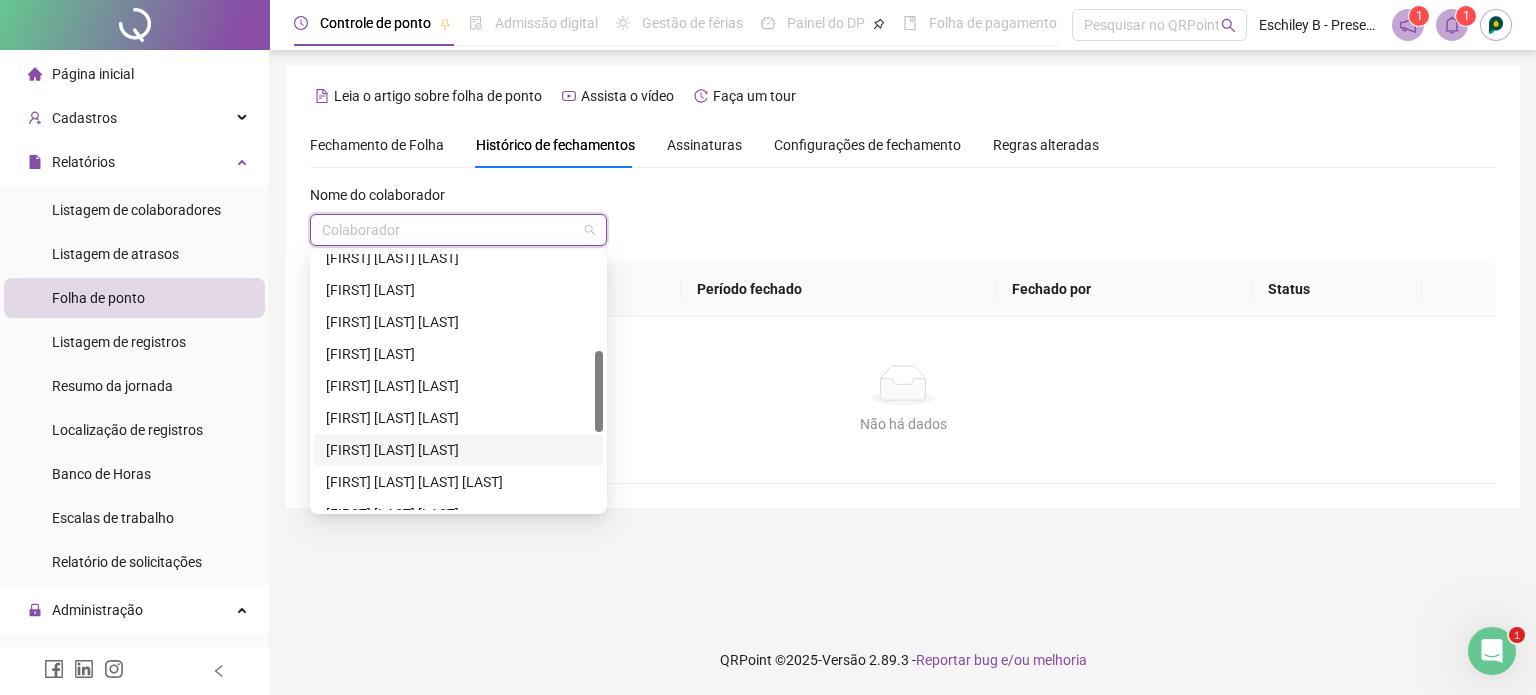 click on "[FIRST] [LAST] [LAST]" at bounding box center (458, 450) 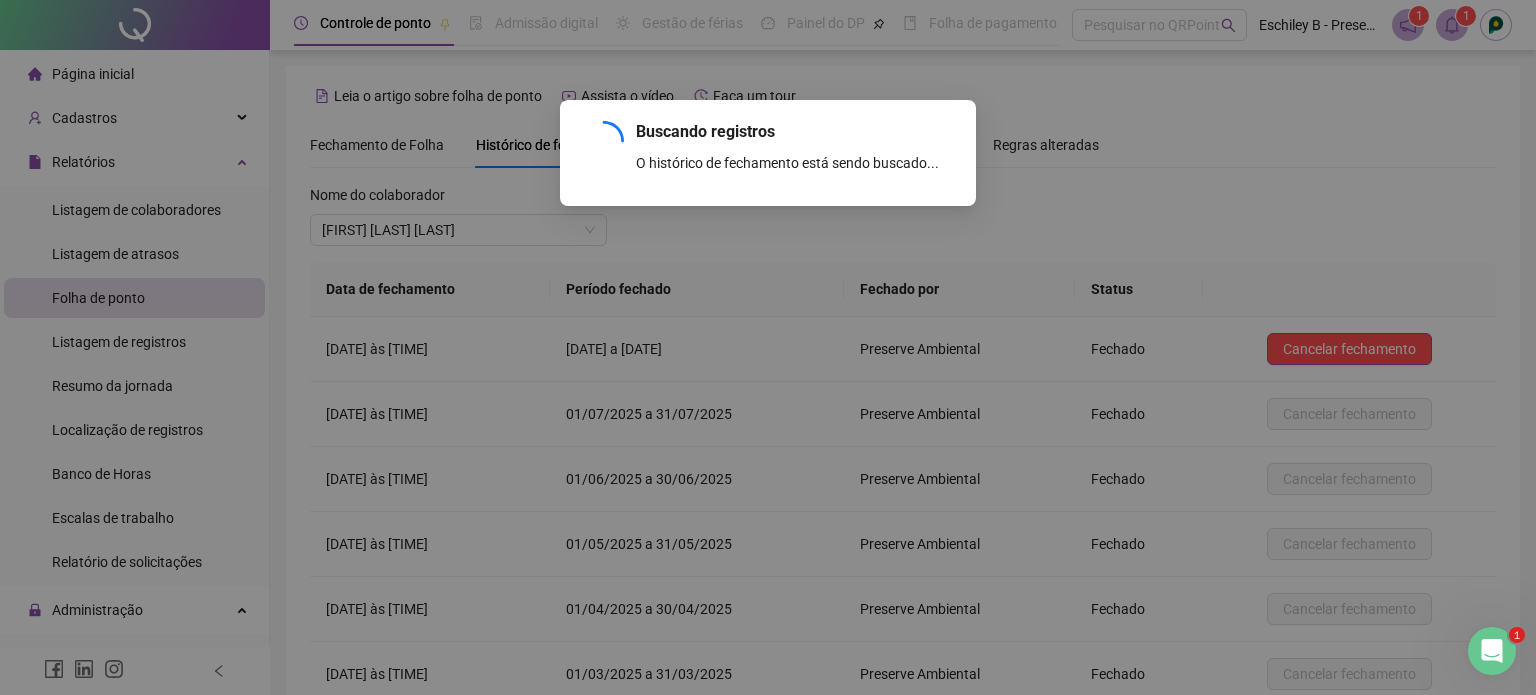 scroll, scrollTop: 184, scrollLeft: 0, axis: vertical 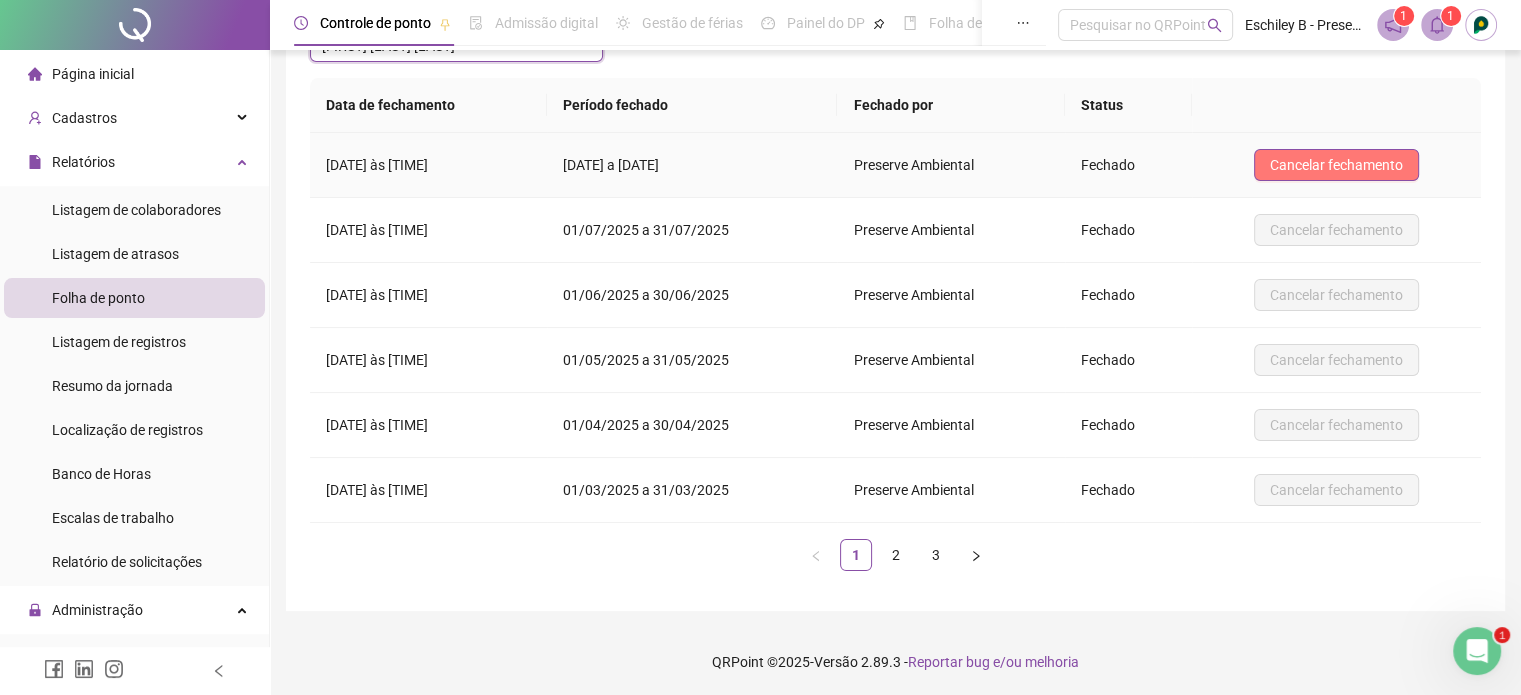 click on "Cancelar fechamento" at bounding box center (1336, 165) 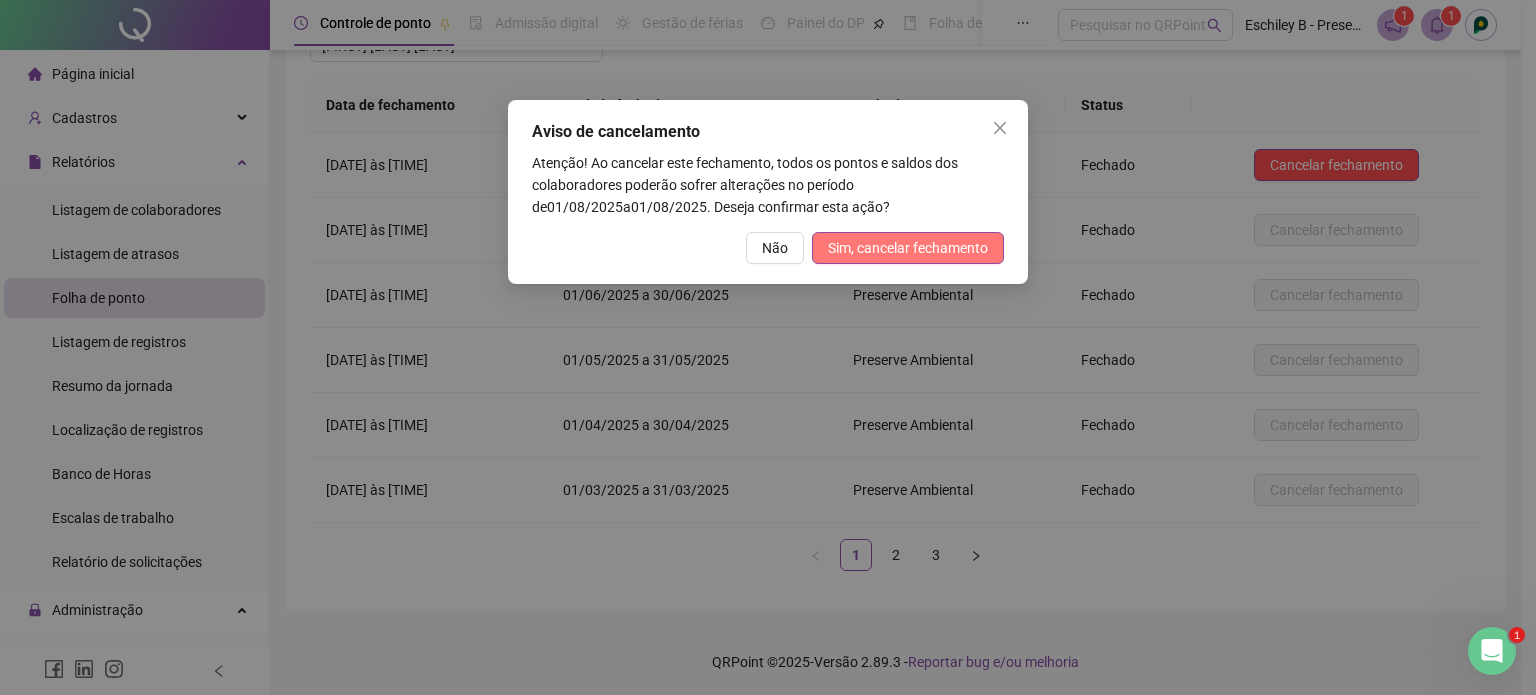 click on "Sim, cancelar fechamento" at bounding box center (908, 248) 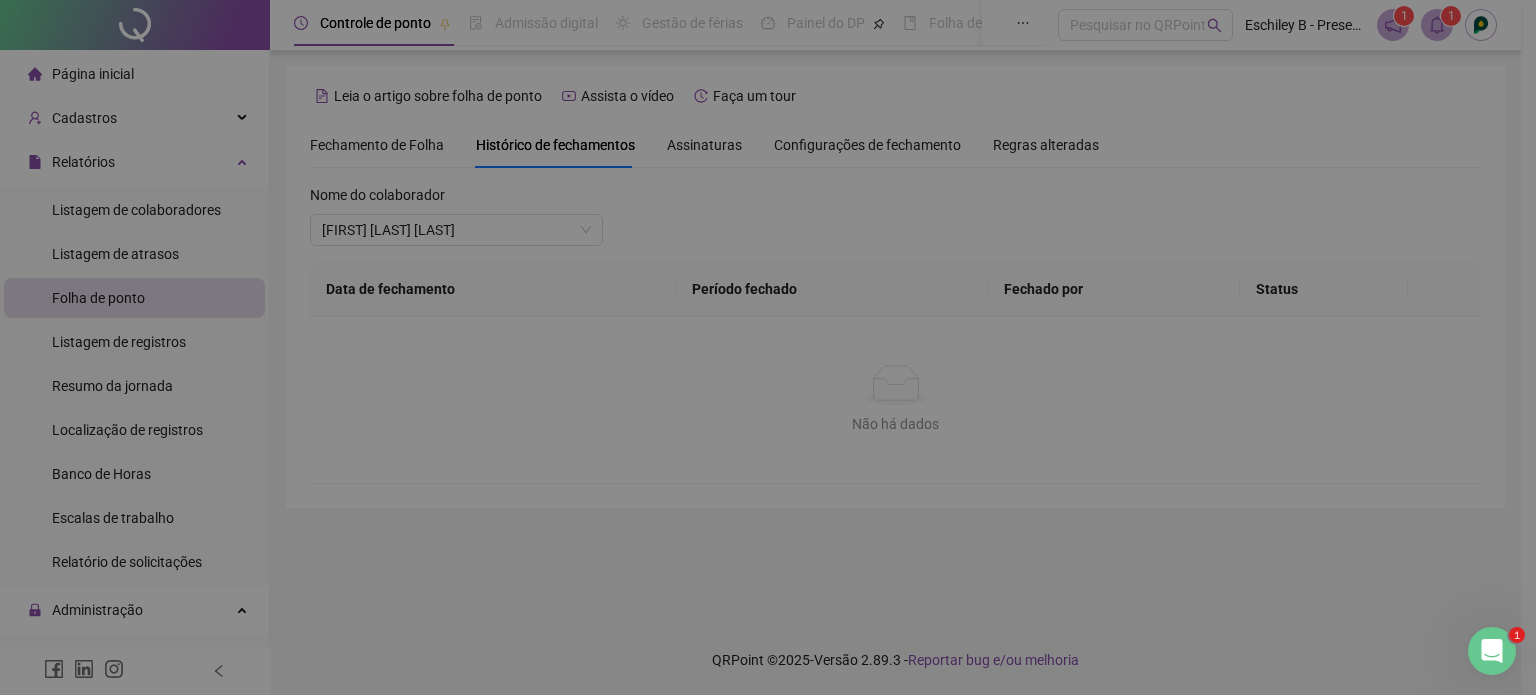 scroll, scrollTop: 0, scrollLeft: 0, axis: both 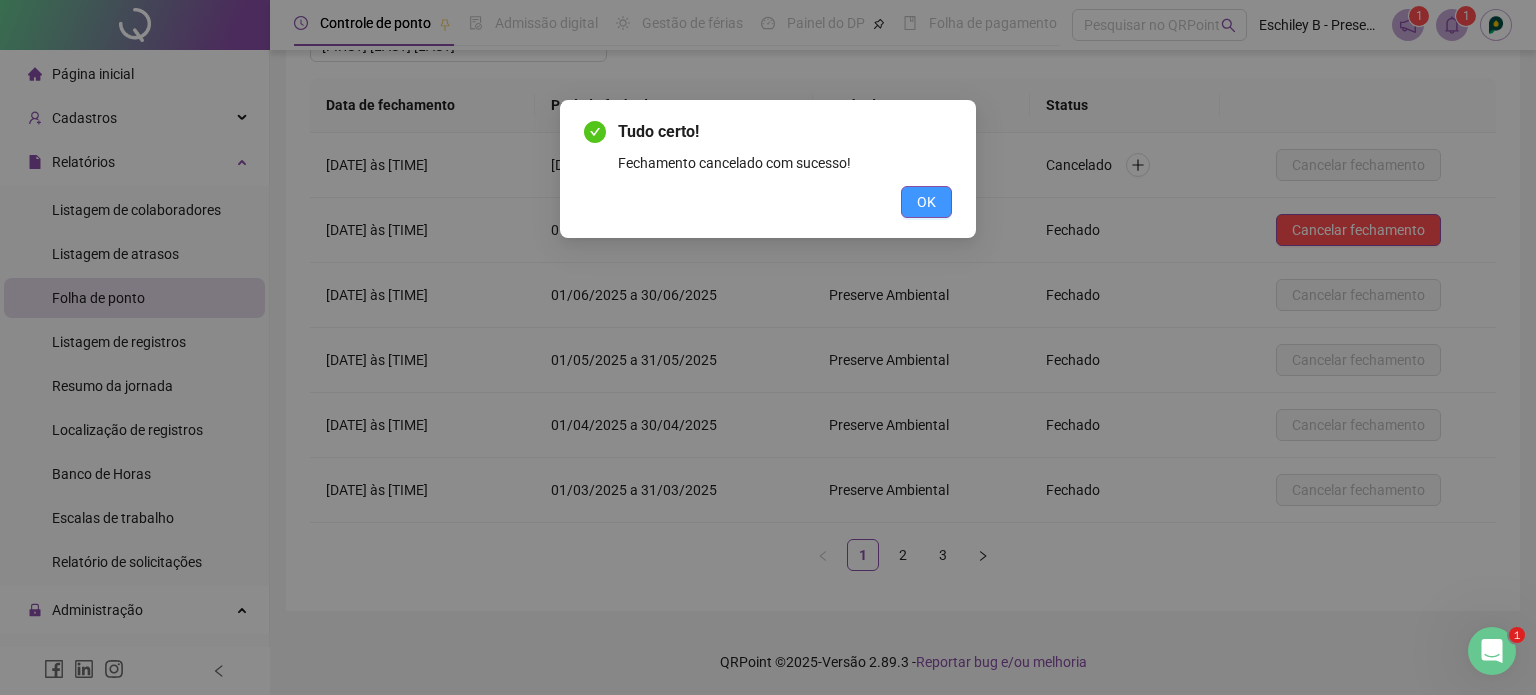 click on "OK" at bounding box center [926, 202] 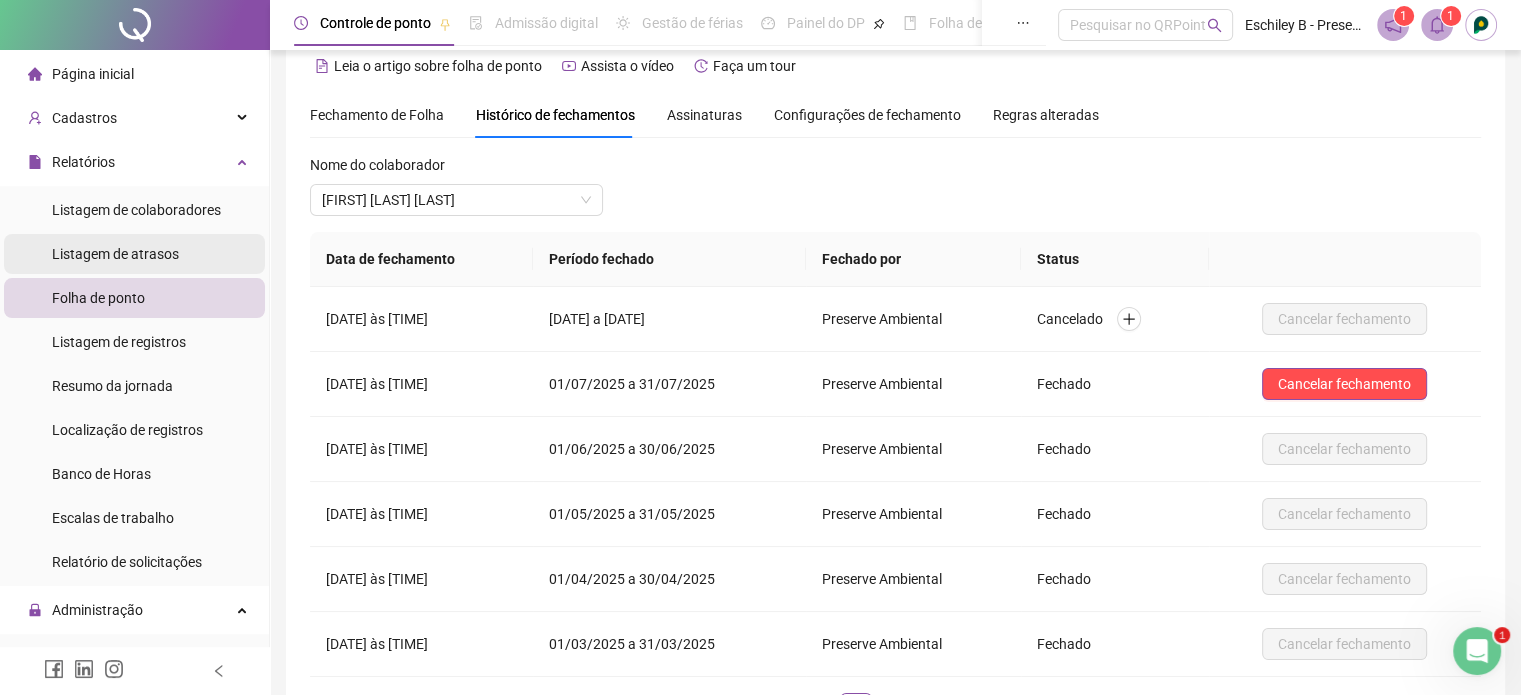 scroll, scrollTop: 0, scrollLeft: 0, axis: both 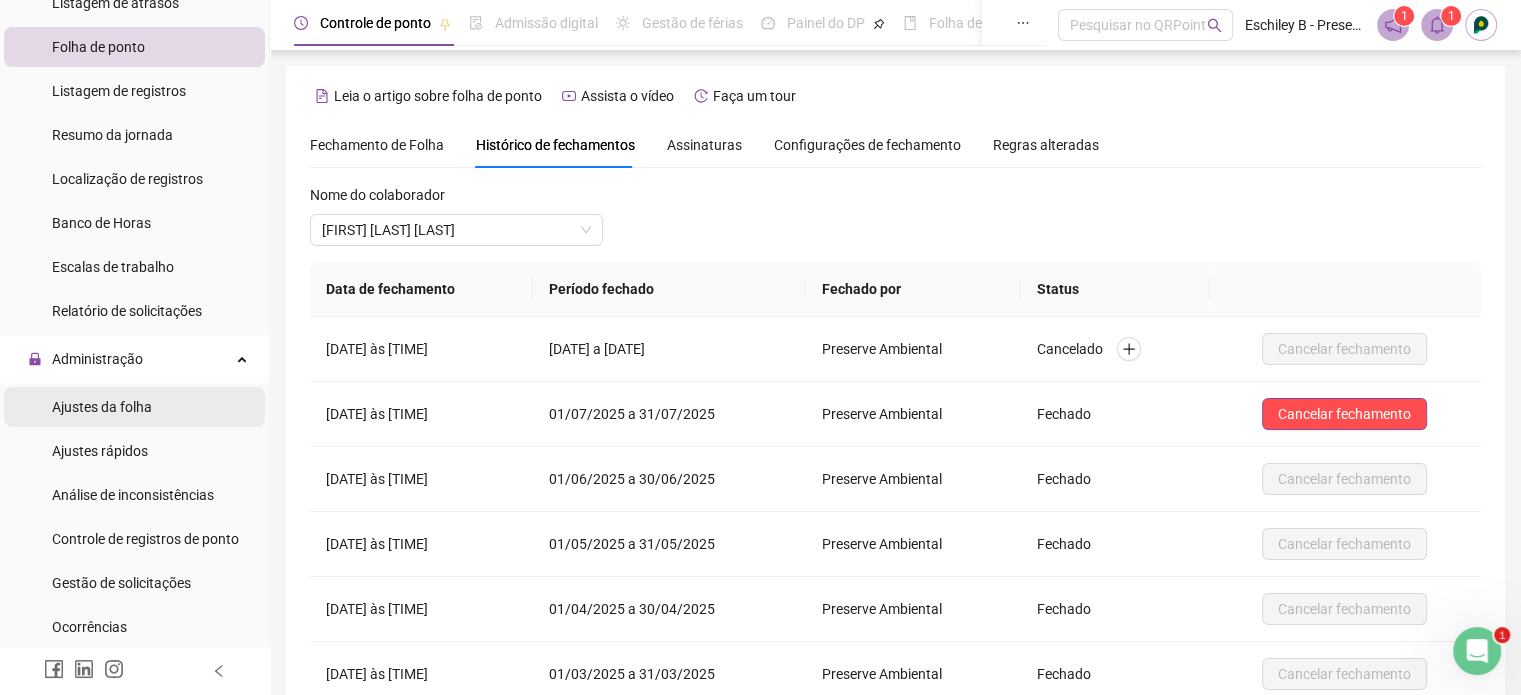 click on "Ajustes da folha" at bounding box center [102, 407] 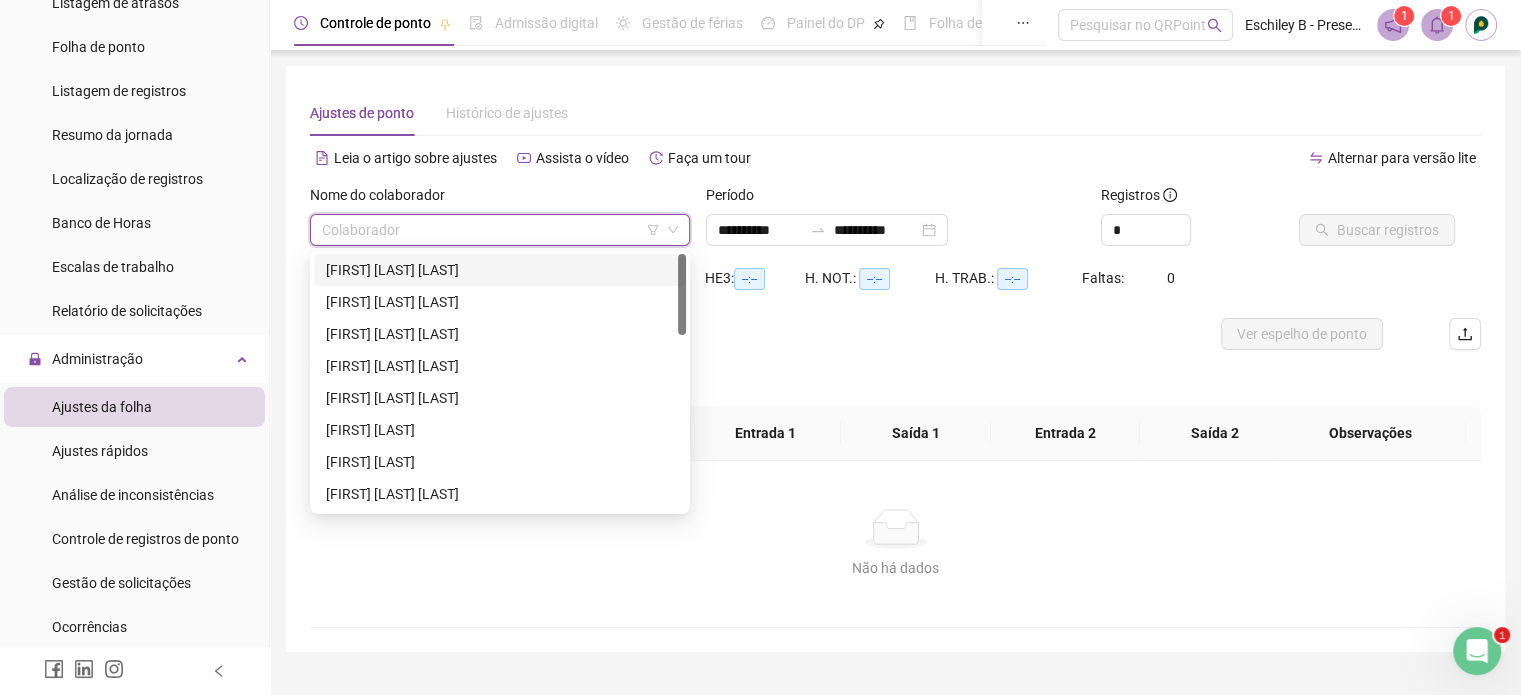 click at bounding box center [491, 230] 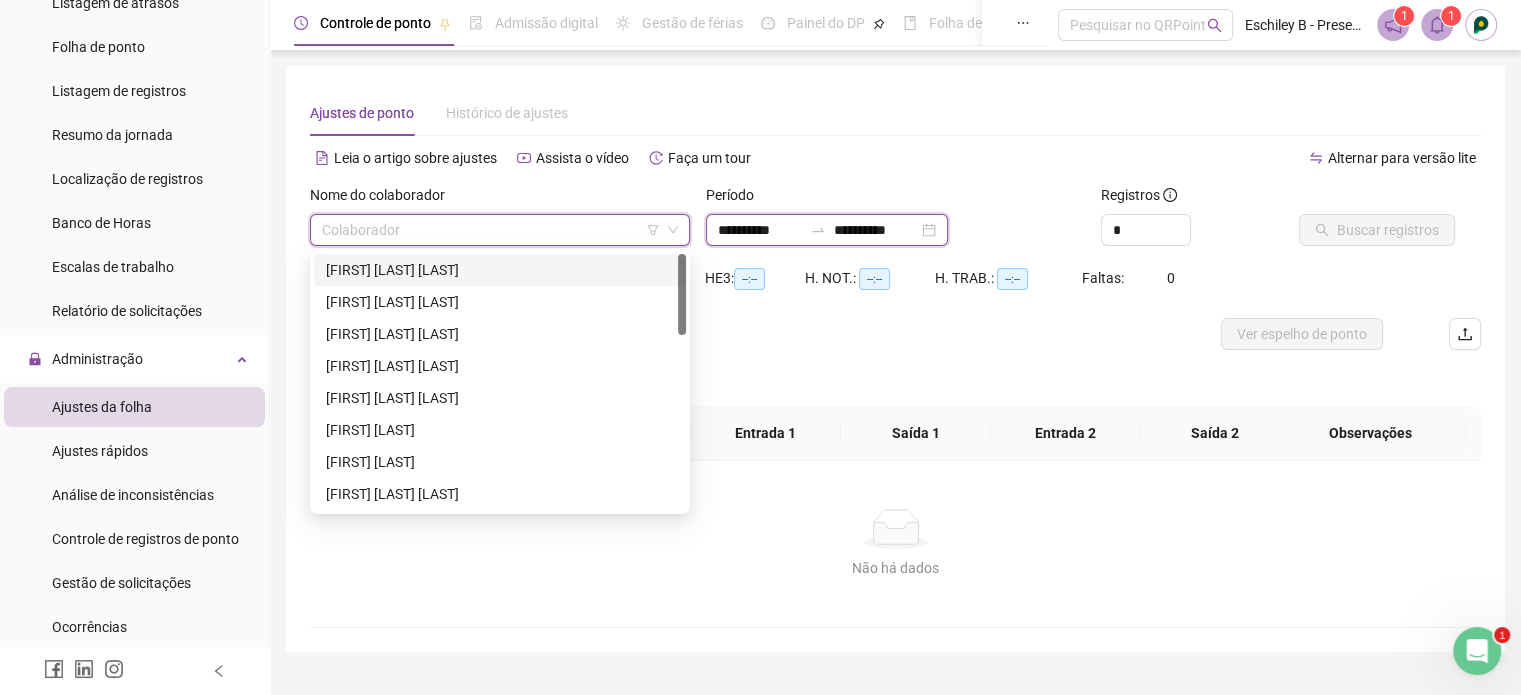 click on "**********" at bounding box center [876, 230] 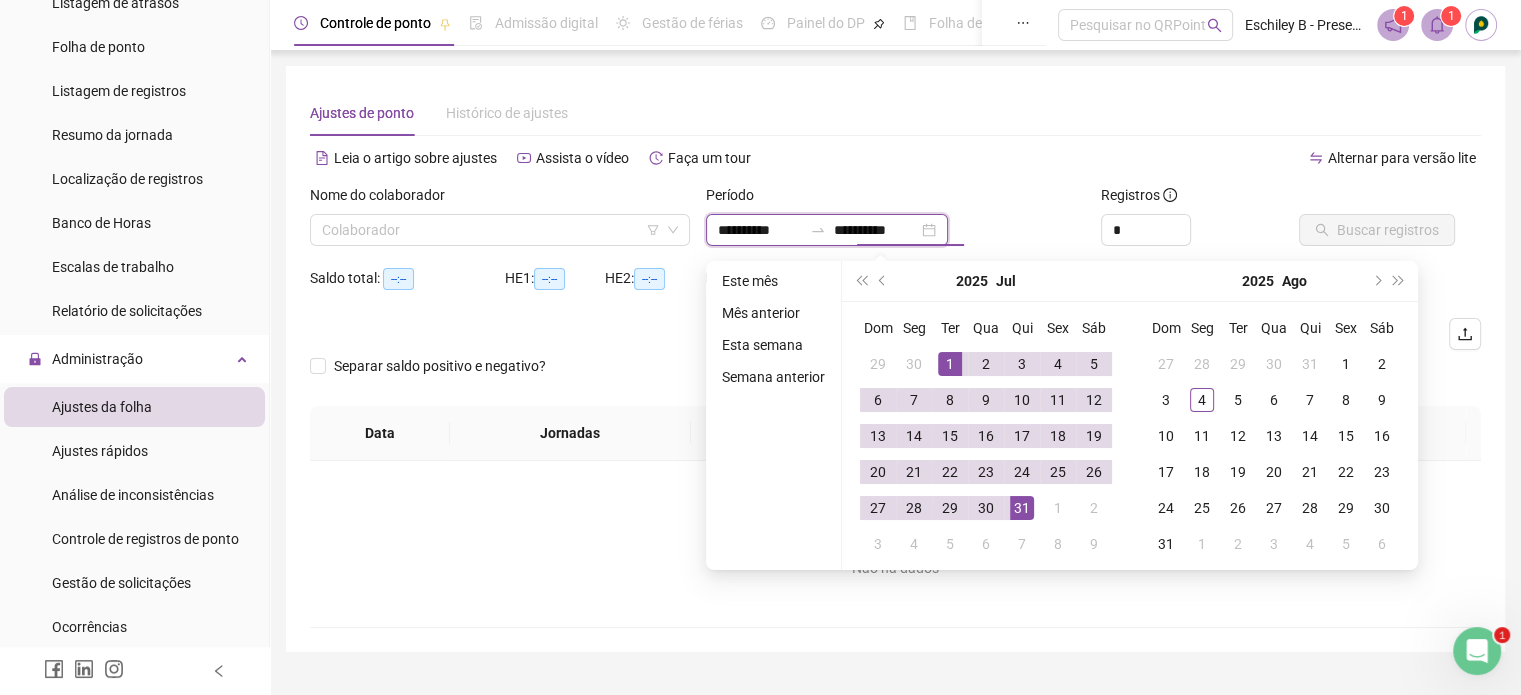 type on "**********" 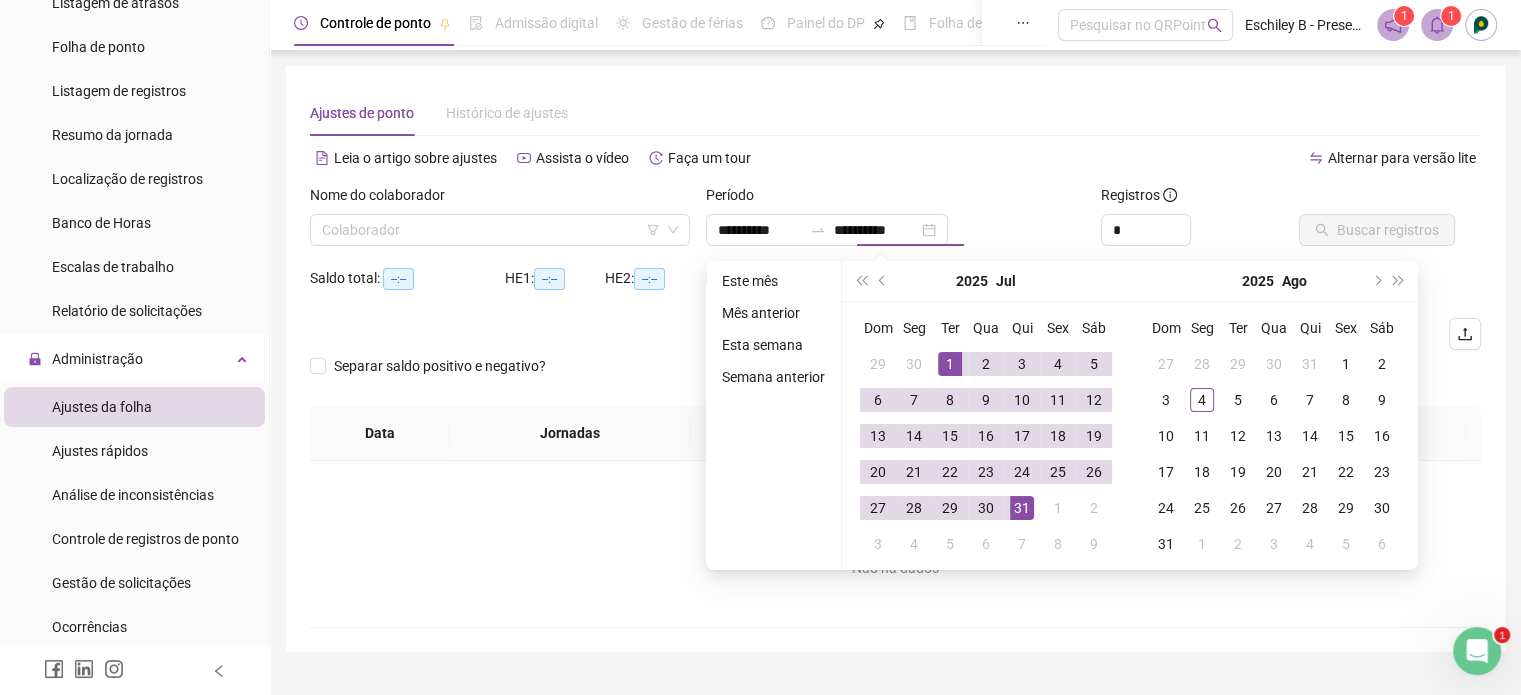 click on "Este mês Mês anterior Esta semana Semana anterior" at bounding box center (774, 415) 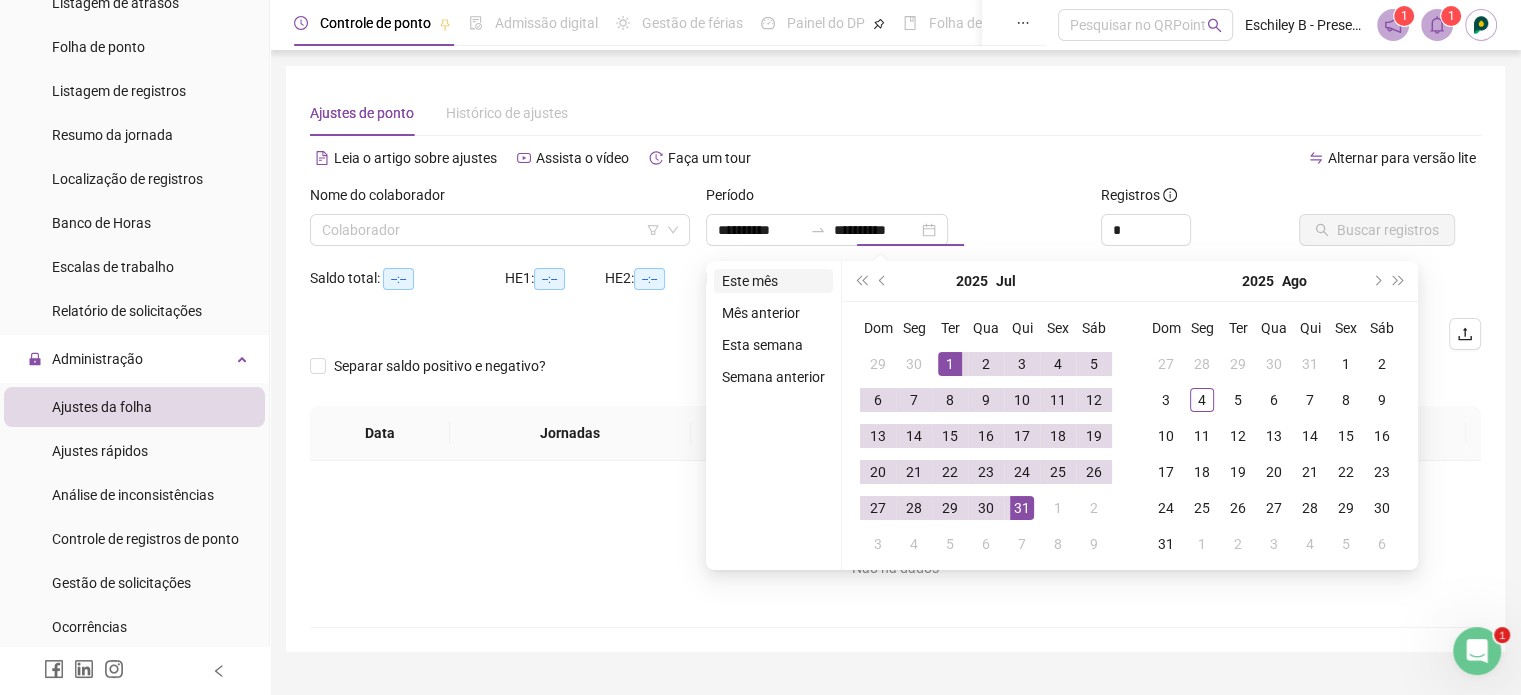 type on "**********" 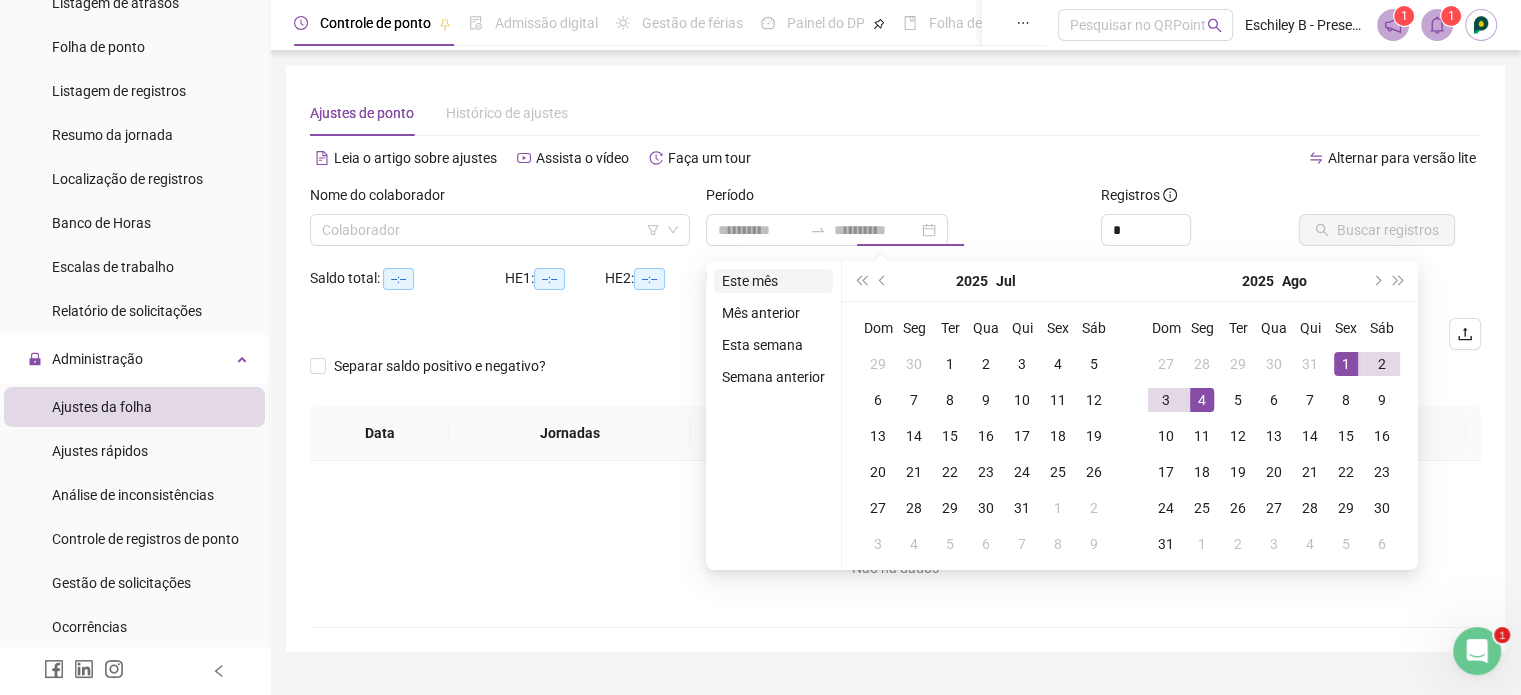 click on "Este mês" at bounding box center [773, 281] 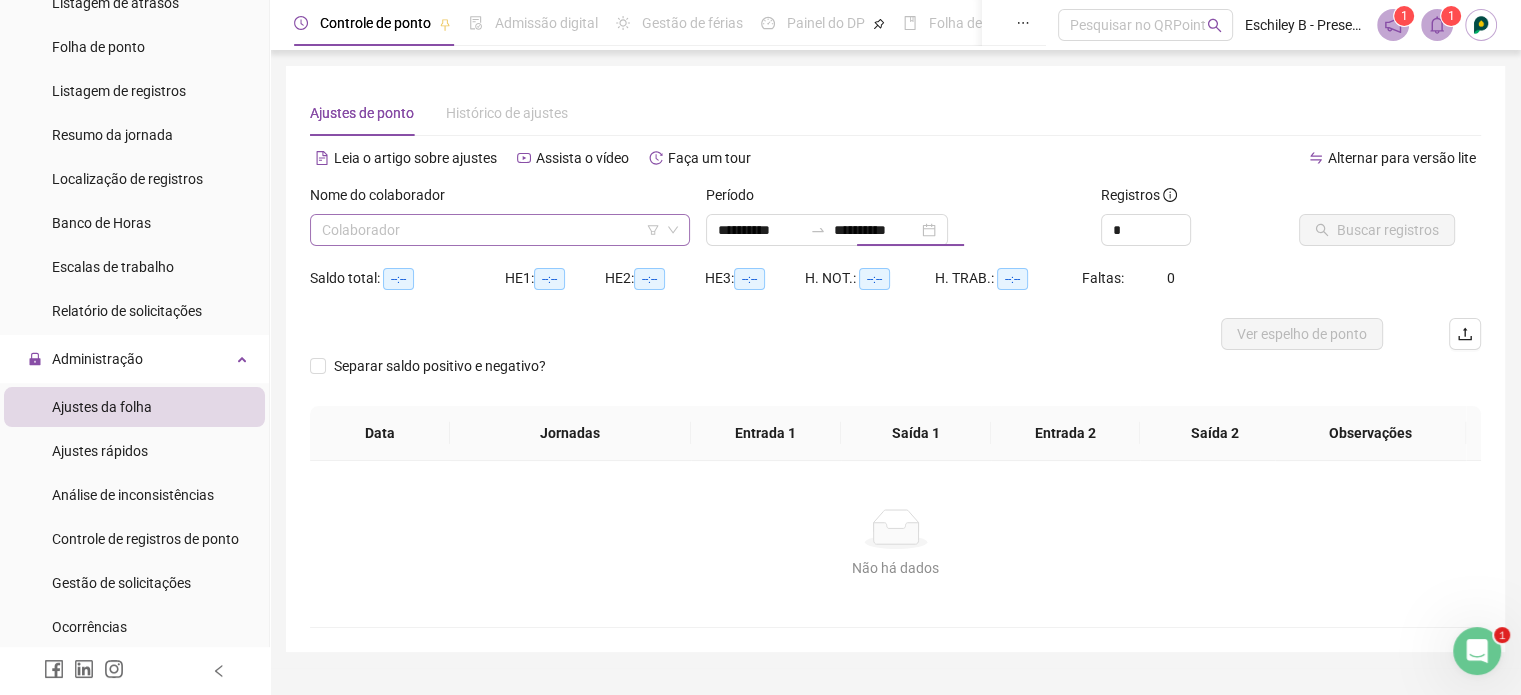 click at bounding box center [491, 230] 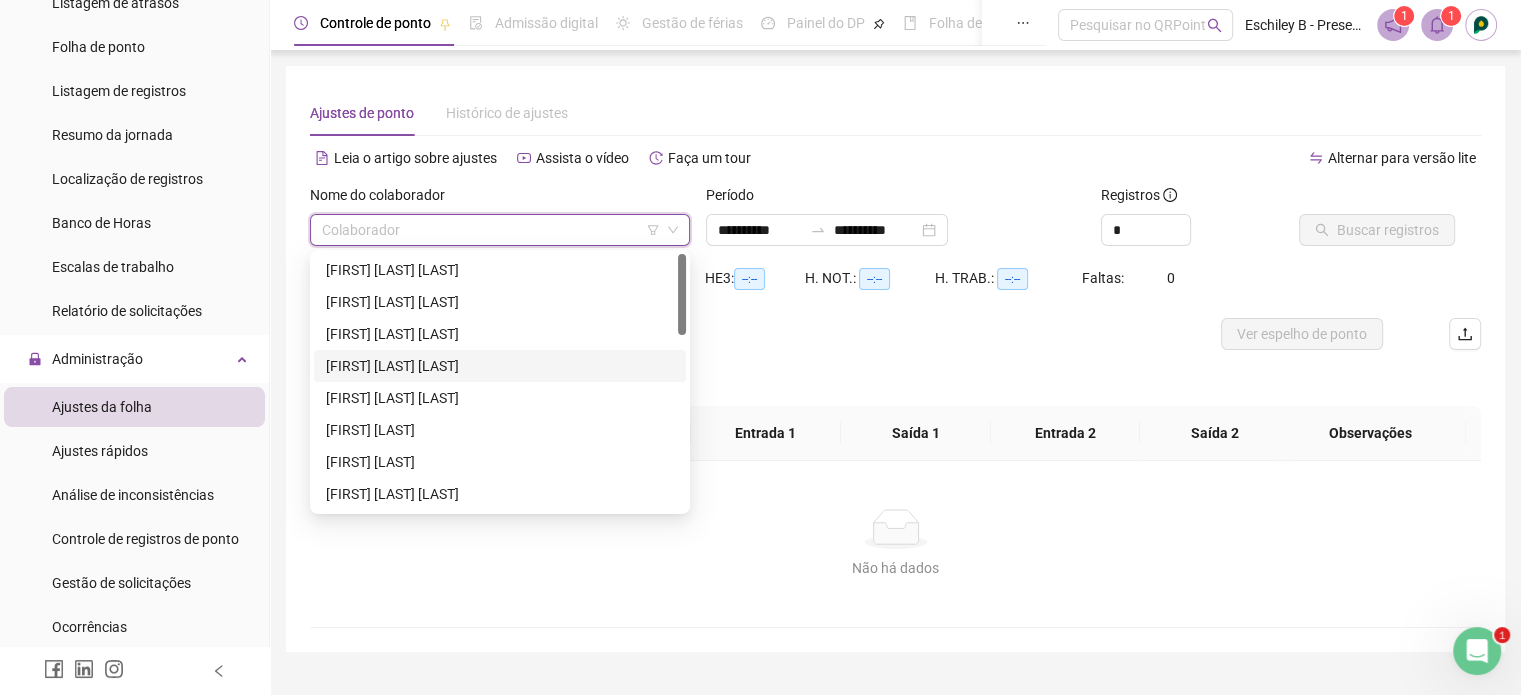 click on "[FIRST] [LAST] [LAST]" at bounding box center [500, 366] 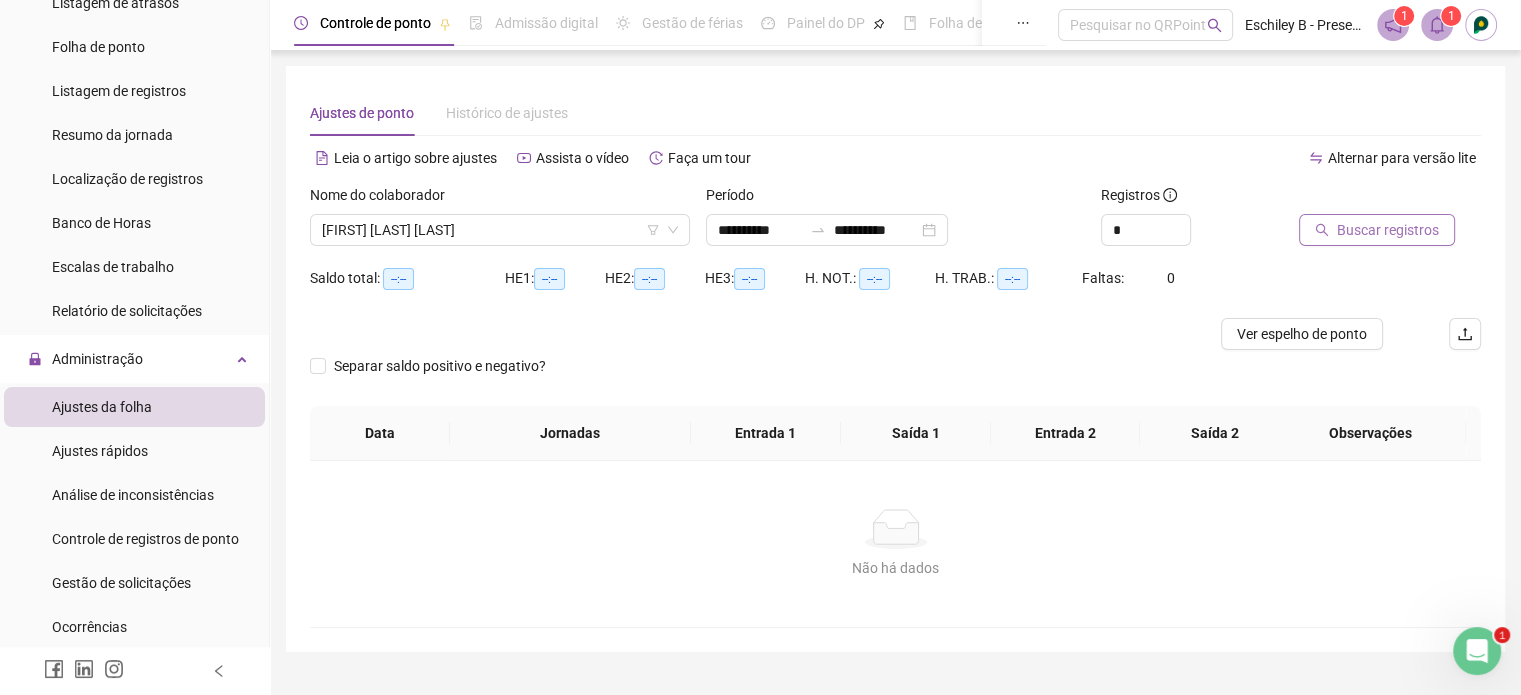 click on "Buscar registros" at bounding box center (1388, 230) 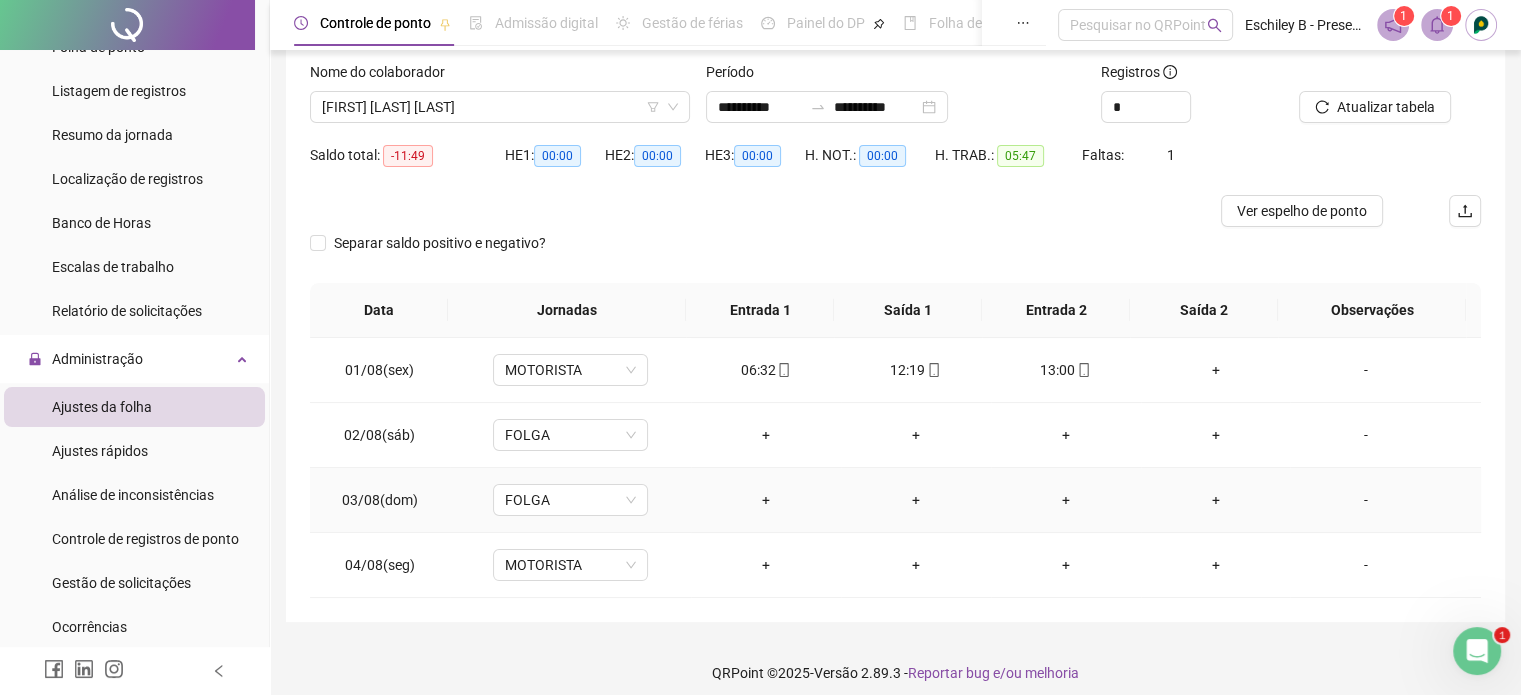 scroll, scrollTop: 135, scrollLeft: 0, axis: vertical 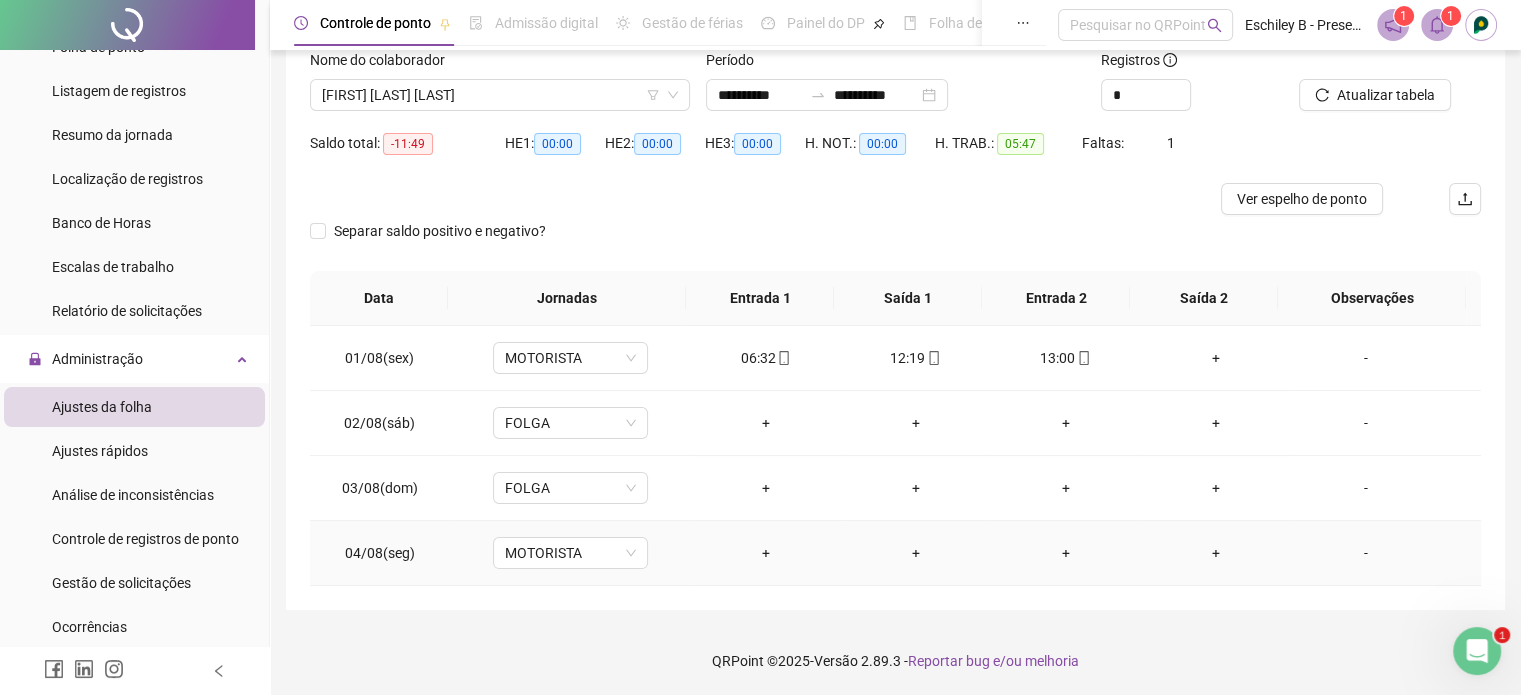 click on "+" at bounding box center [766, 553] 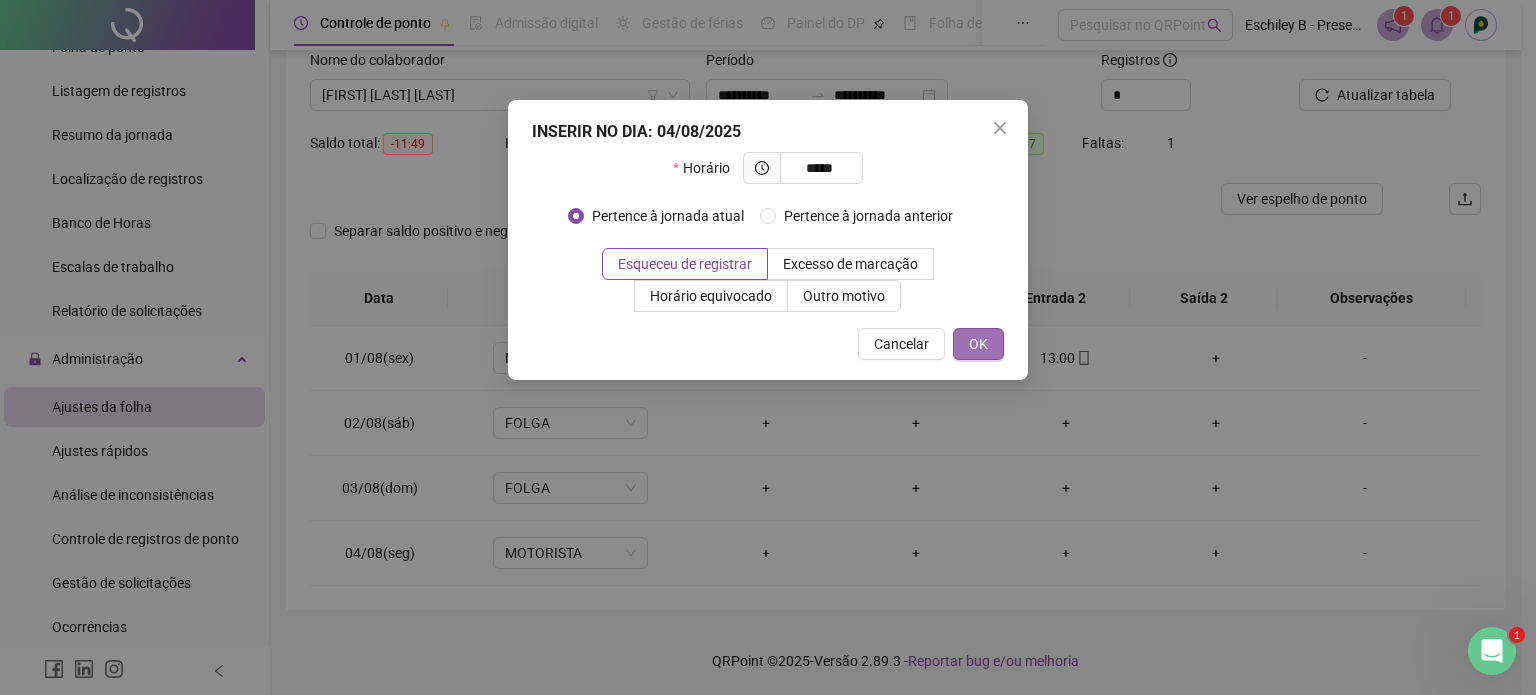 type on "*****" 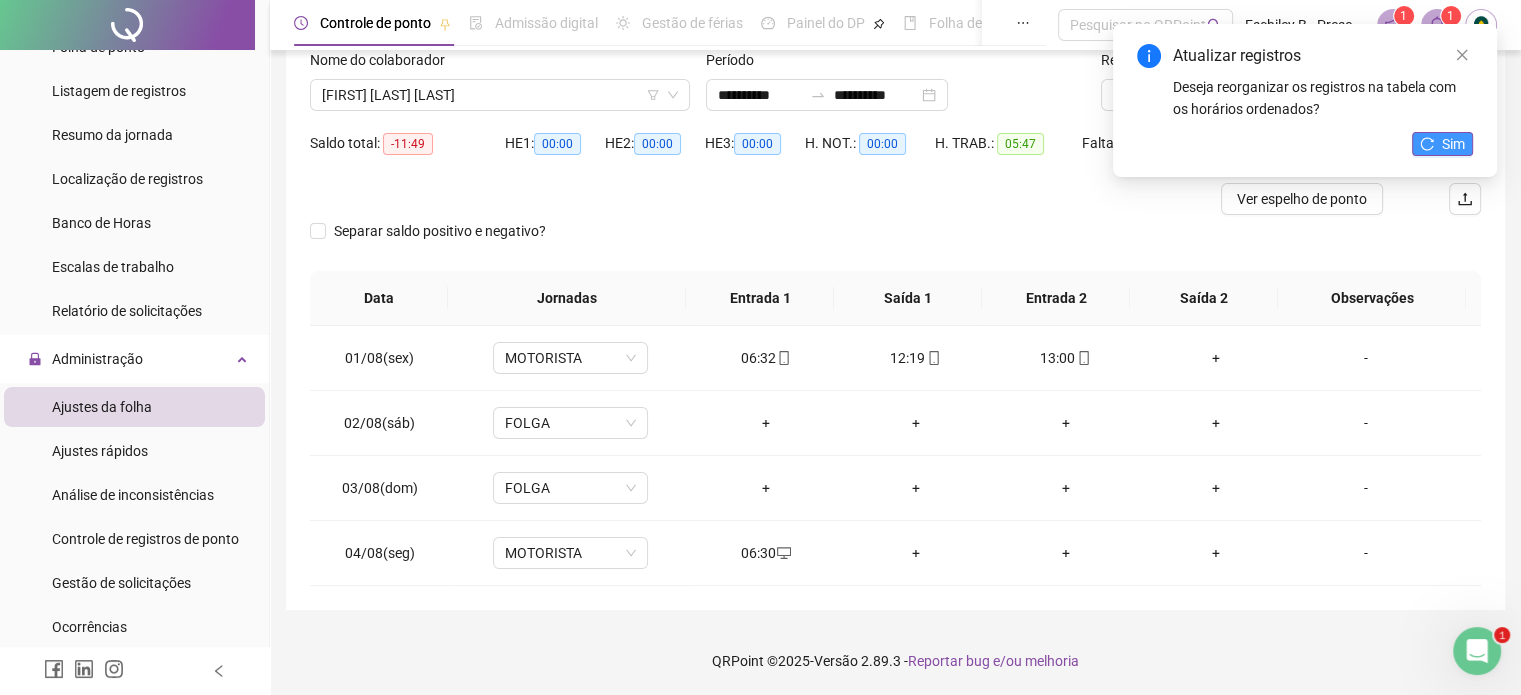 click 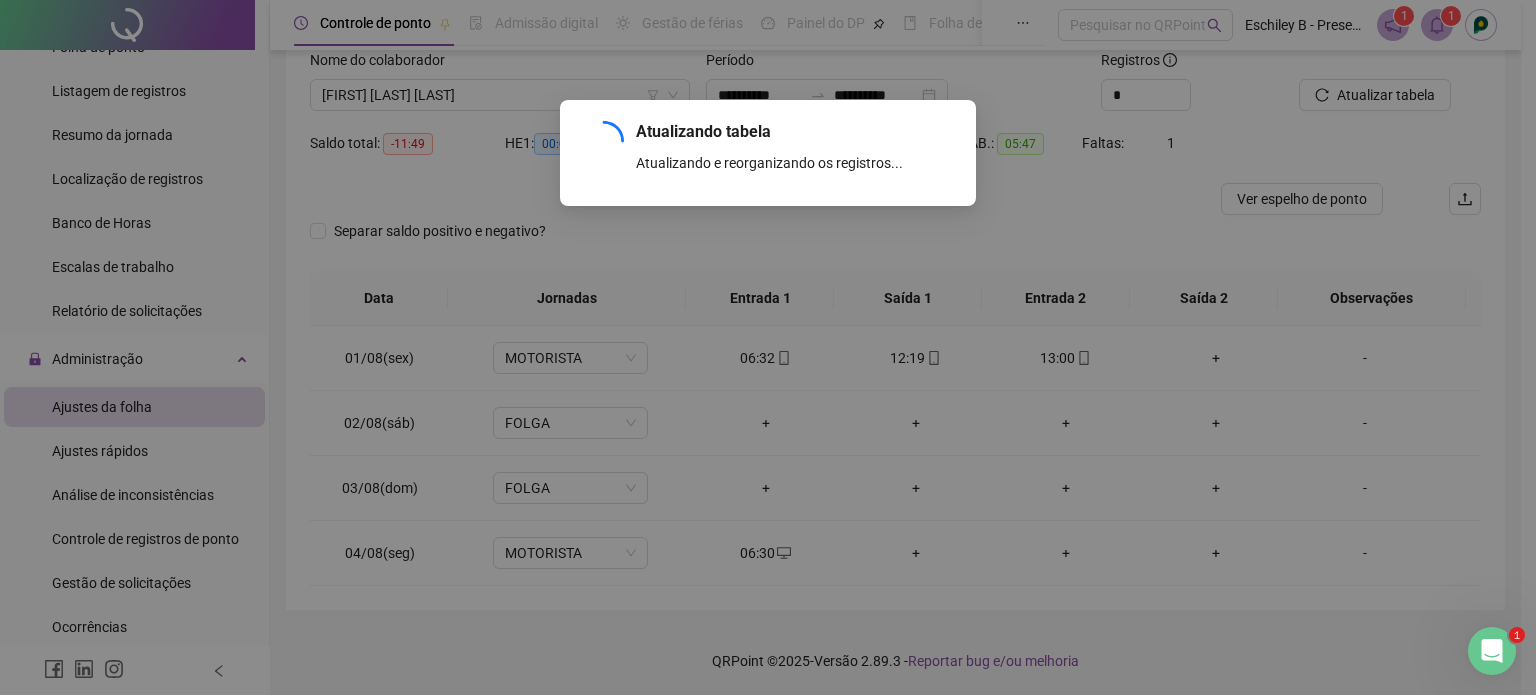click on "Atualizando tabela Atualizando e reorganizando os registros... OK" at bounding box center (768, 347) 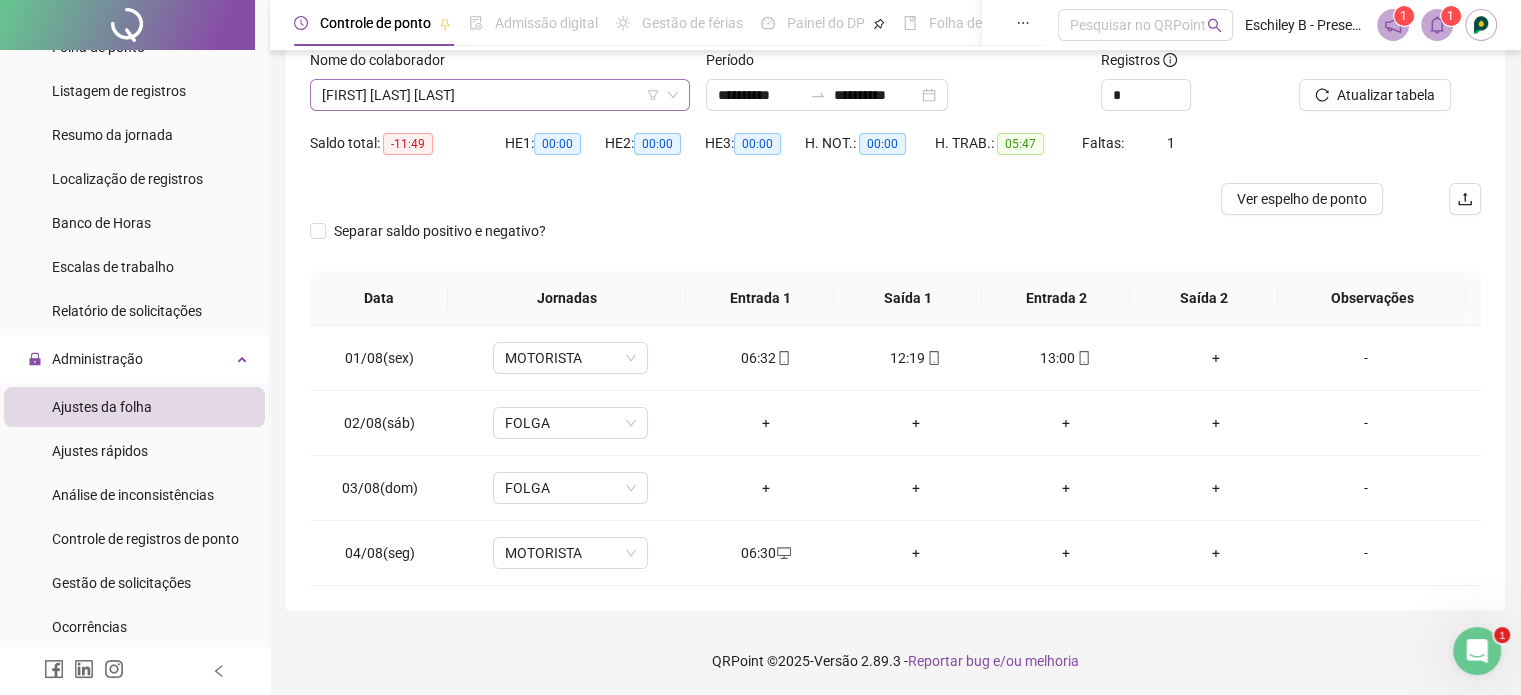 click on "[FIRST] [LAST] [LAST]" at bounding box center [500, 95] 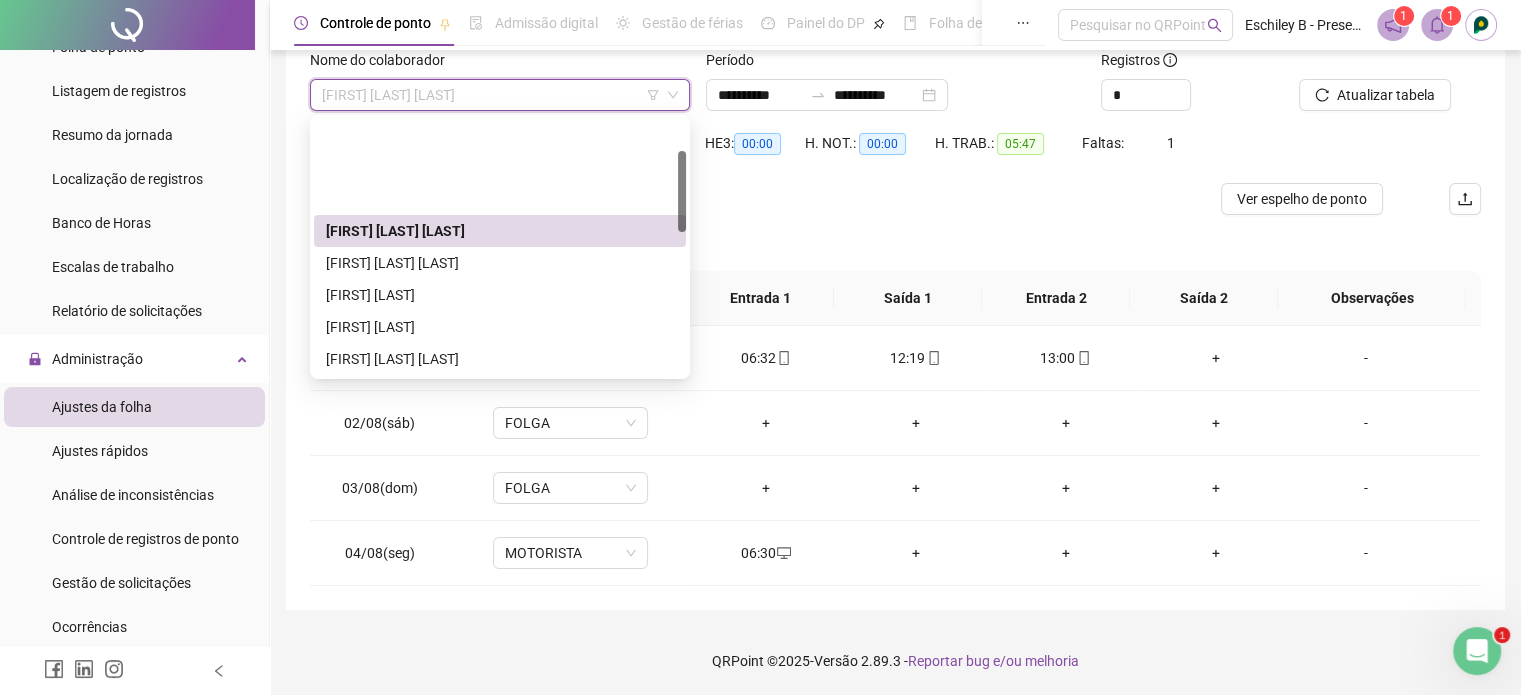 scroll, scrollTop: 200, scrollLeft: 0, axis: vertical 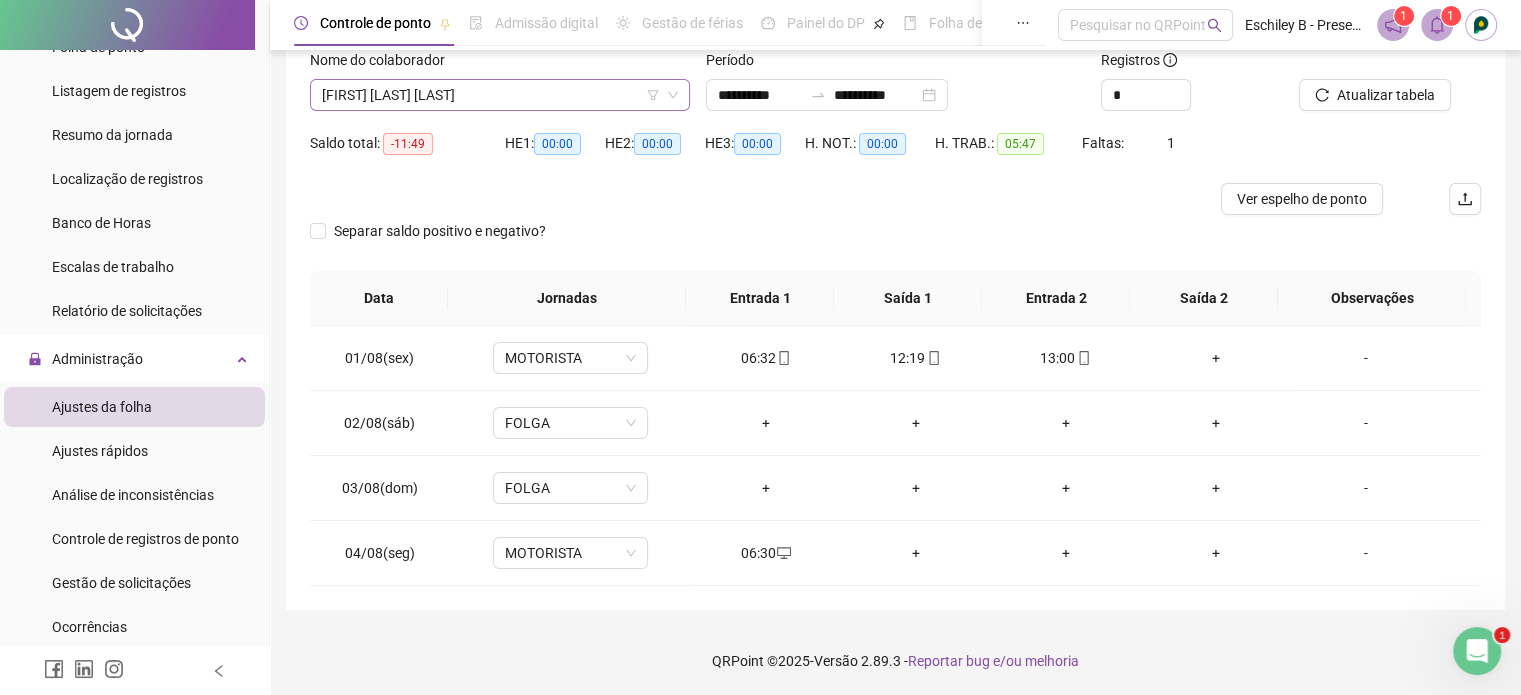 click on "[FIRST] [LAST] [LAST]" at bounding box center [500, 95] 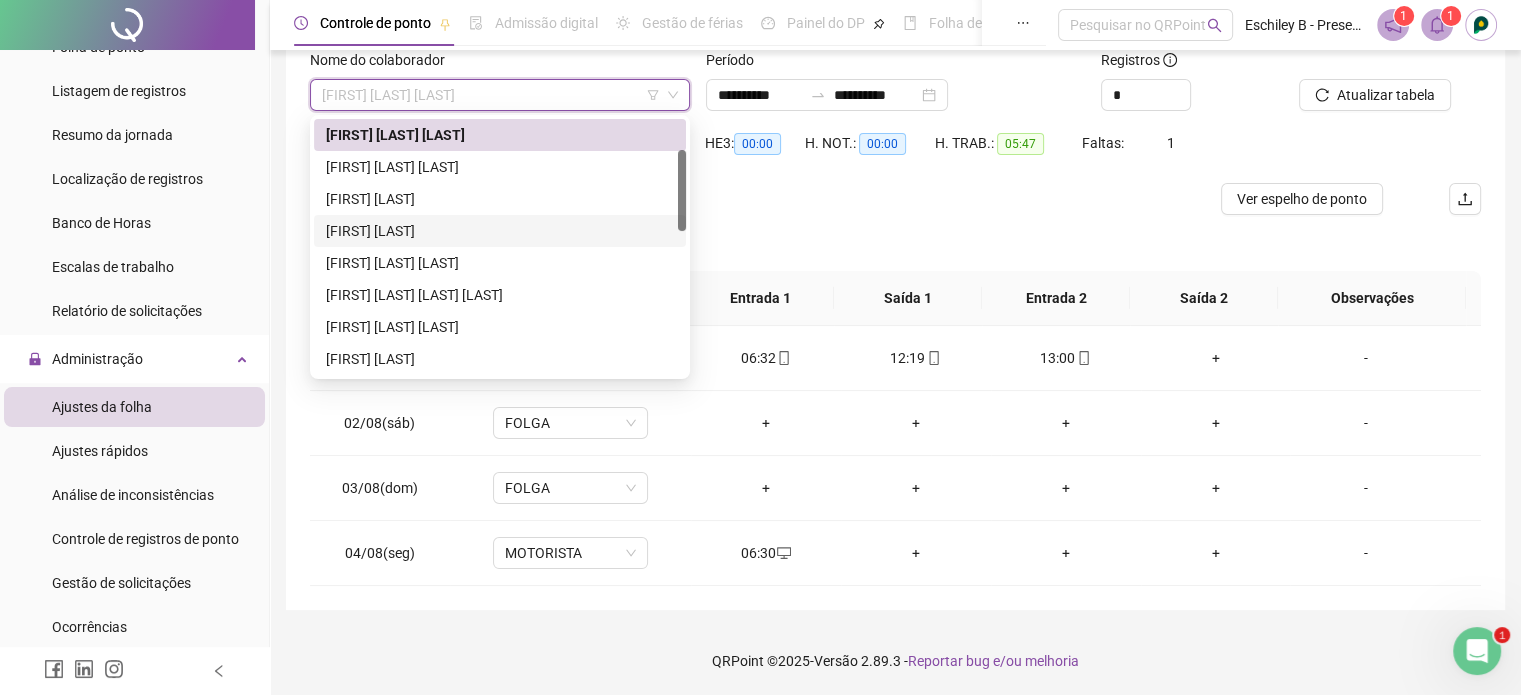 scroll, scrollTop: 296, scrollLeft: 0, axis: vertical 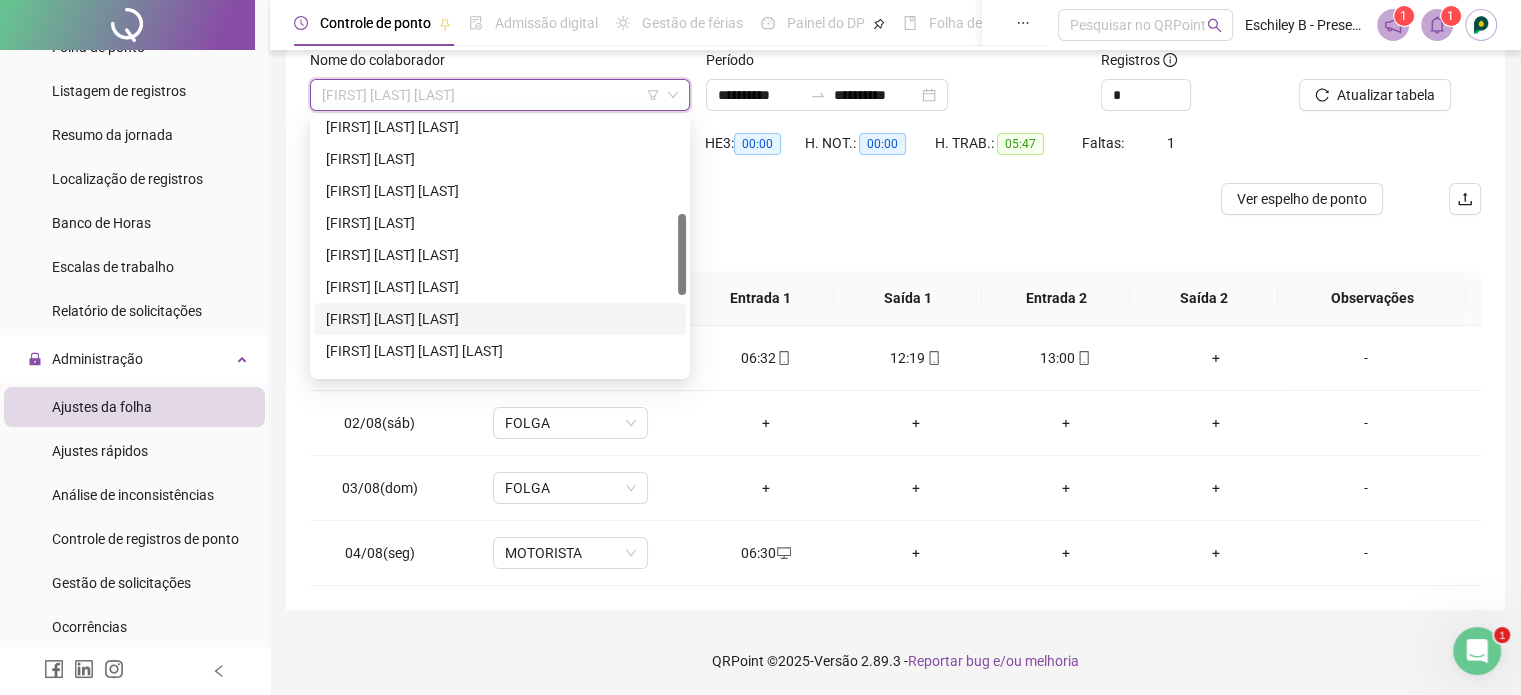 click on "[FIRST] [LAST] [LAST]" at bounding box center (500, 319) 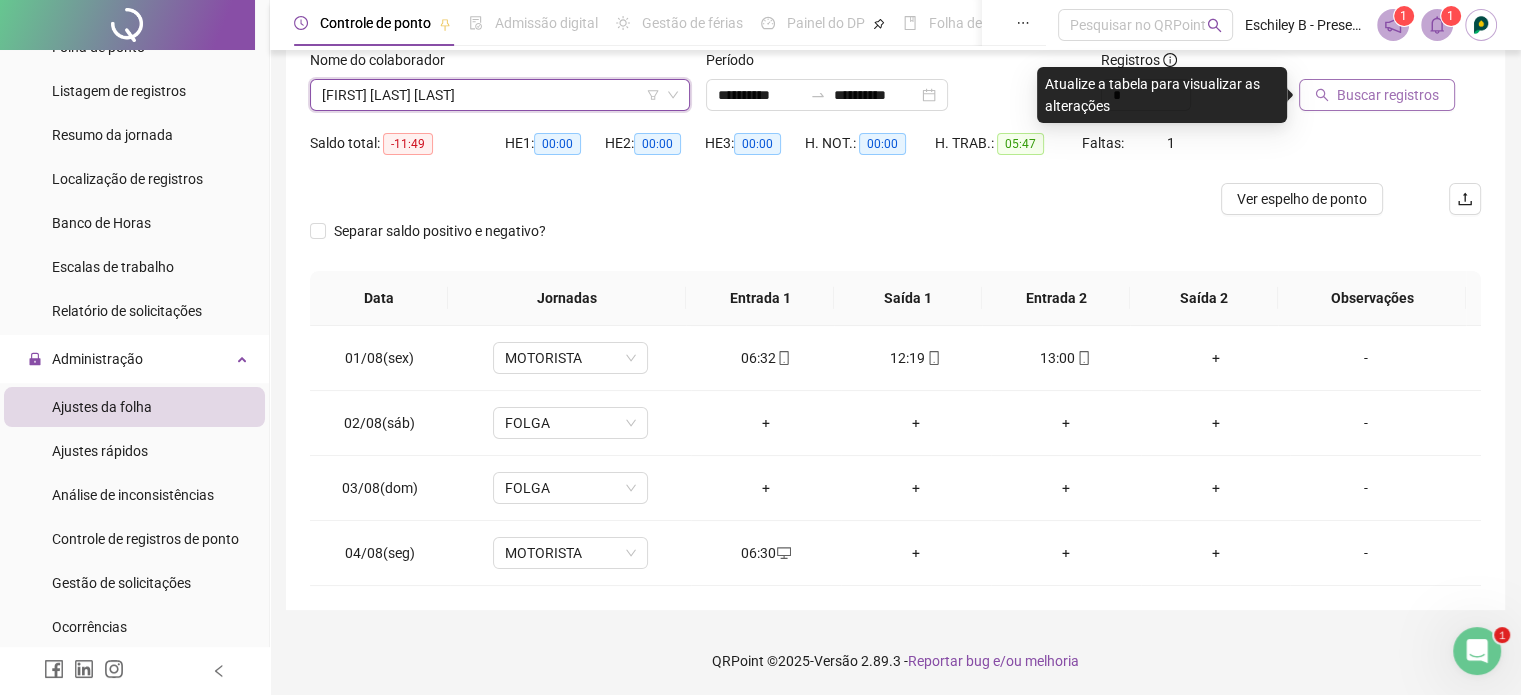 click on "Buscar registros" at bounding box center [1388, 95] 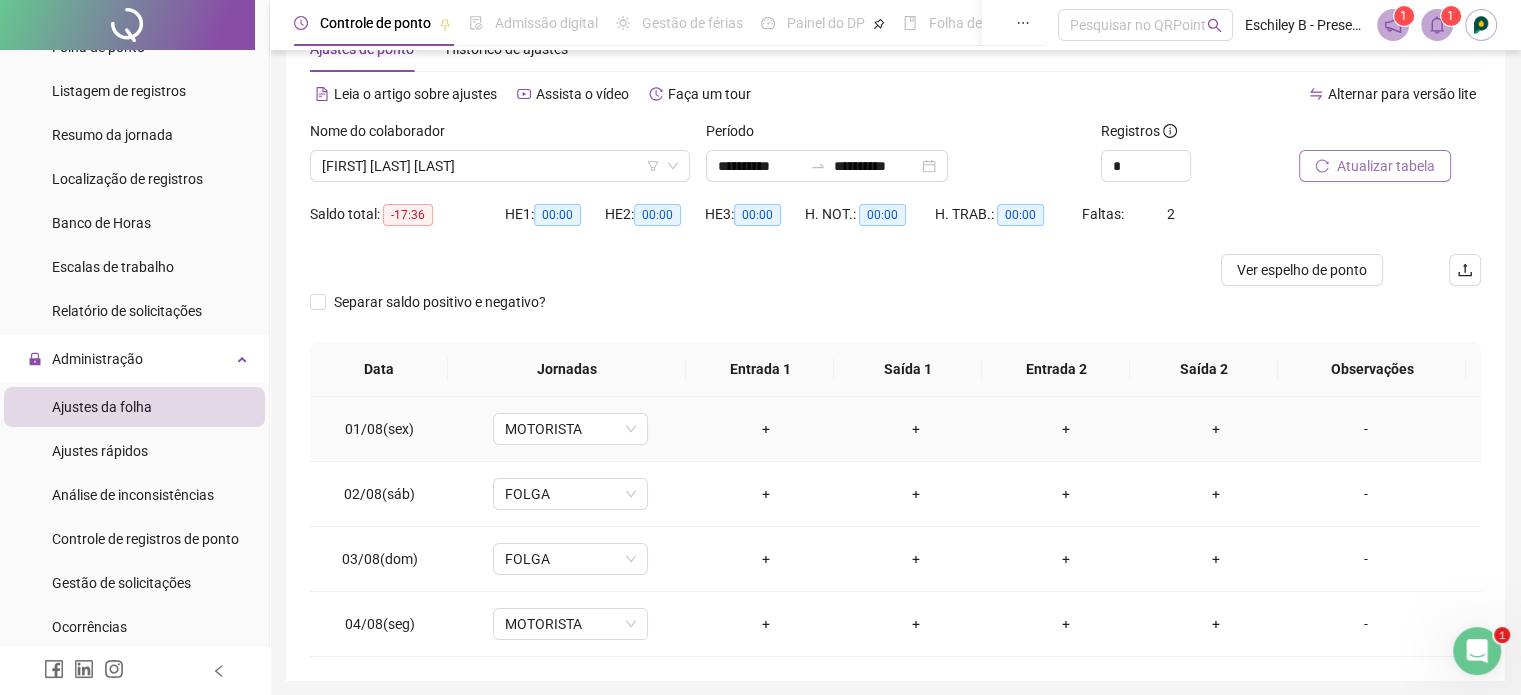 scroll, scrollTop: 100, scrollLeft: 0, axis: vertical 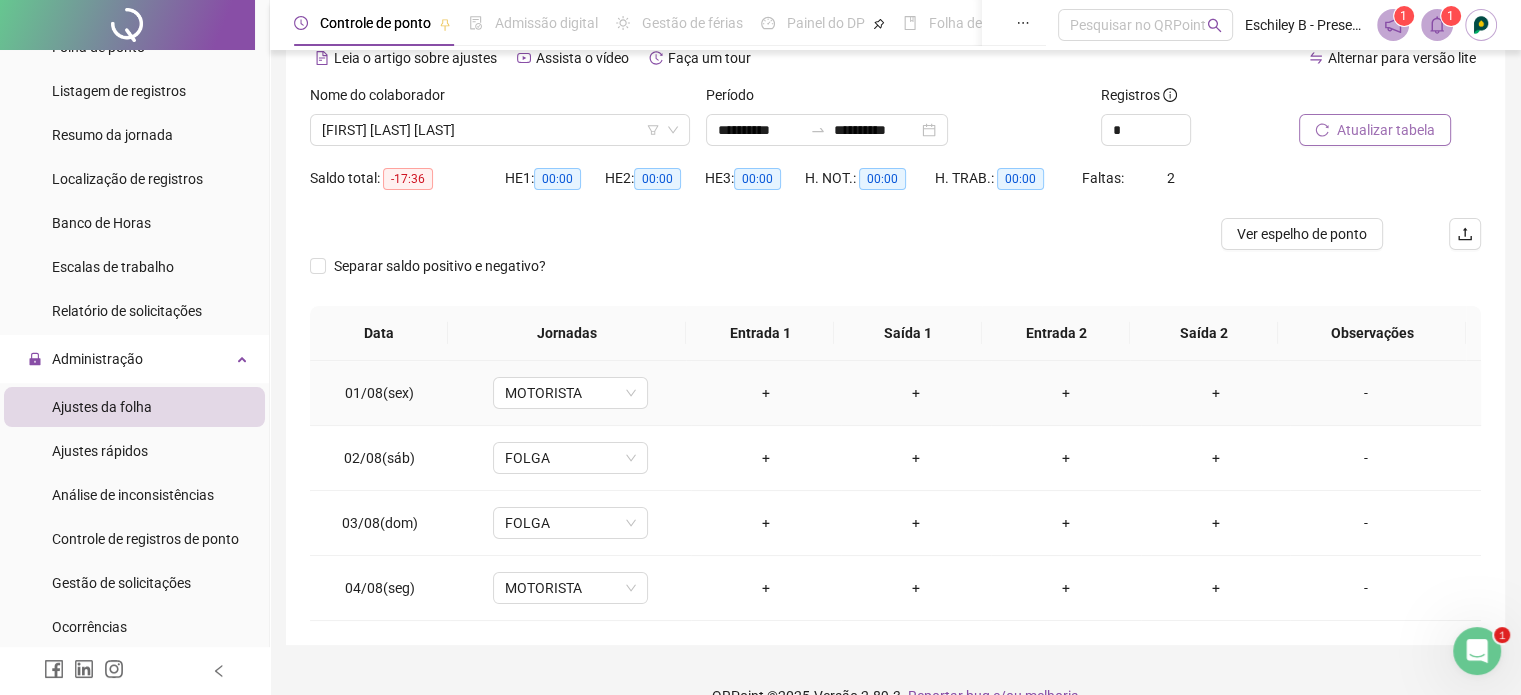 click on "+" at bounding box center [766, 393] 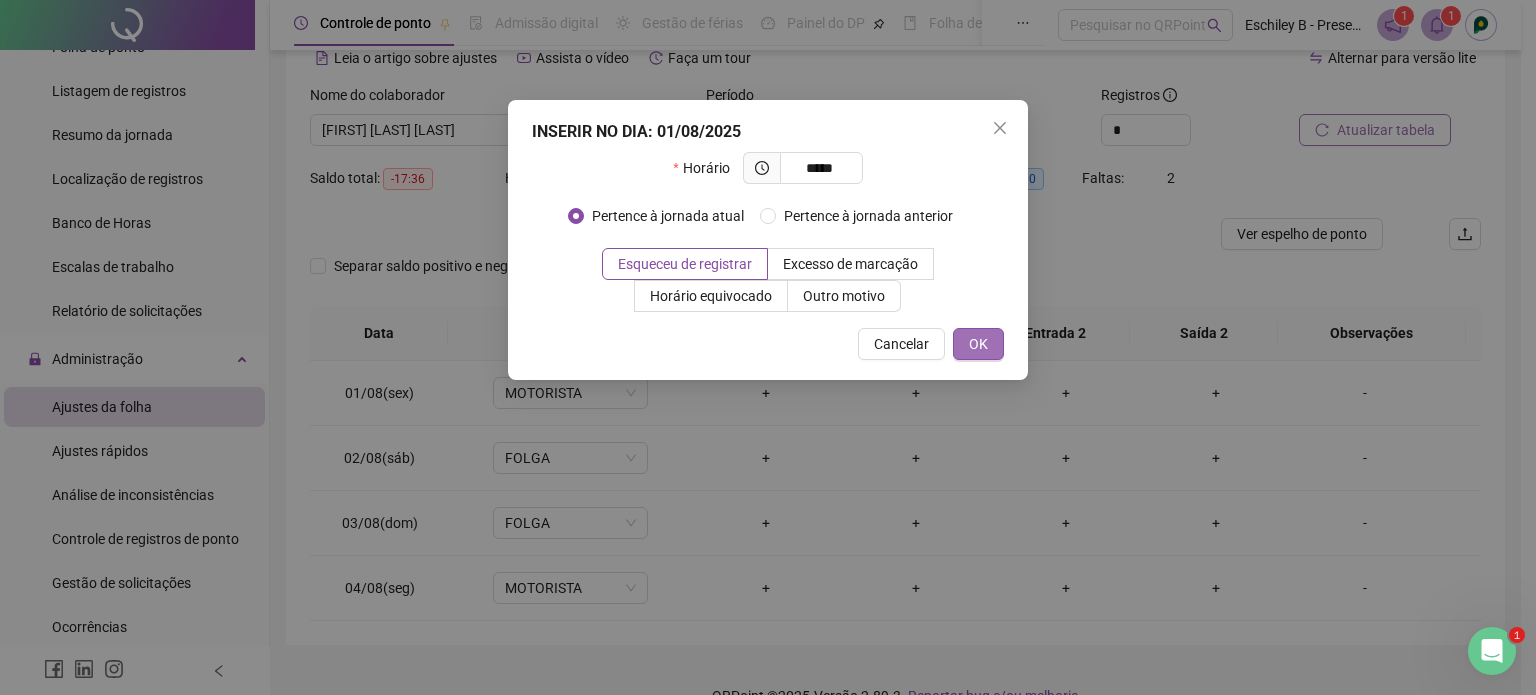 type on "*****" 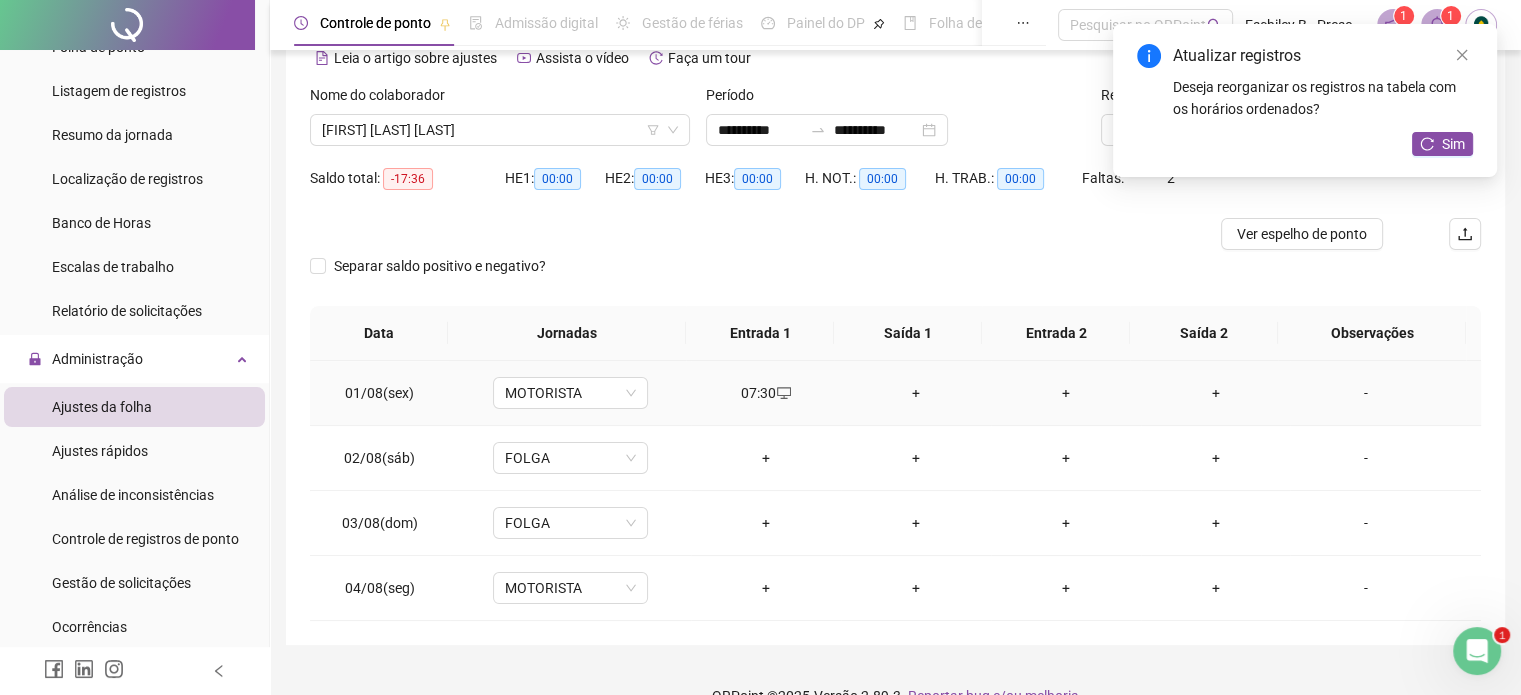 click on "+" at bounding box center [916, 393] 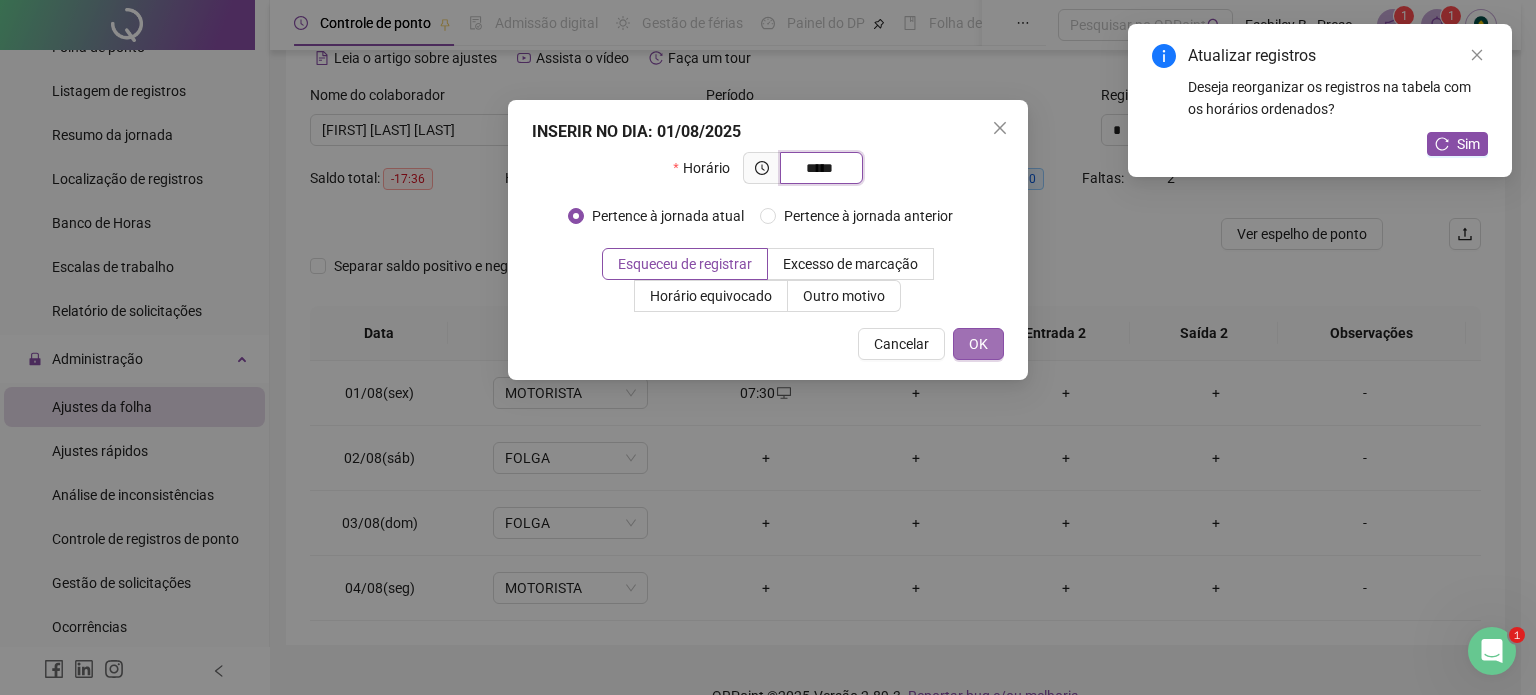 type on "*****" 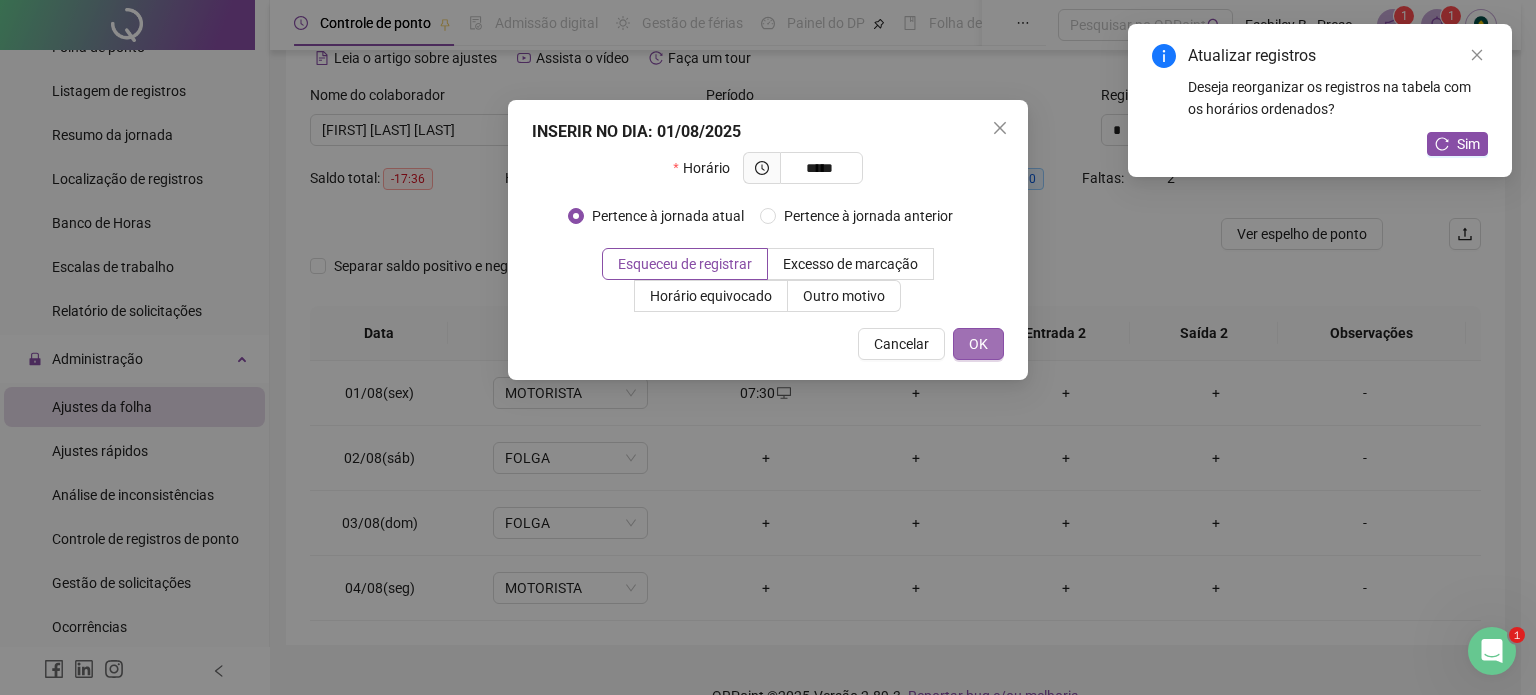click on "INSERIR NO DIA :   01/08/2025 Horário ***** Pertence à jornada atual Pertence à jornada anterior Esqueceu de registrar Excesso de marcação Horário equivocado Outro motivo Motivo Cancelar OK" at bounding box center (768, 240) 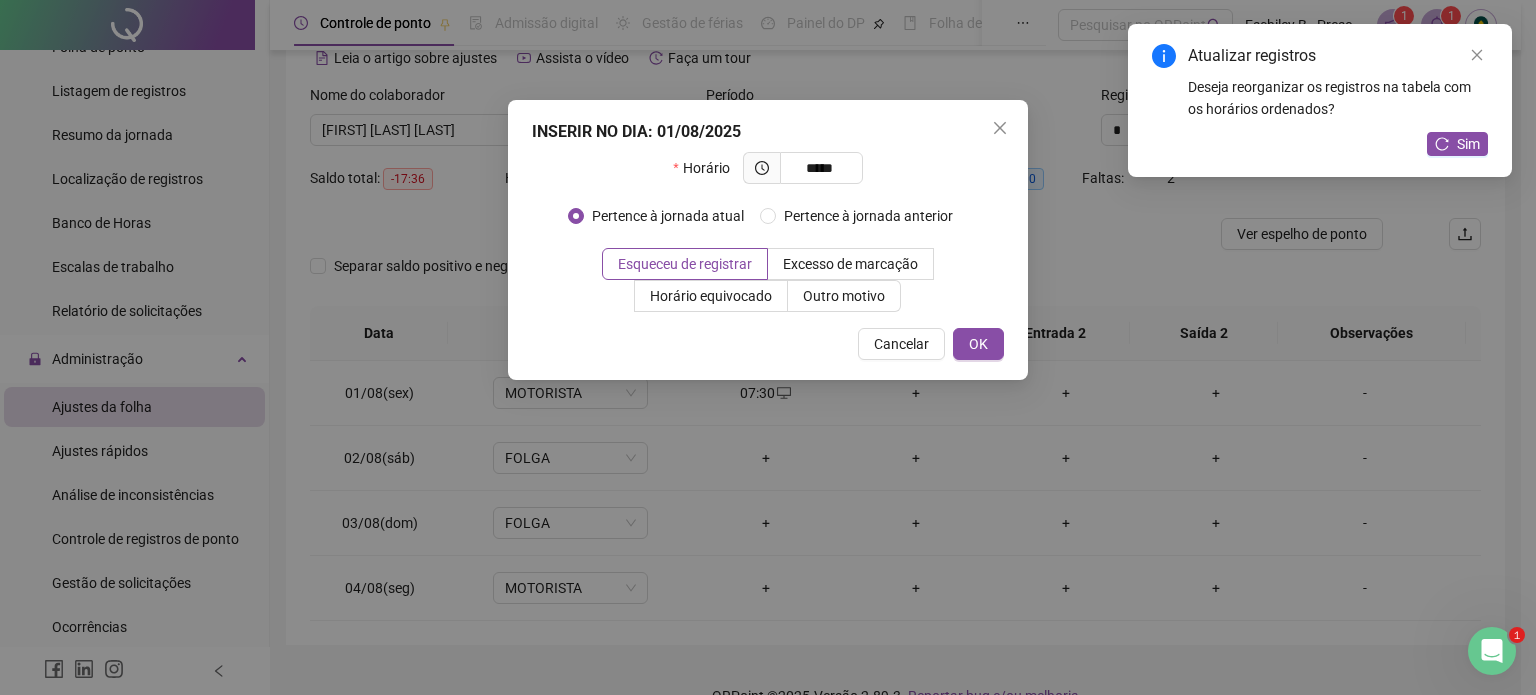 drag, startPoint x: 980, startPoint y: 348, endPoint x: 1012, endPoint y: 363, distance: 35.341194 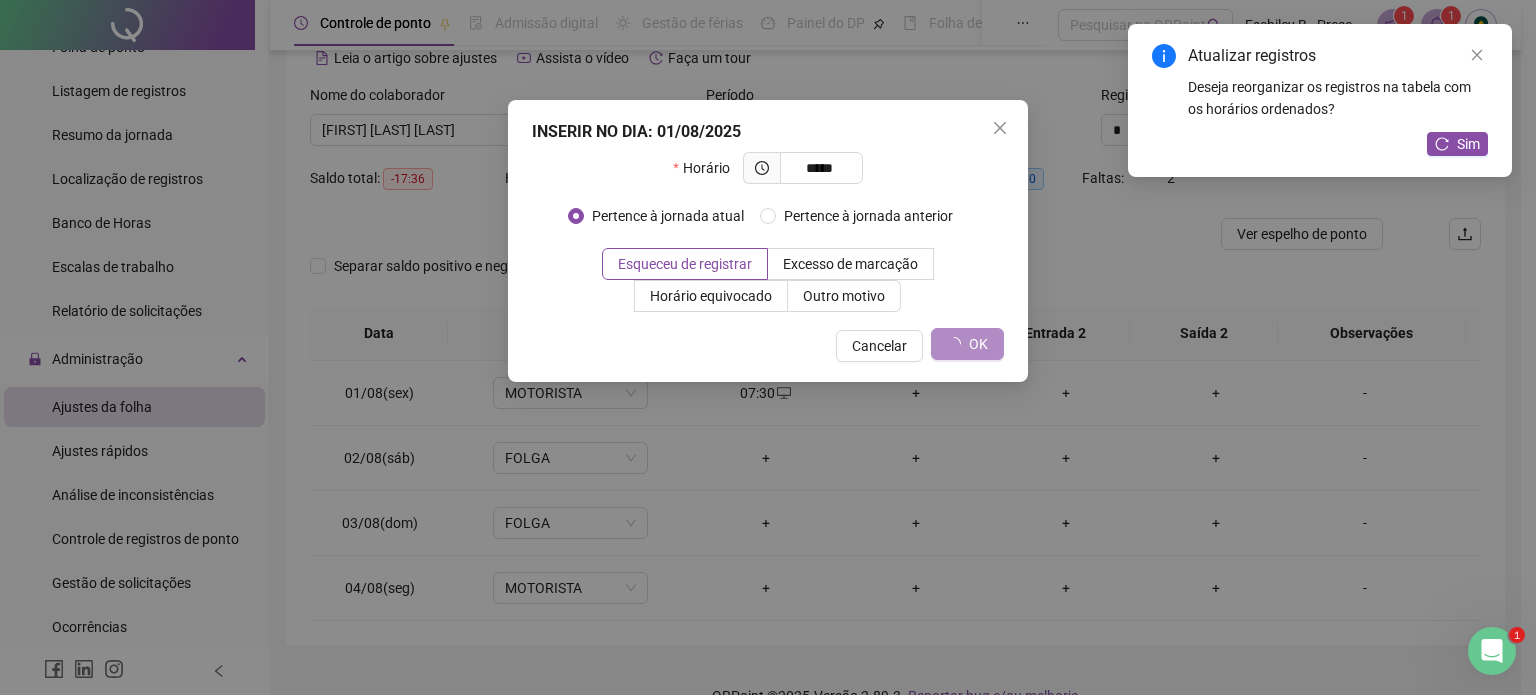 click on "INSERIR NO DIA :   01/08/2025 Horário ***** Pertence à jornada atual Pertence à jornada anterior Esqueceu de registrar Excesso de marcação Horário equivocado Outro motivo Motivo Cancelar OK" at bounding box center [768, 347] 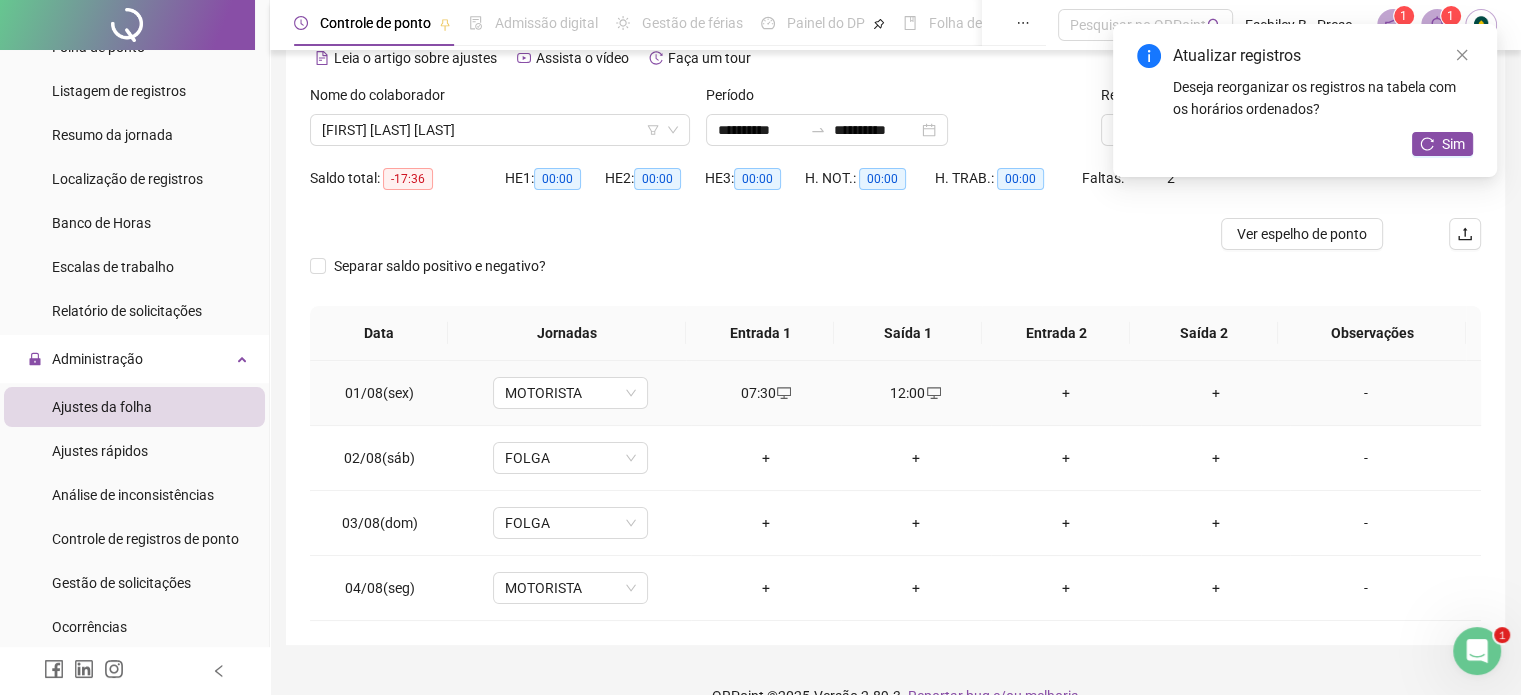 click on "+" at bounding box center [1066, 393] 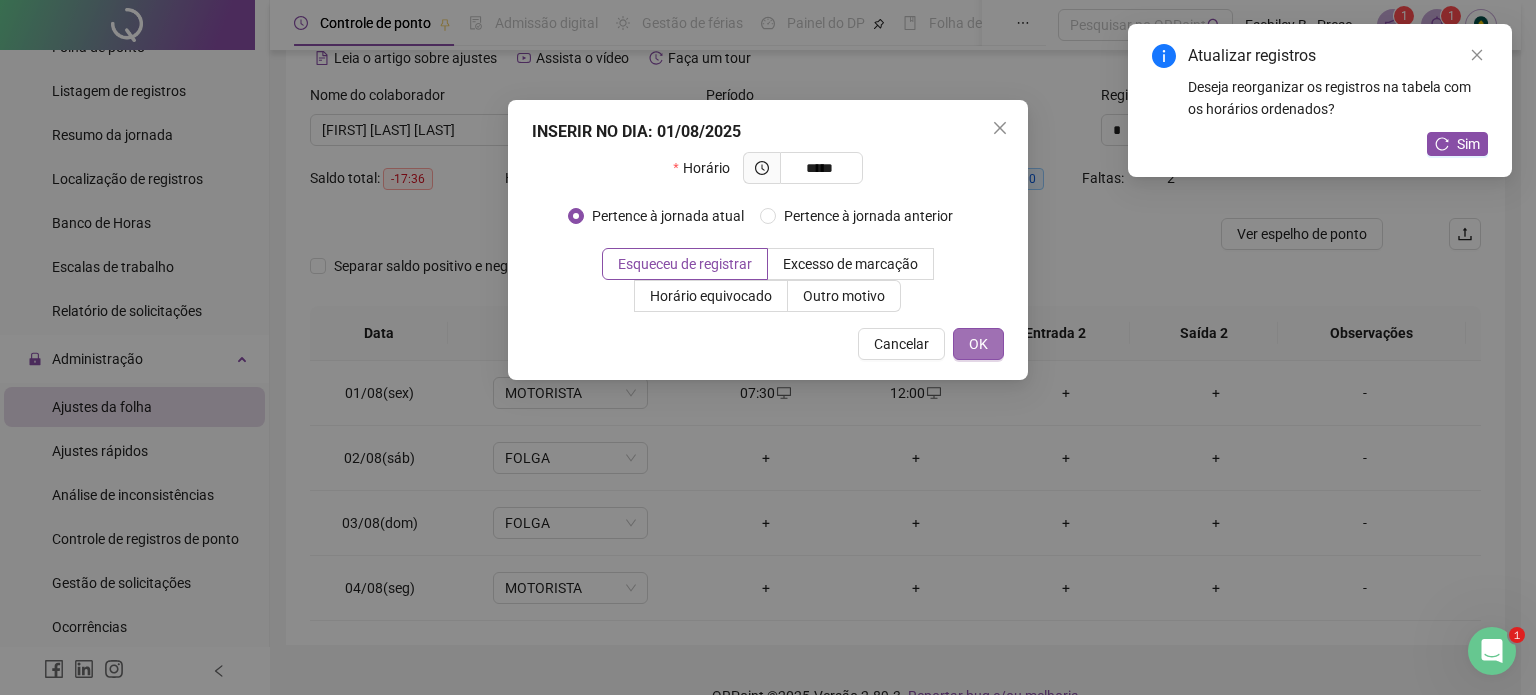 type on "*****" 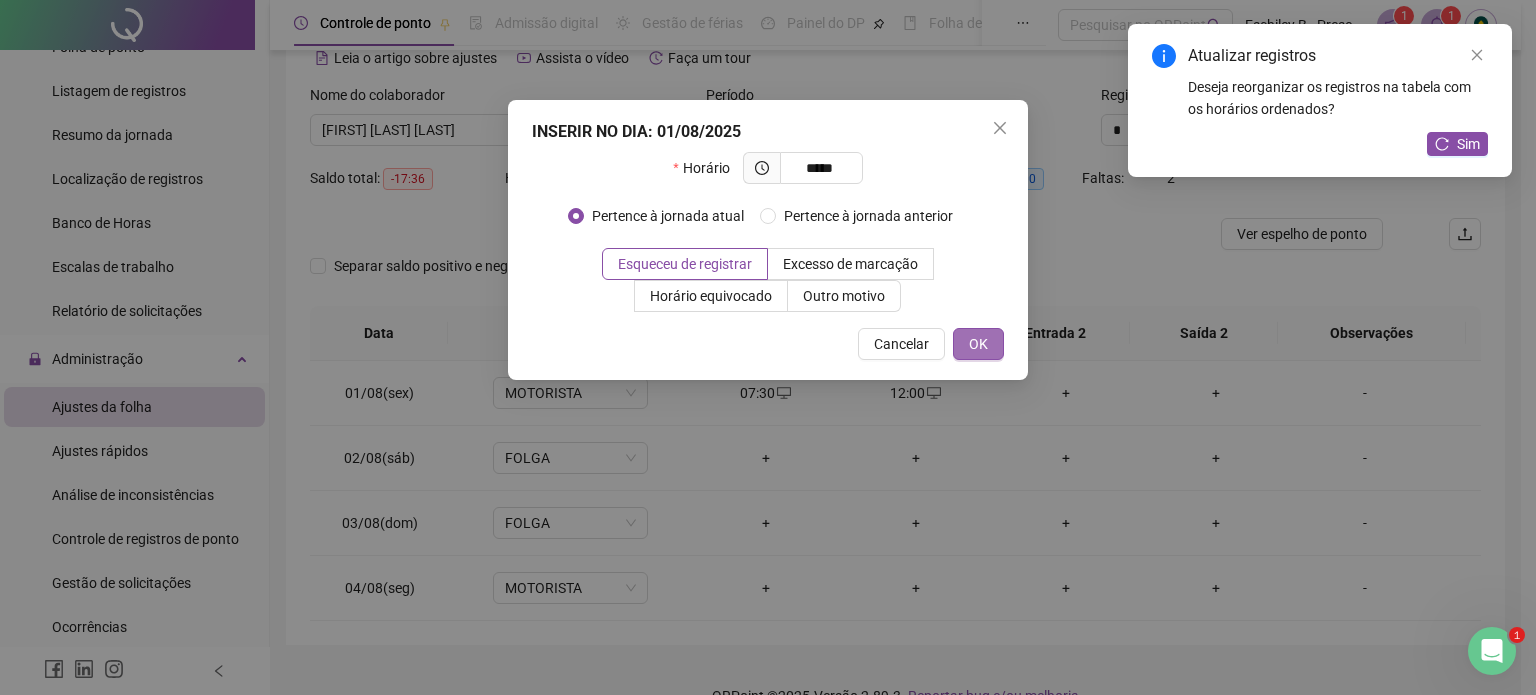 click on "OK" at bounding box center [978, 344] 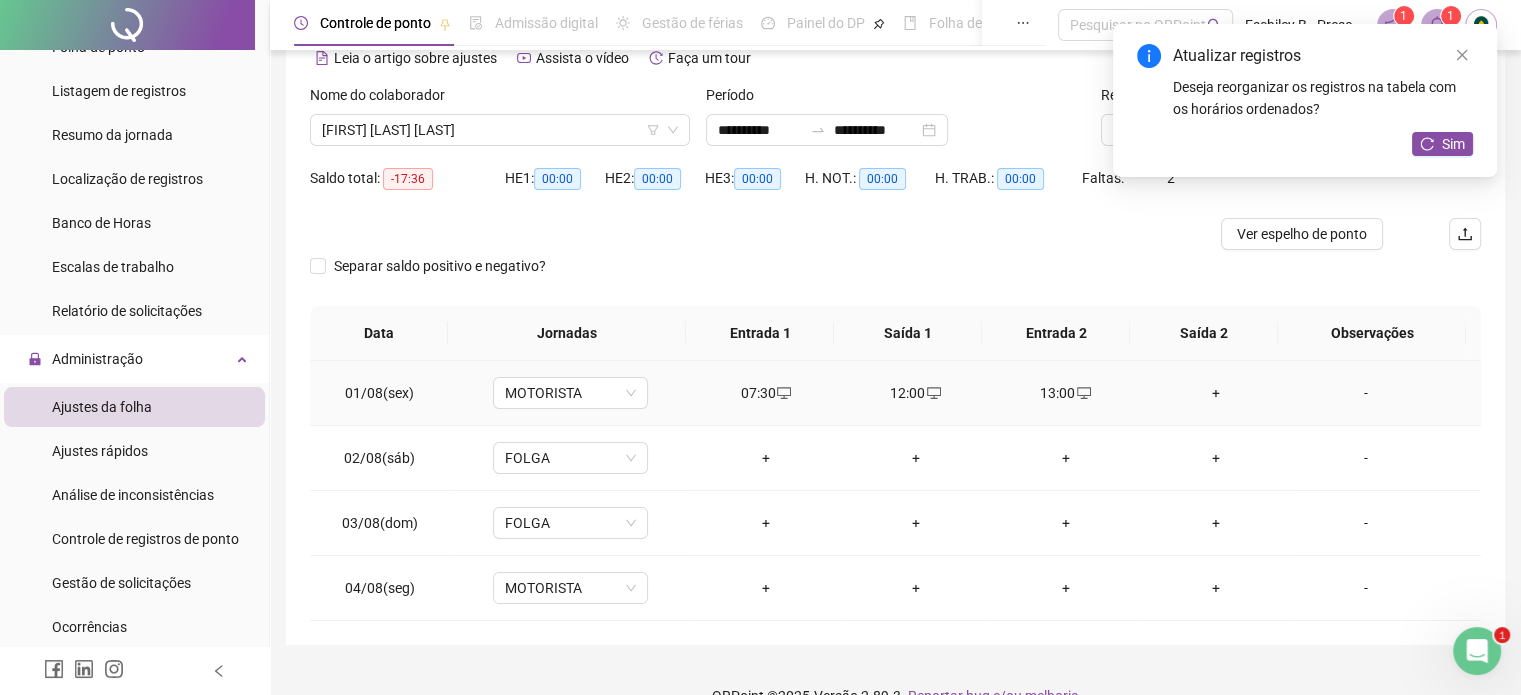 click on "+" at bounding box center (1216, 393) 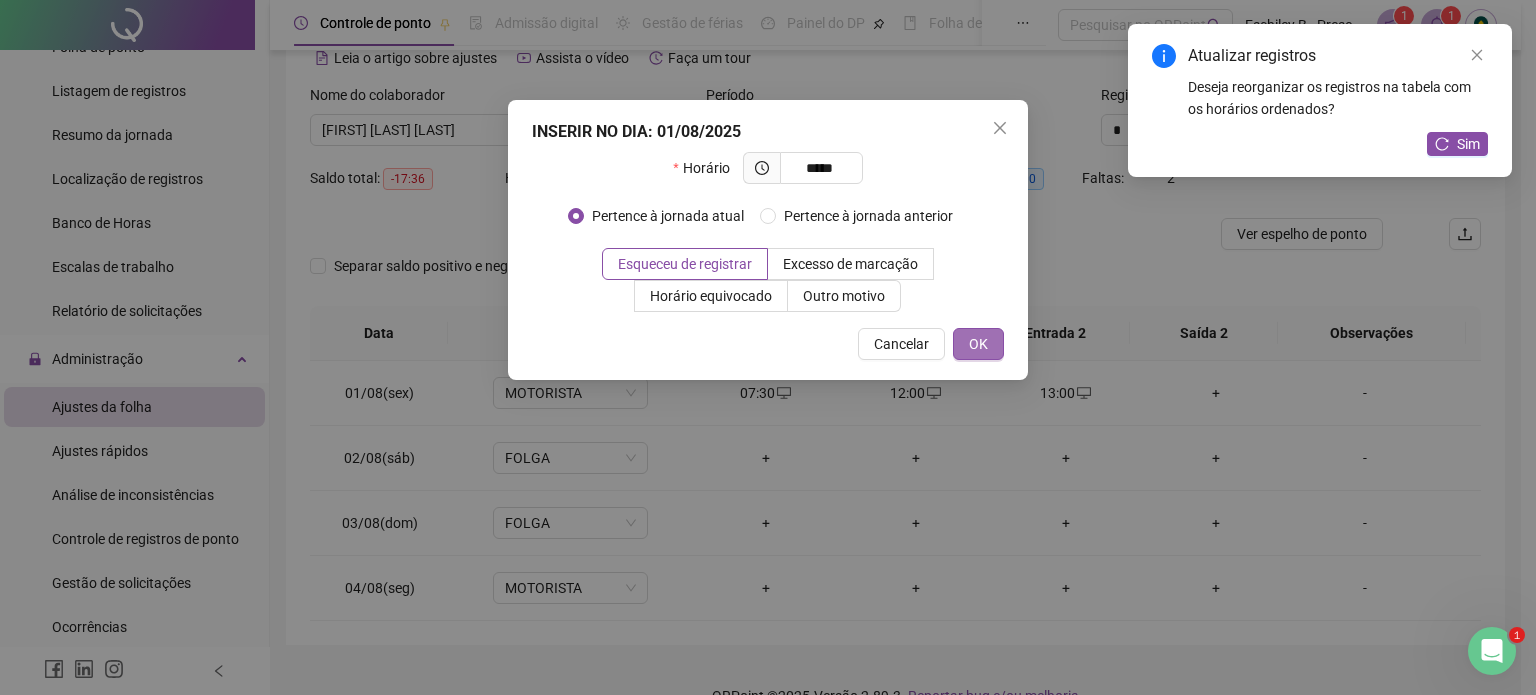 type on "*****" 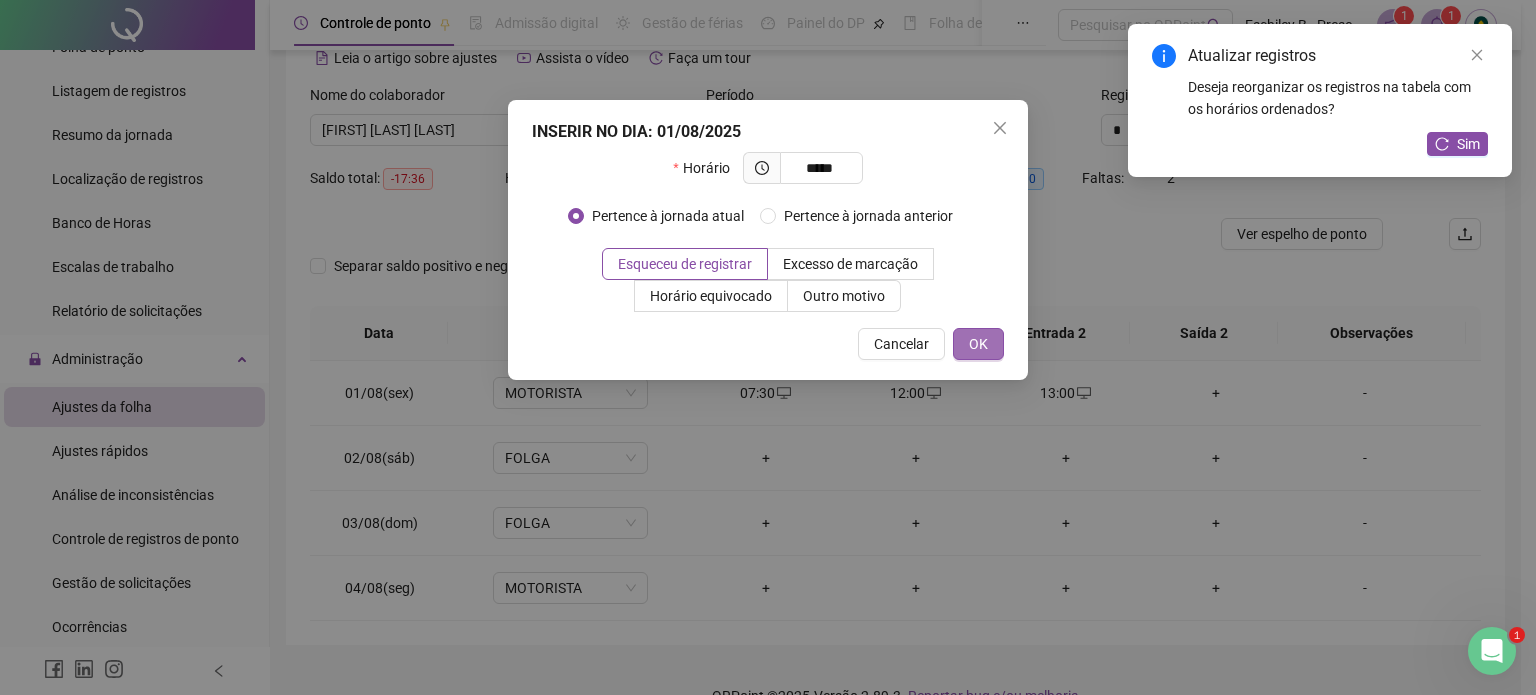 click on "OK" at bounding box center [978, 344] 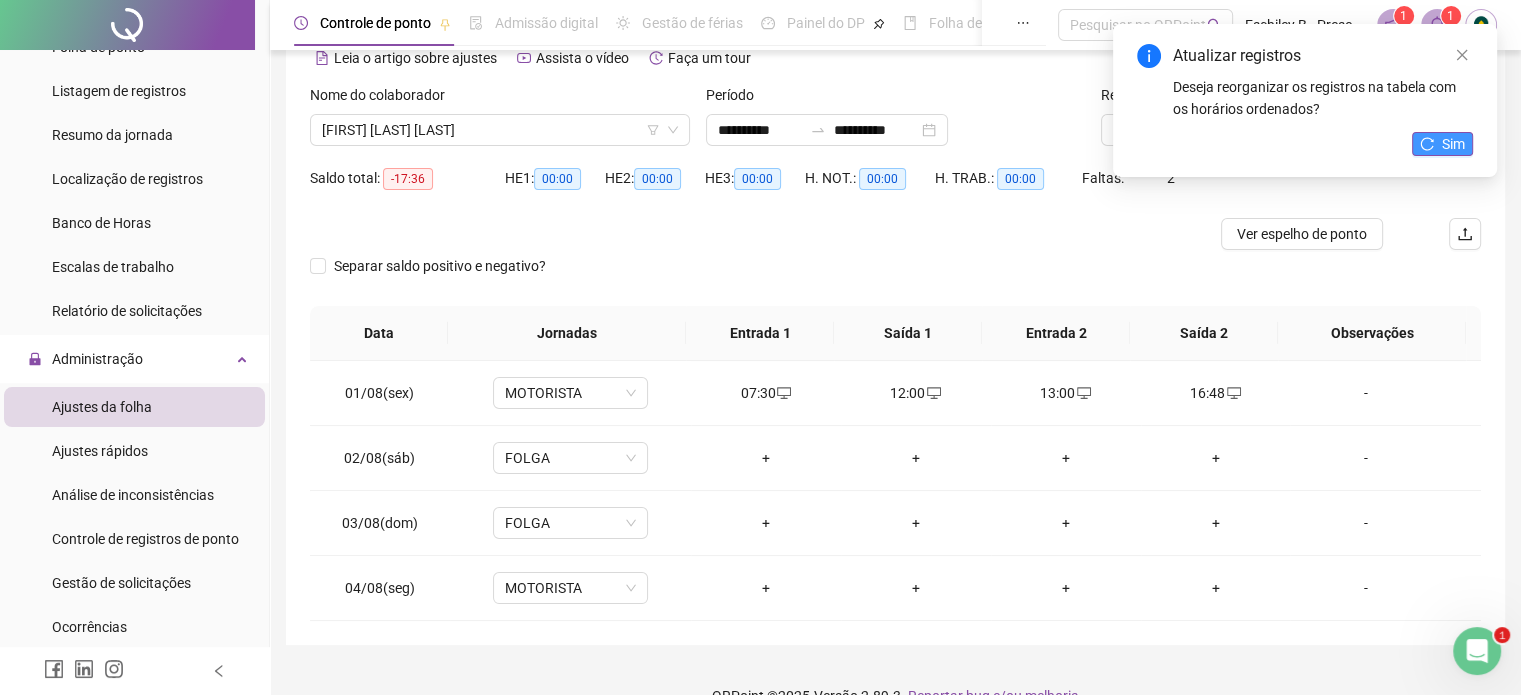 click on "Sim" at bounding box center (1453, 144) 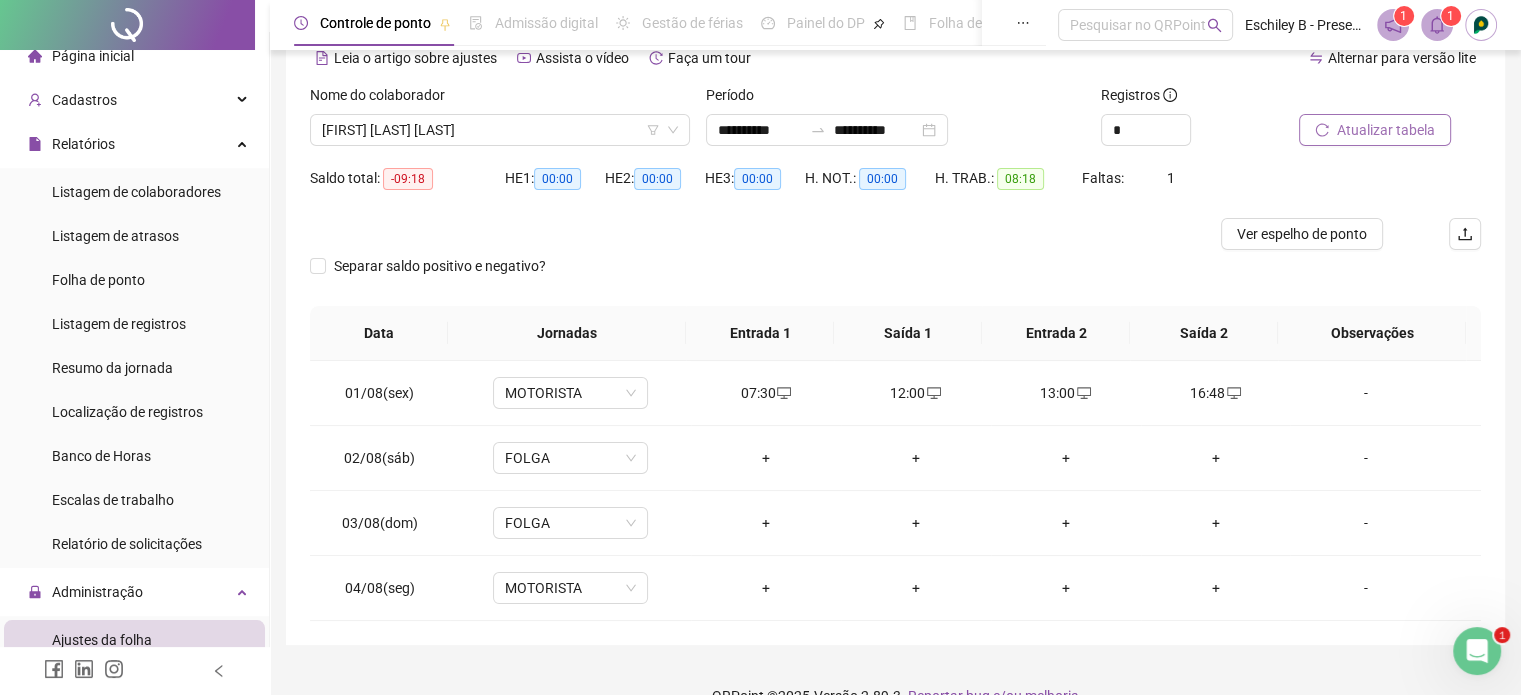 scroll, scrollTop: 0, scrollLeft: 0, axis: both 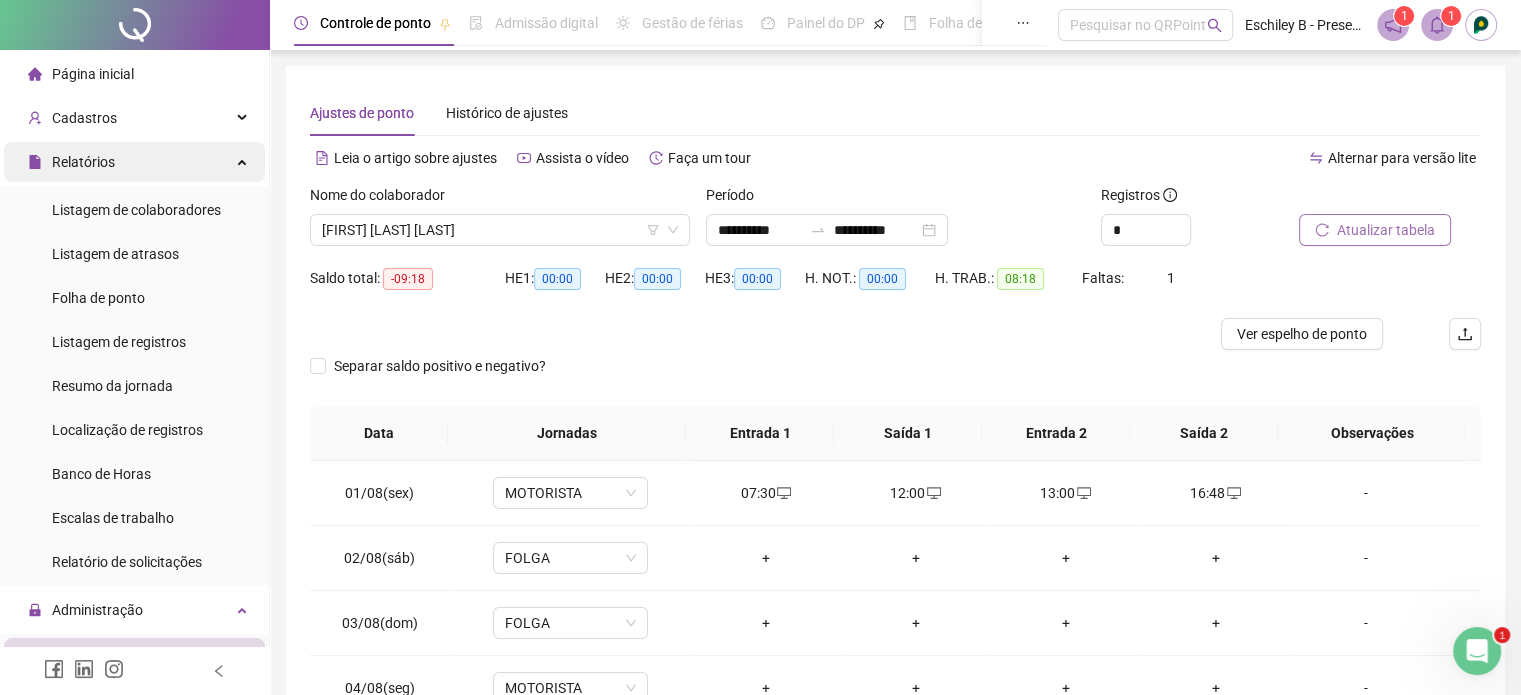 click on "Relatórios" at bounding box center [134, 162] 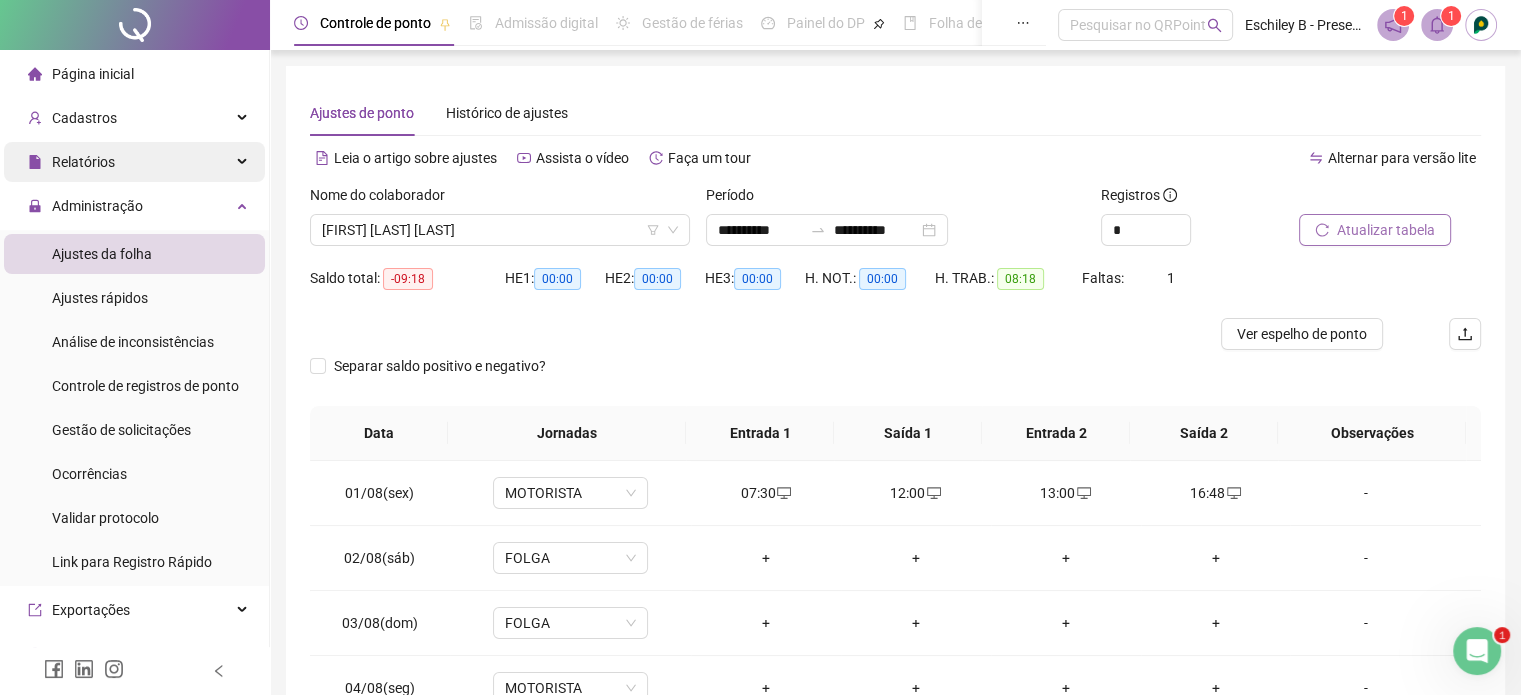 click on "Relatórios" at bounding box center [134, 162] 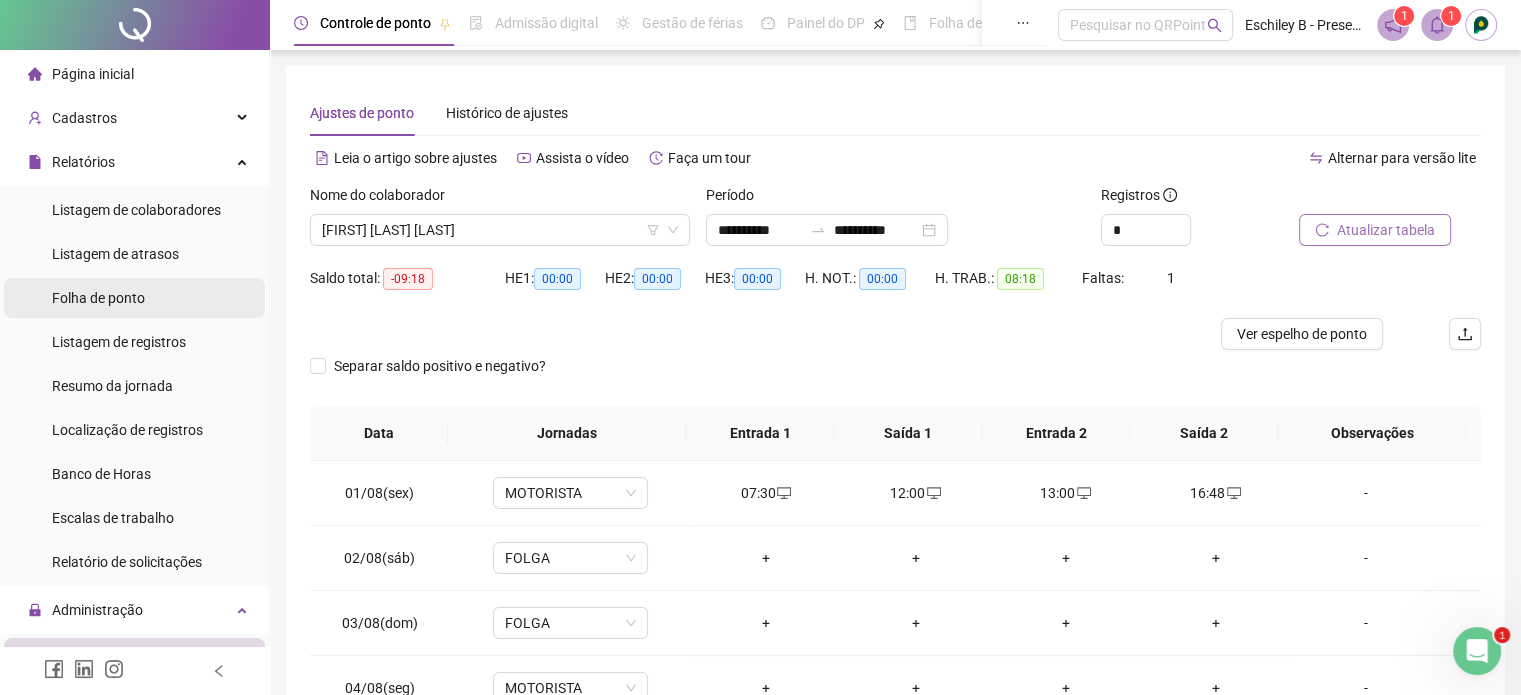 click on "Folha de ponto" at bounding box center (98, 298) 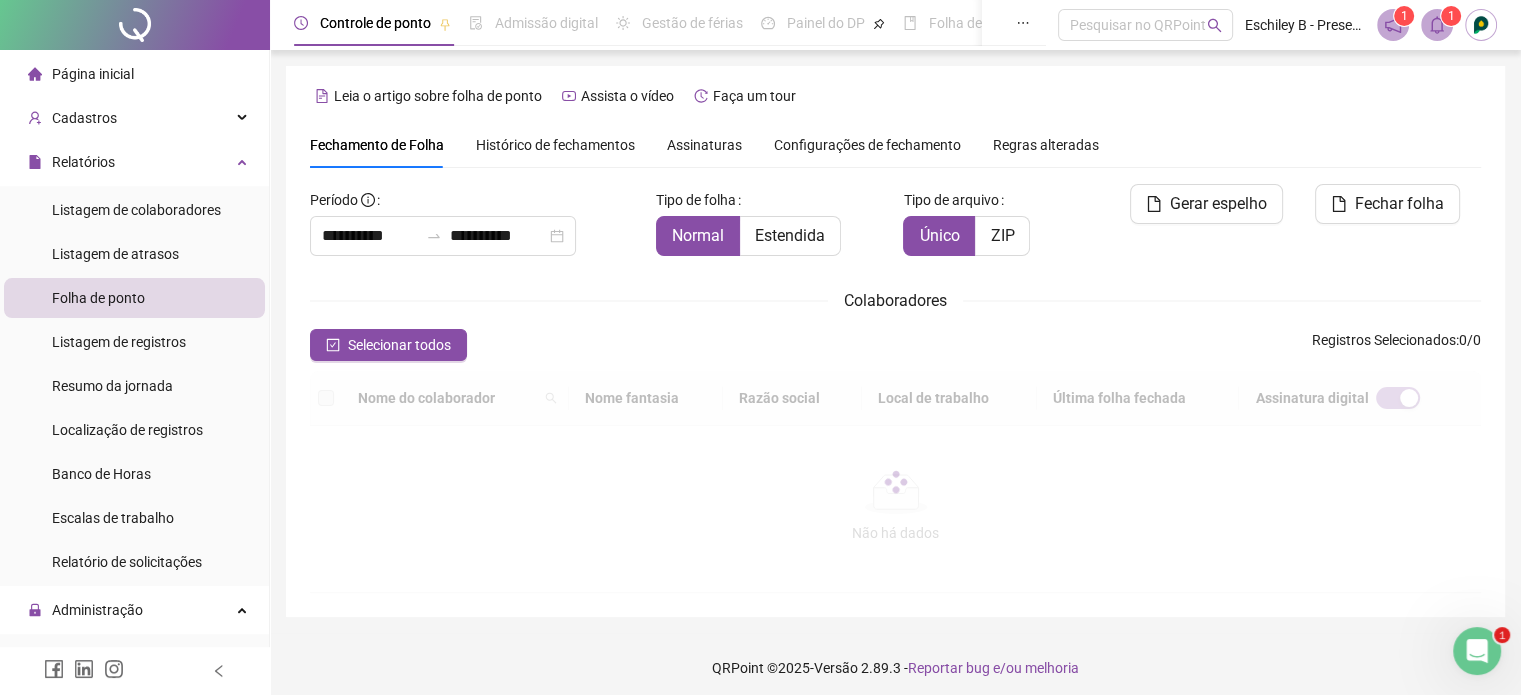 click on "**********" at bounding box center (895, 388) 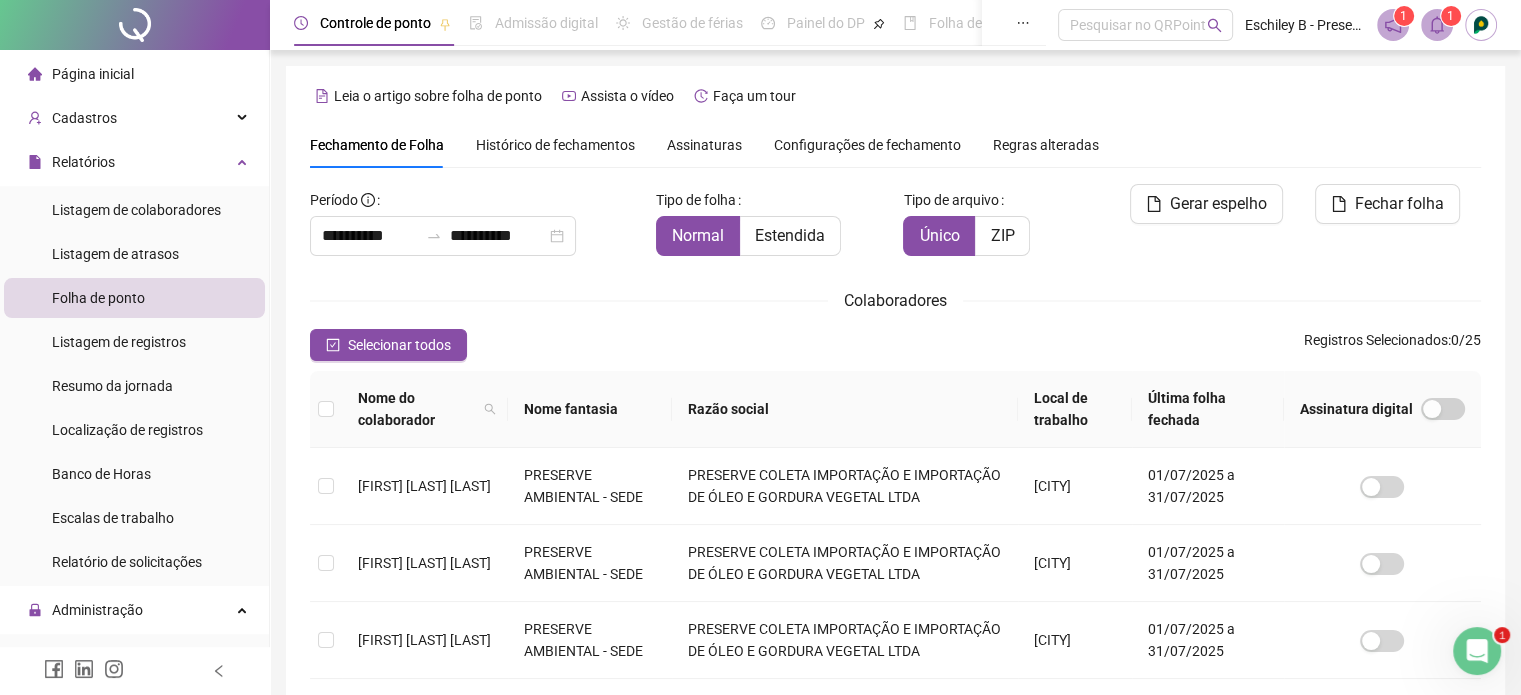 scroll, scrollTop: 61, scrollLeft: 0, axis: vertical 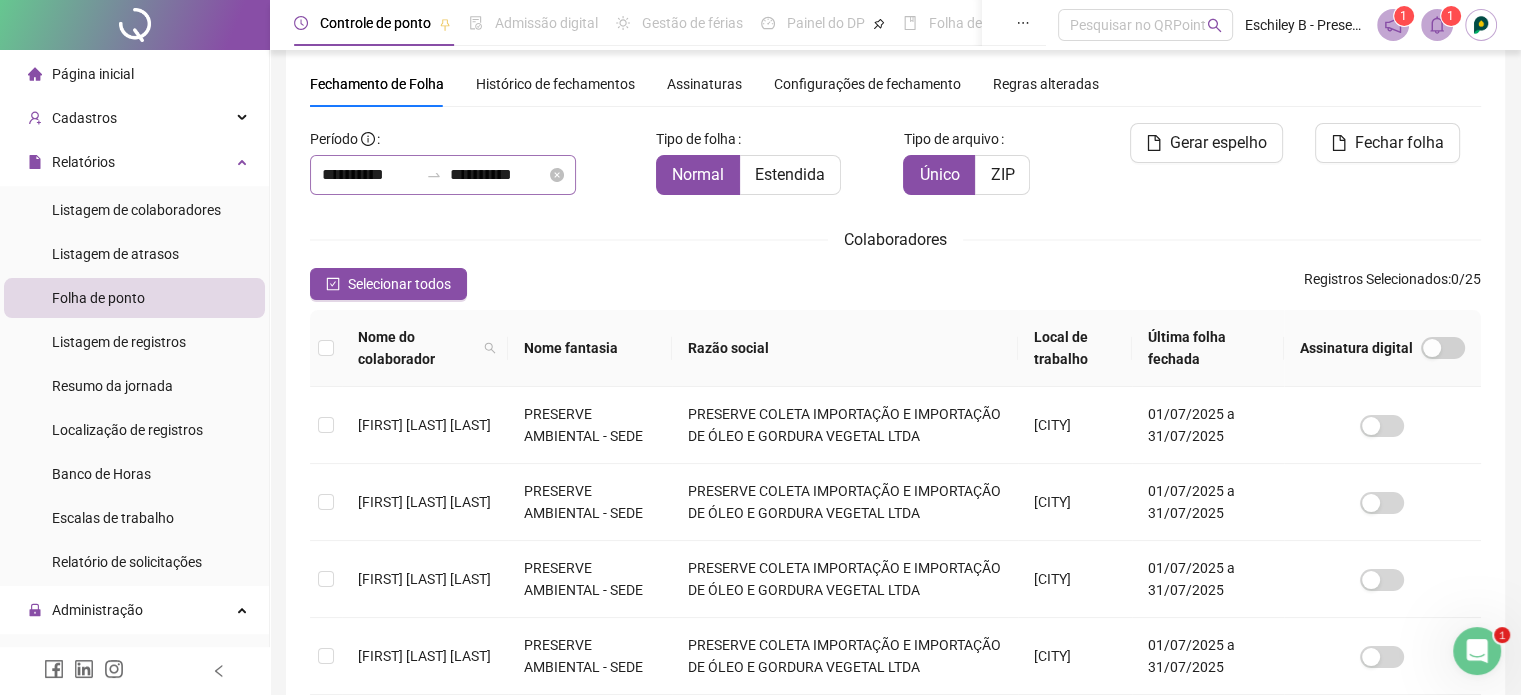 click 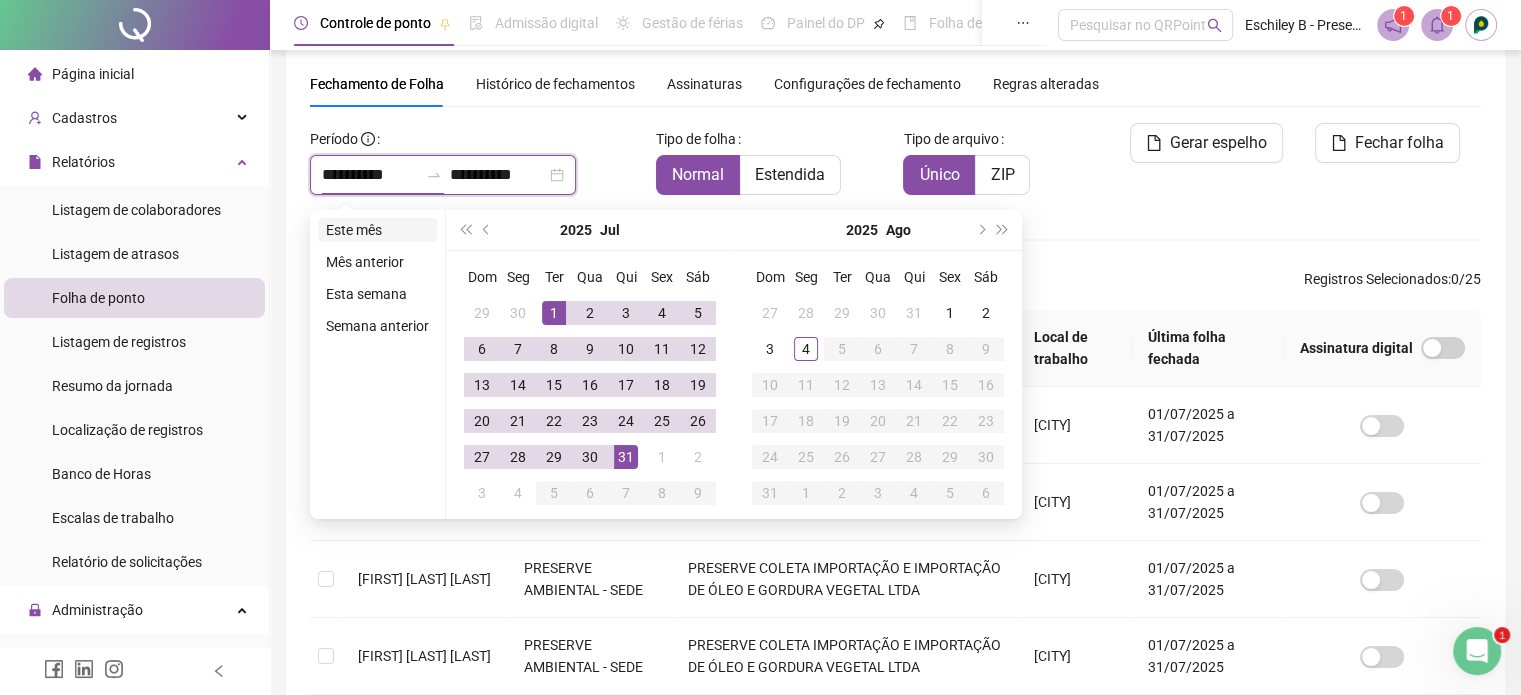 type on "**********" 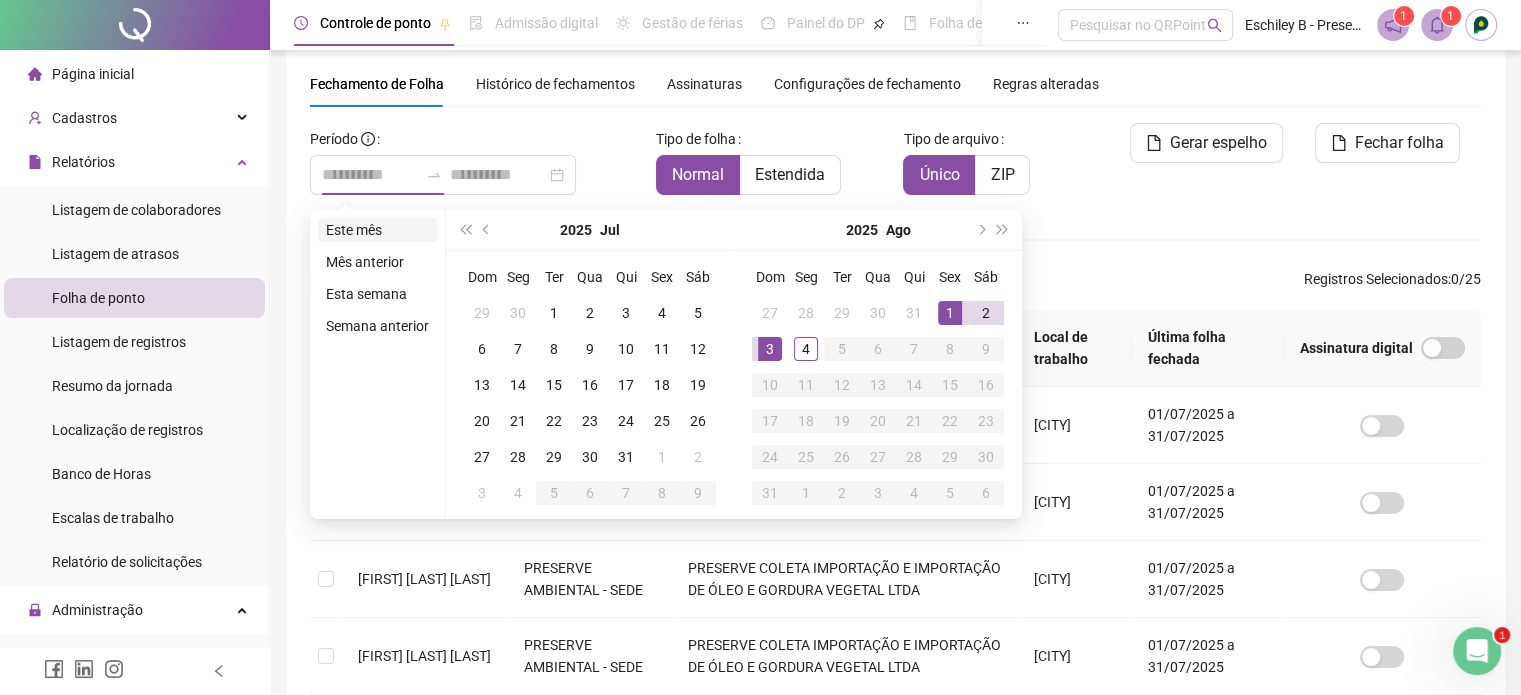 click on "Este mês" at bounding box center [377, 230] 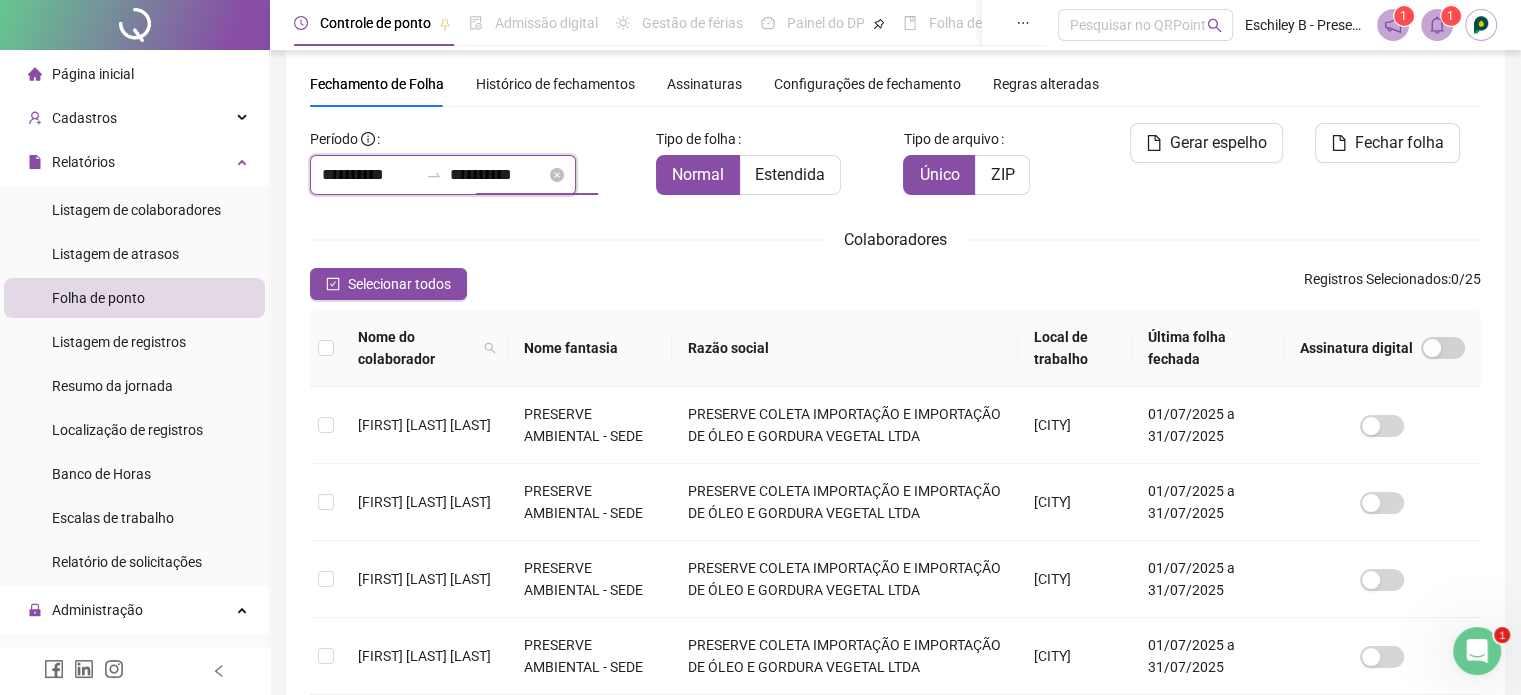 click on "**********" at bounding box center (498, 175) 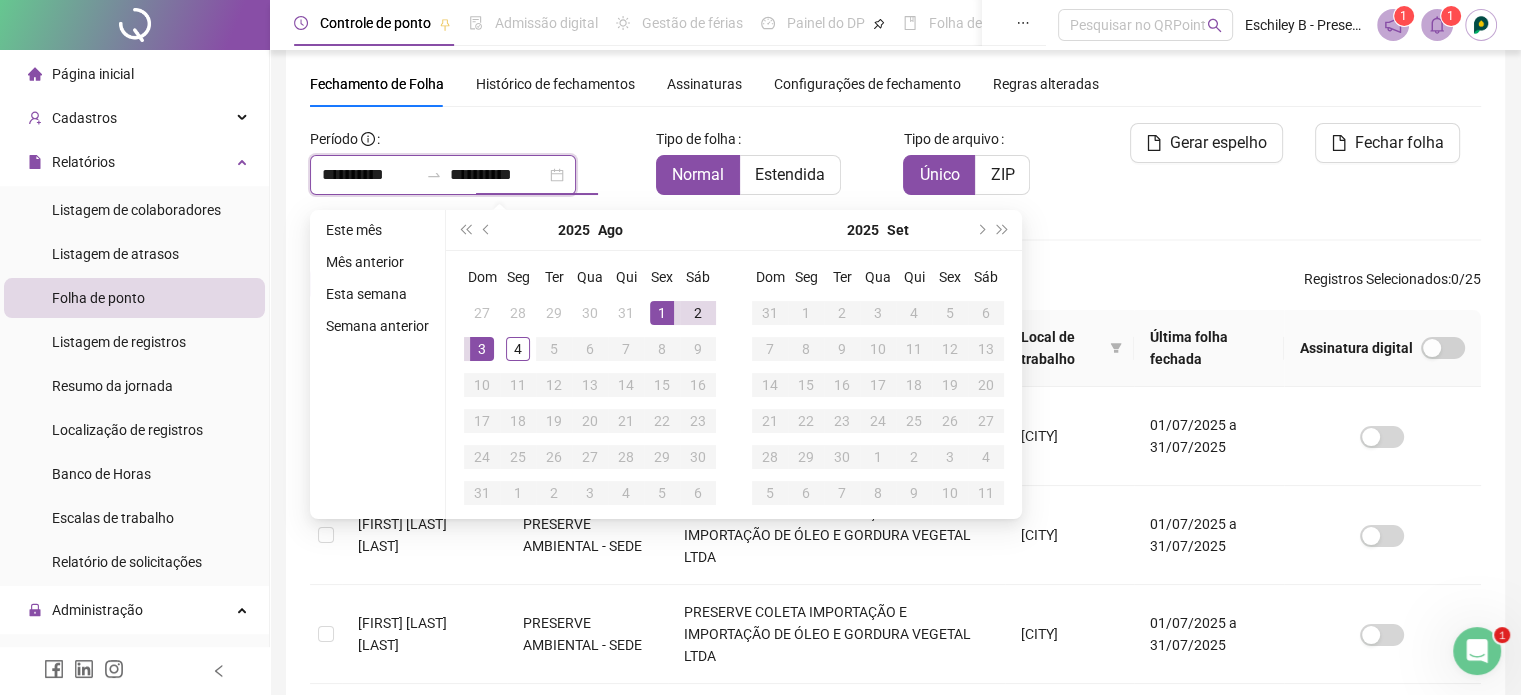 type on "**********" 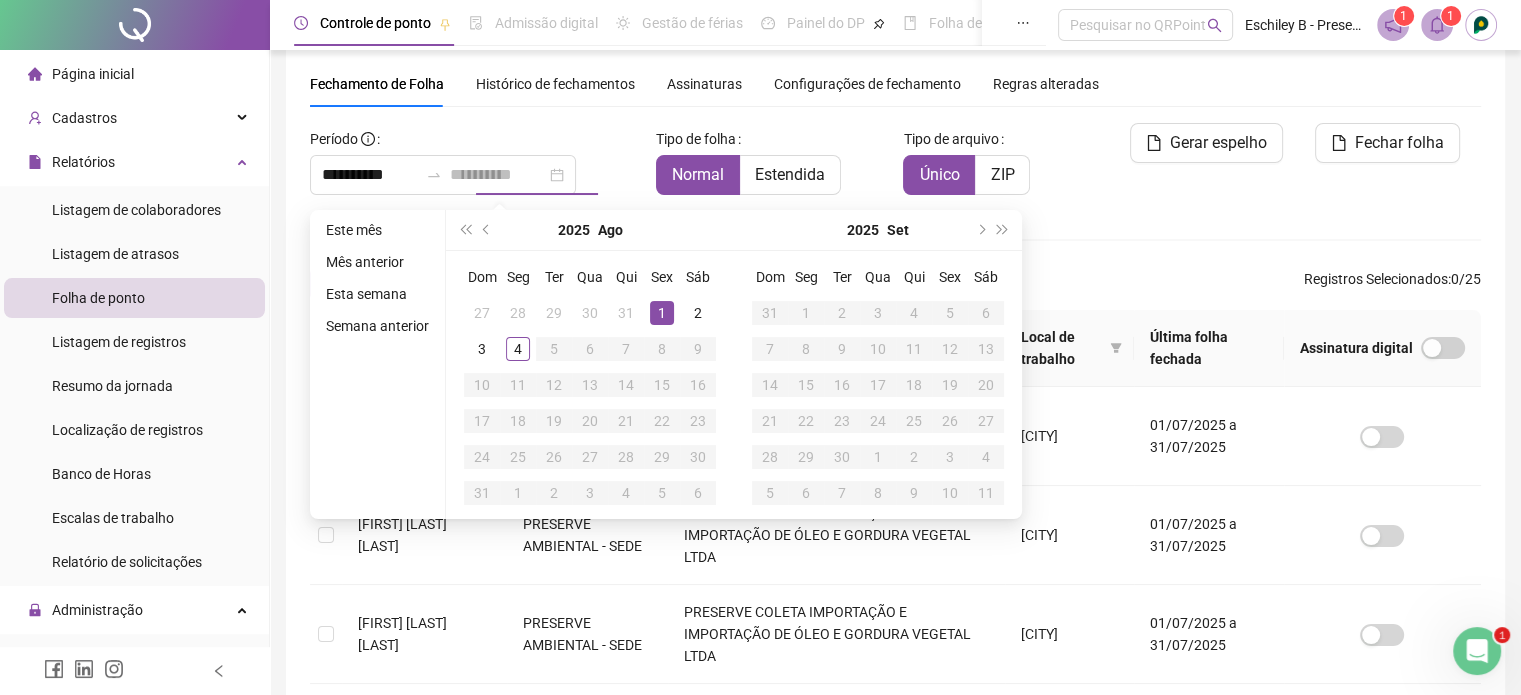 click on "1" at bounding box center (662, 313) 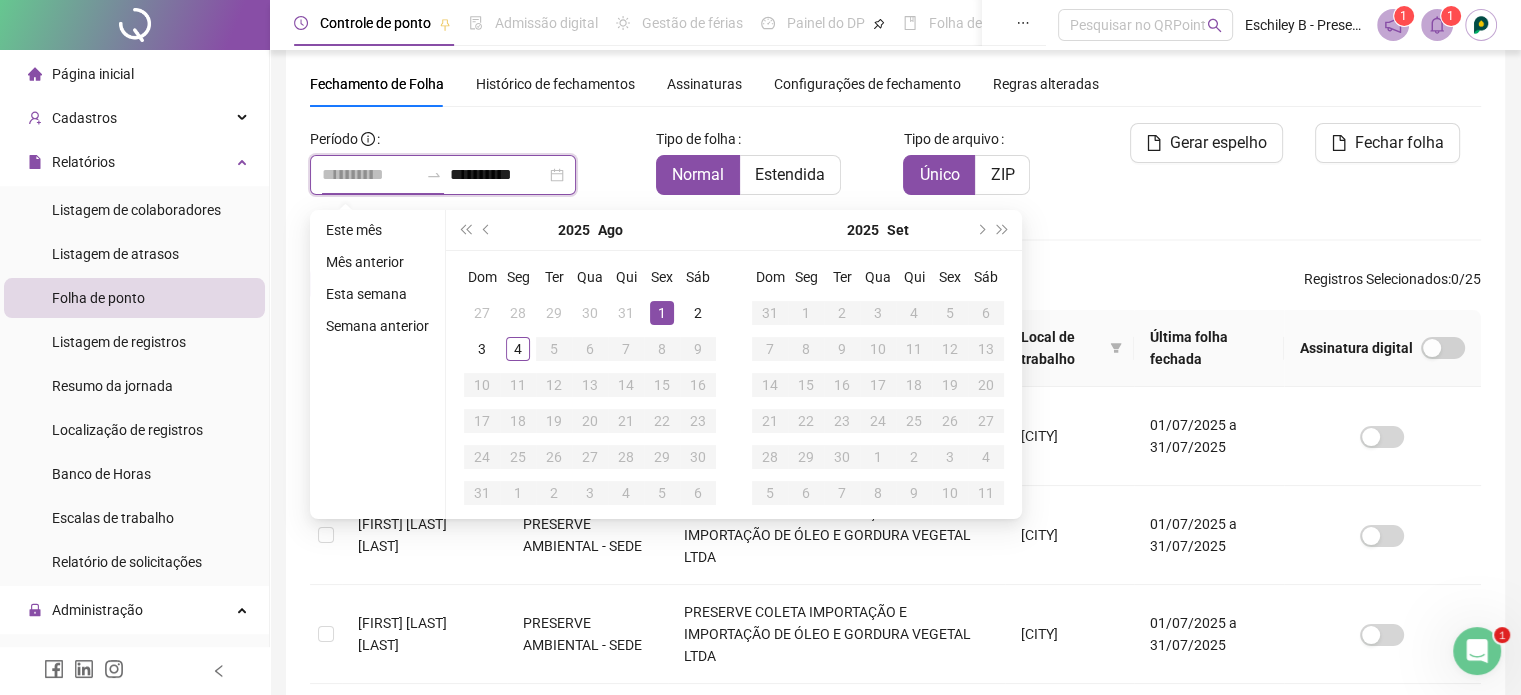 type on "**********" 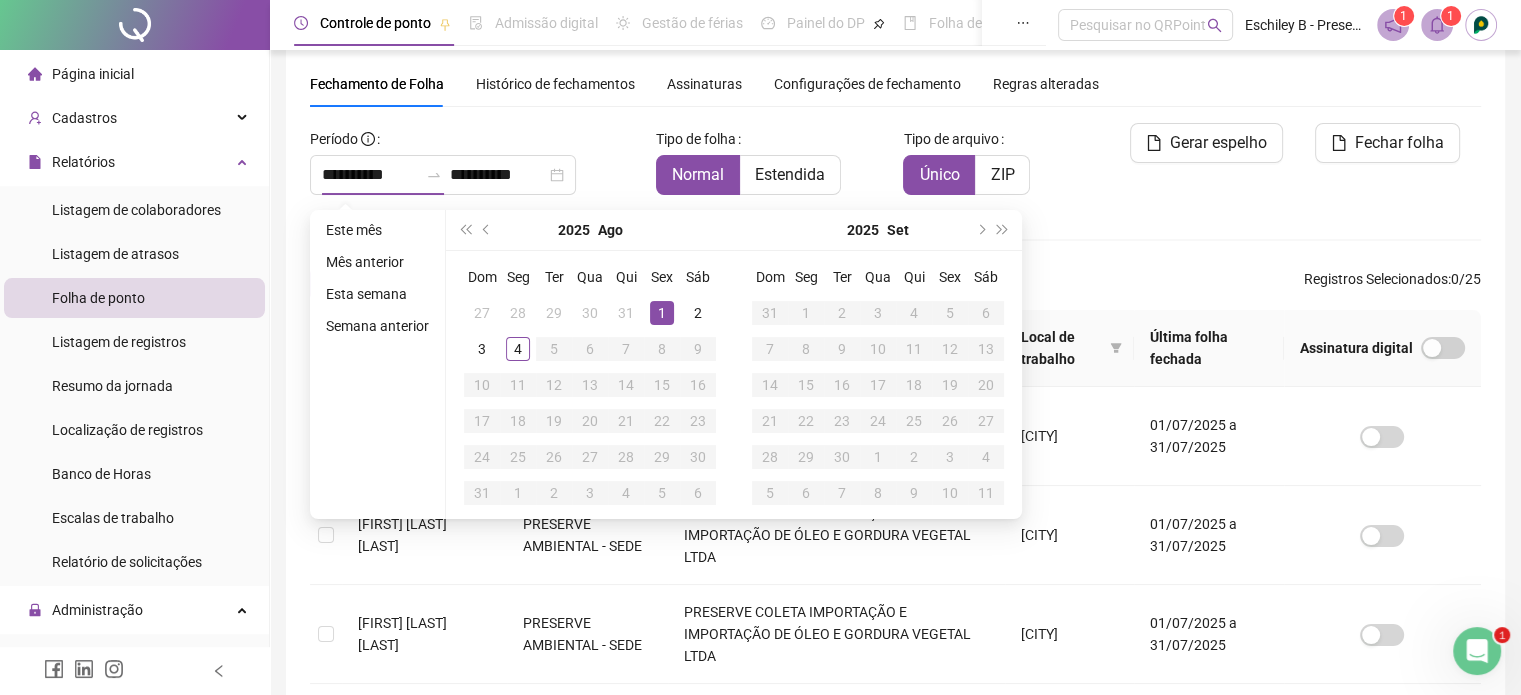 click on "Colaboradores" at bounding box center (895, 239) 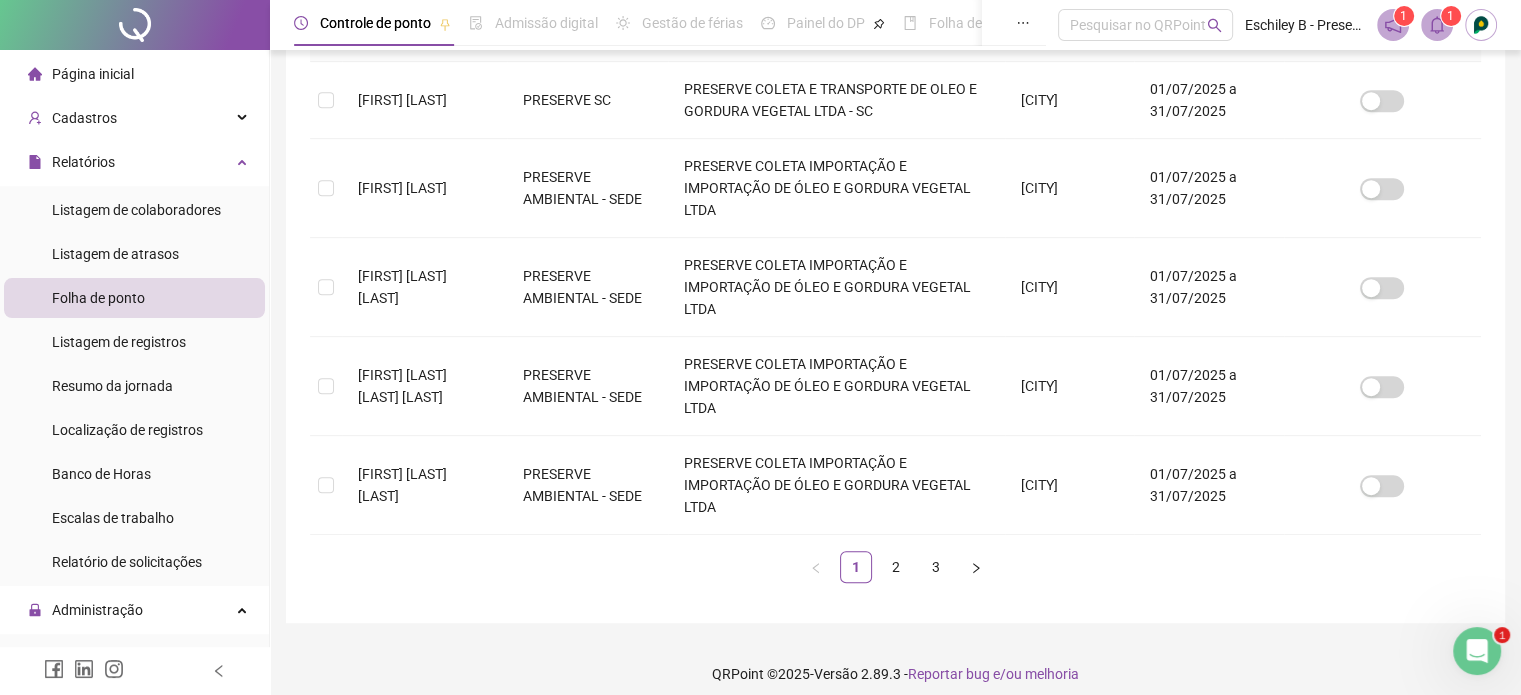 scroll, scrollTop: 892, scrollLeft: 0, axis: vertical 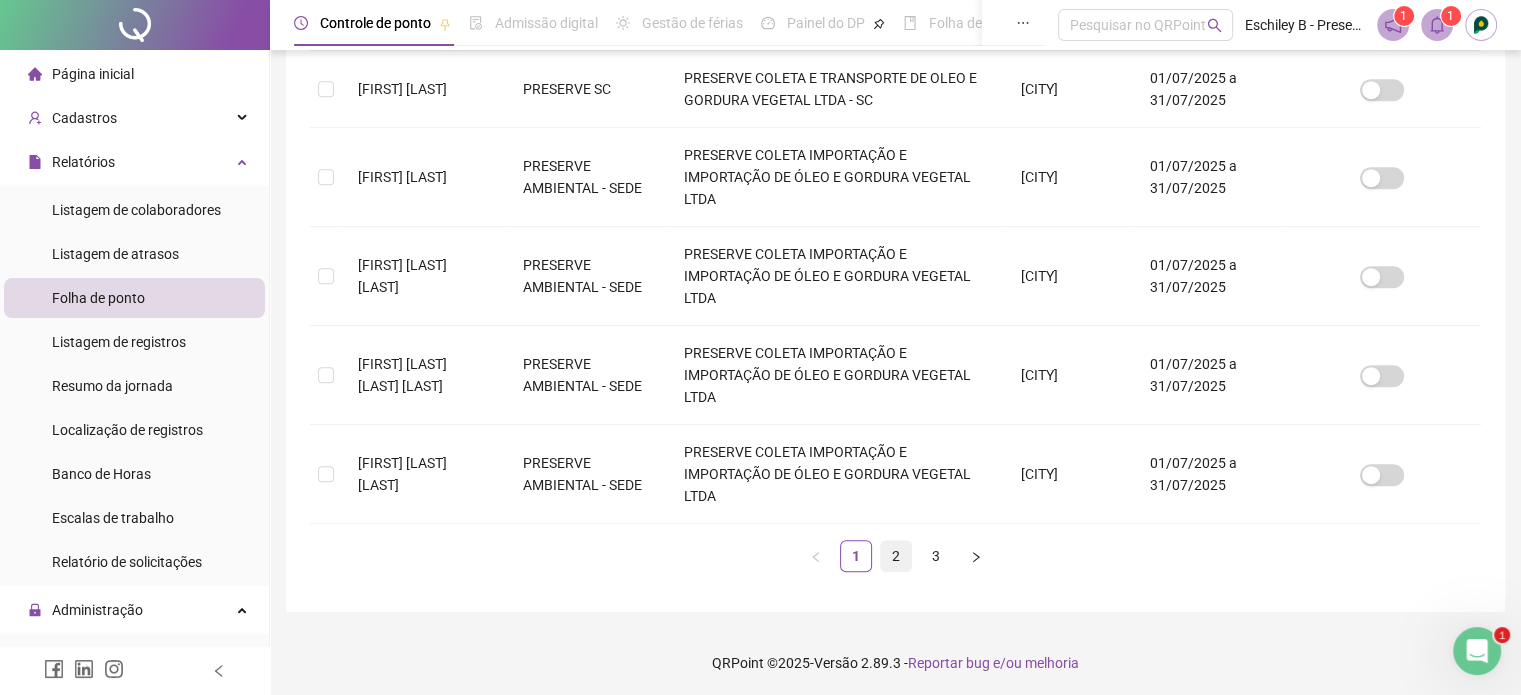 click on "2" at bounding box center [896, 556] 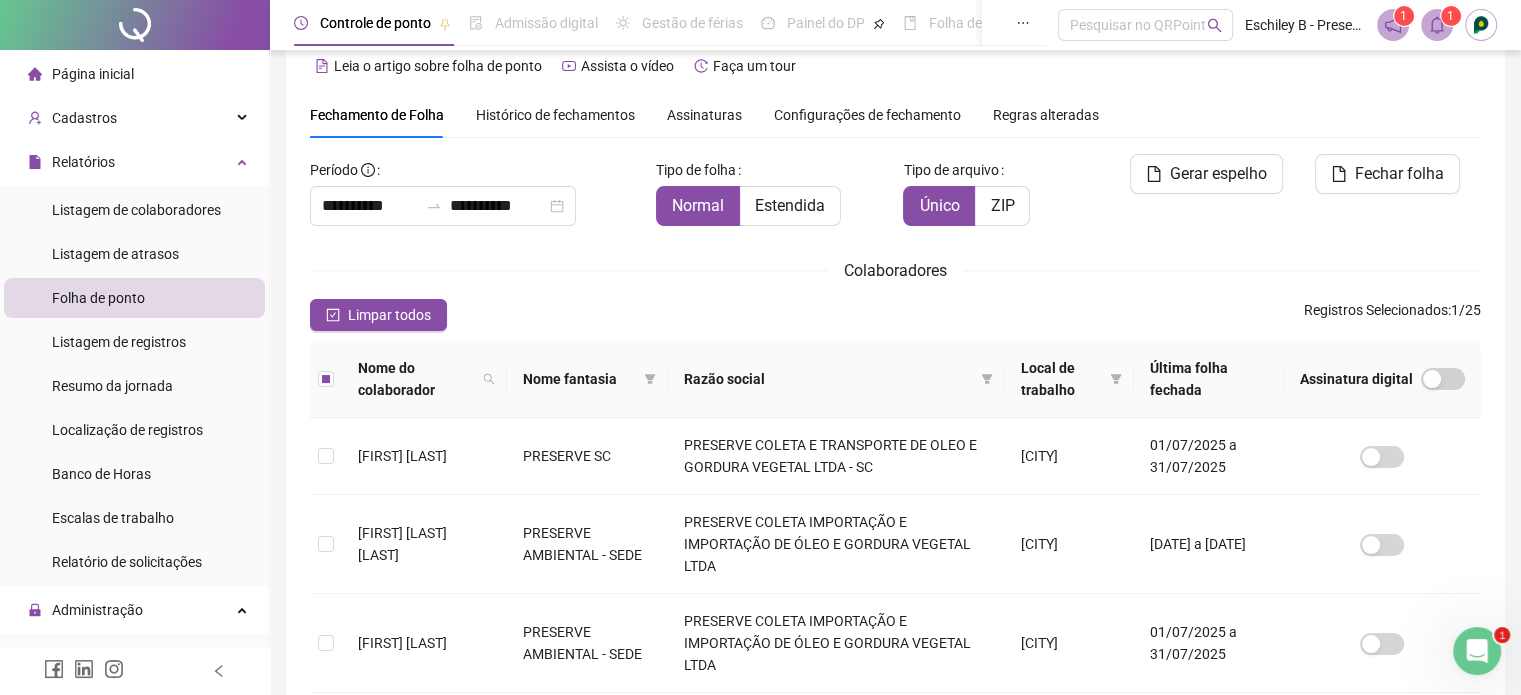 scroll, scrollTop: 0, scrollLeft: 0, axis: both 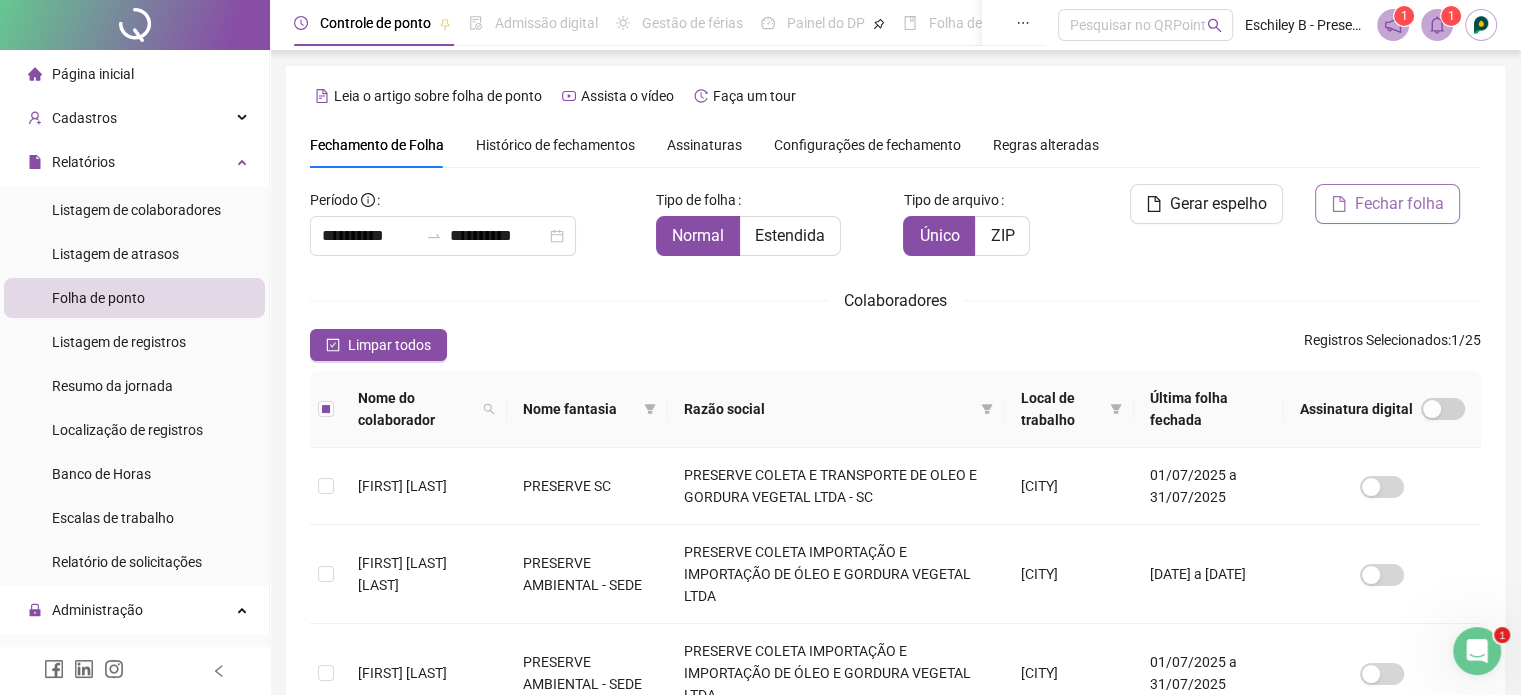 click on "Fechar folha" at bounding box center [1399, 204] 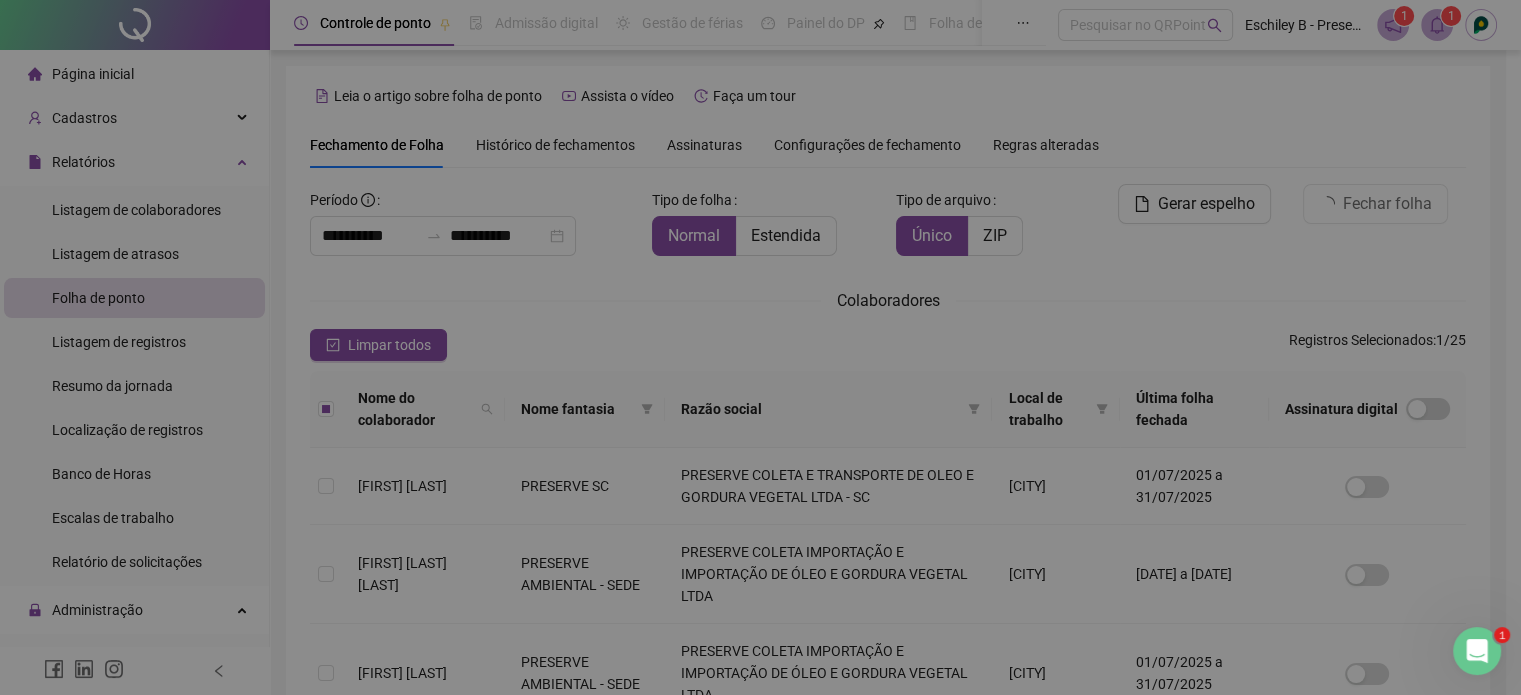 scroll, scrollTop: 61, scrollLeft: 0, axis: vertical 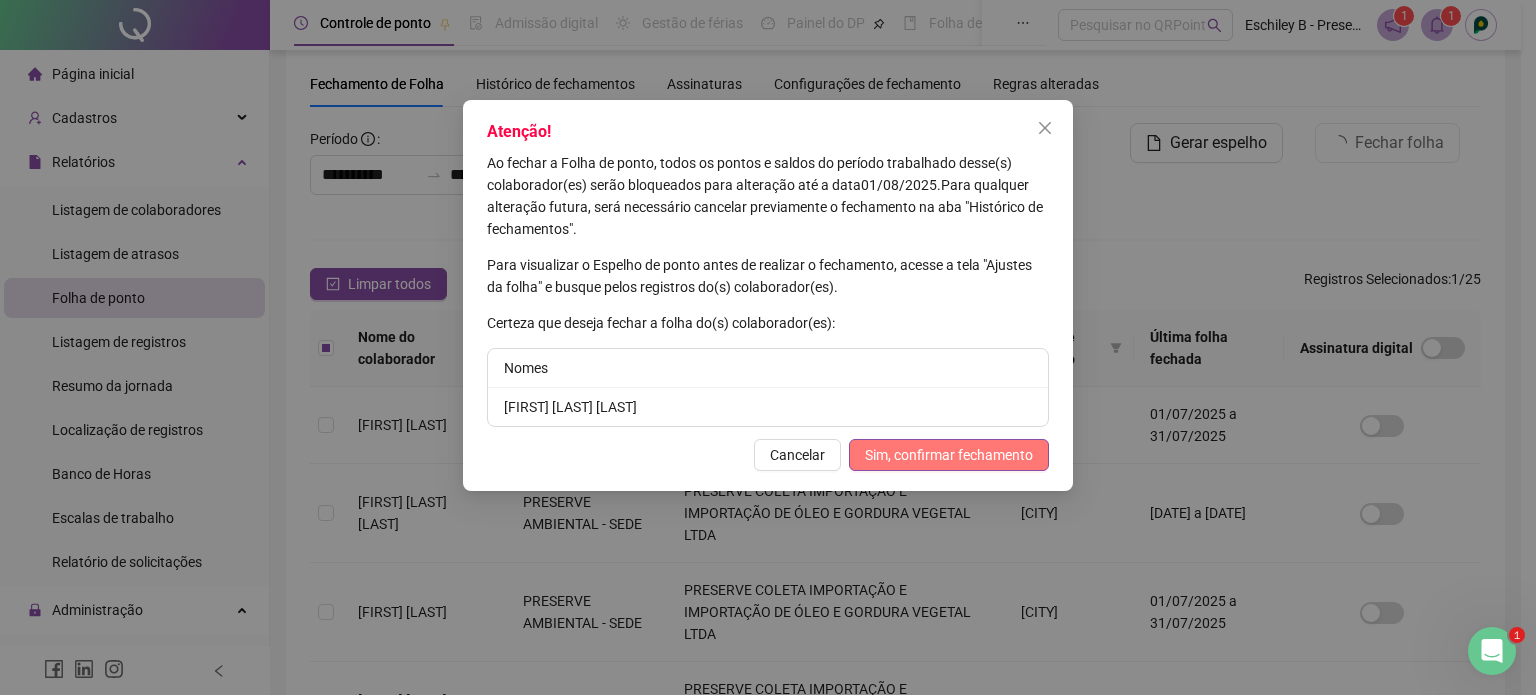 click on "Sim, confirmar fechamento" at bounding box center [949, 455] 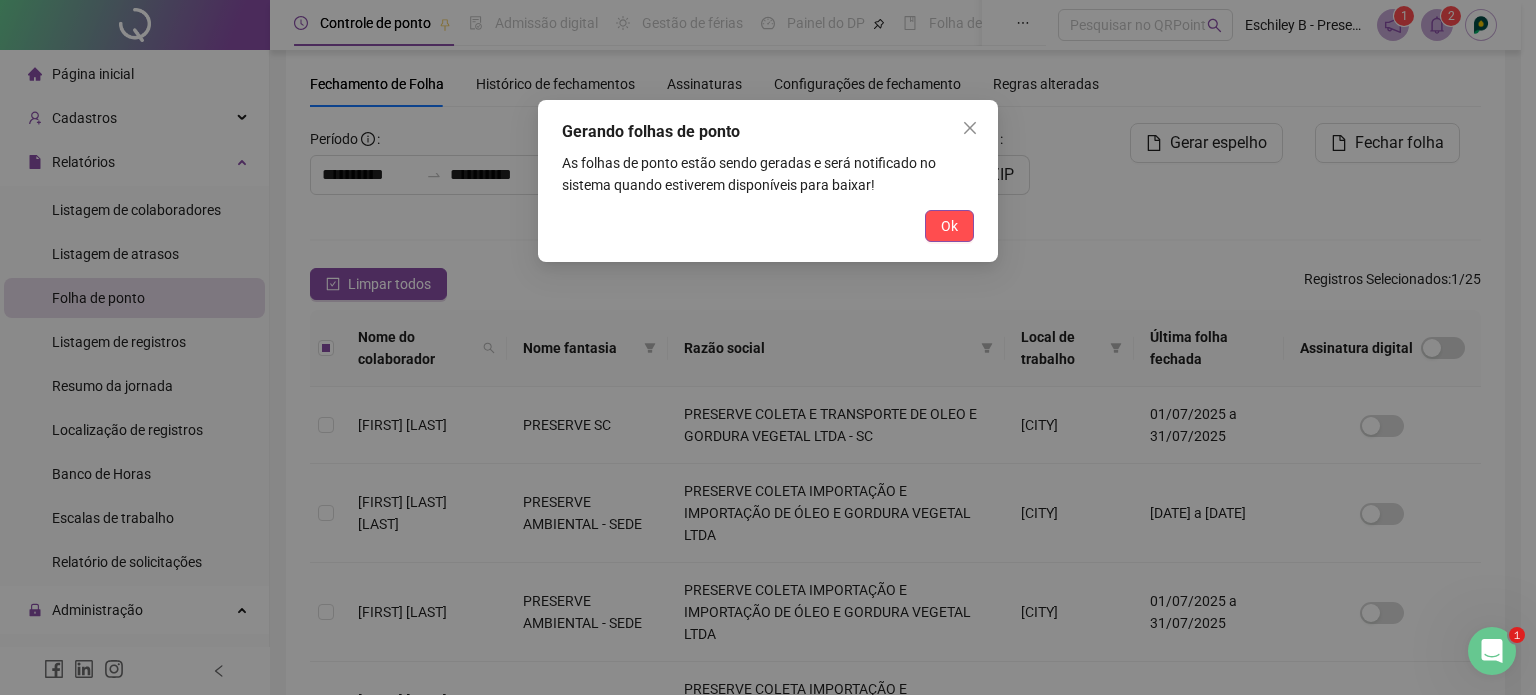 click on "Ok" at bounding box center (949, 226) 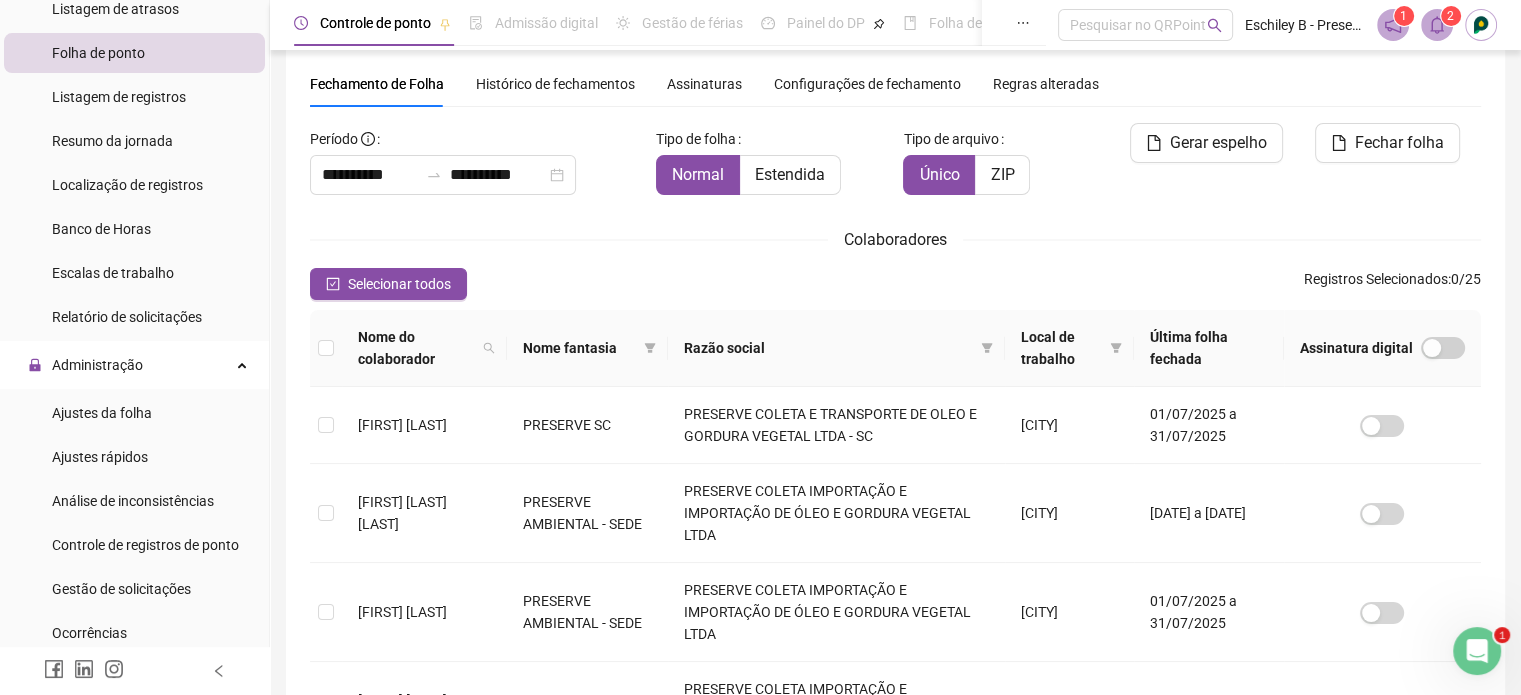 scroll, scrollTop: 268, scrollLeft: 0, axis: vertical 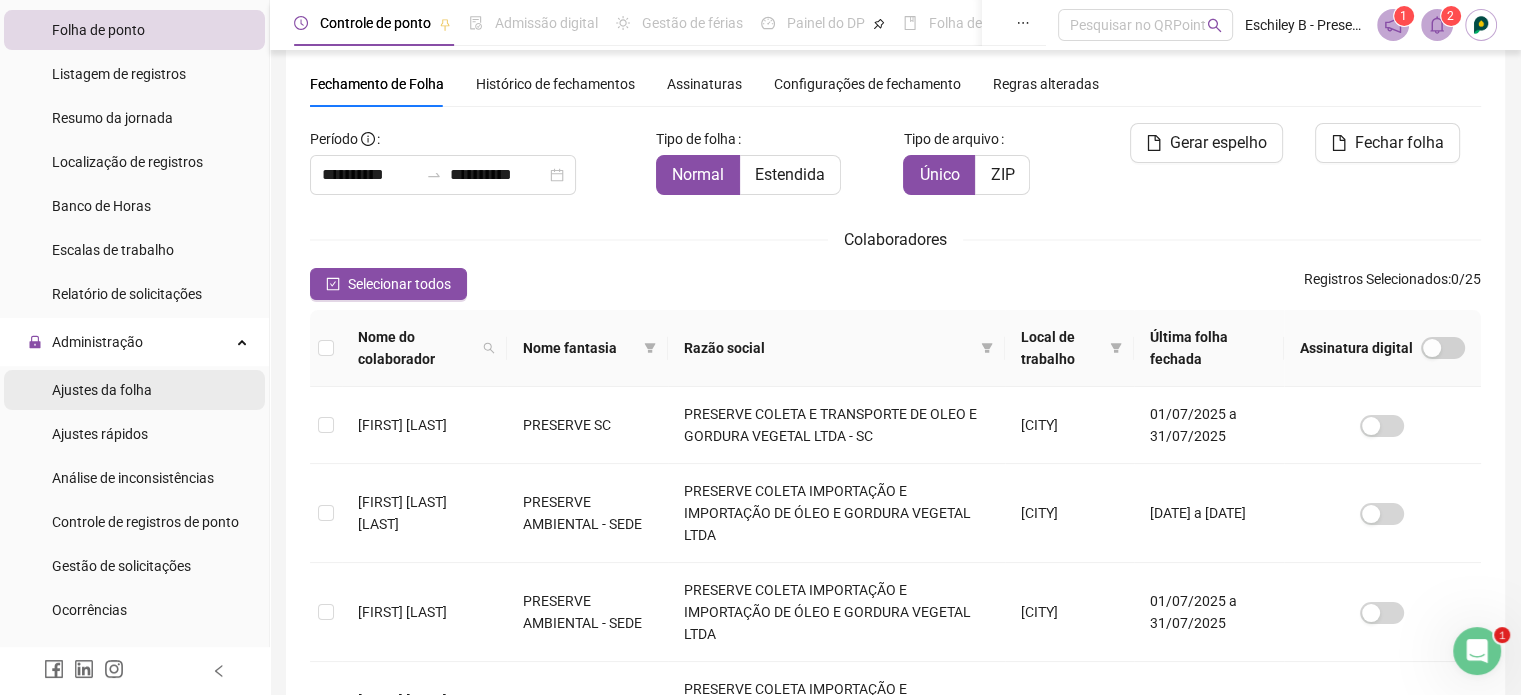click on "Ajustes da folha" at bounding box center [134, 390] 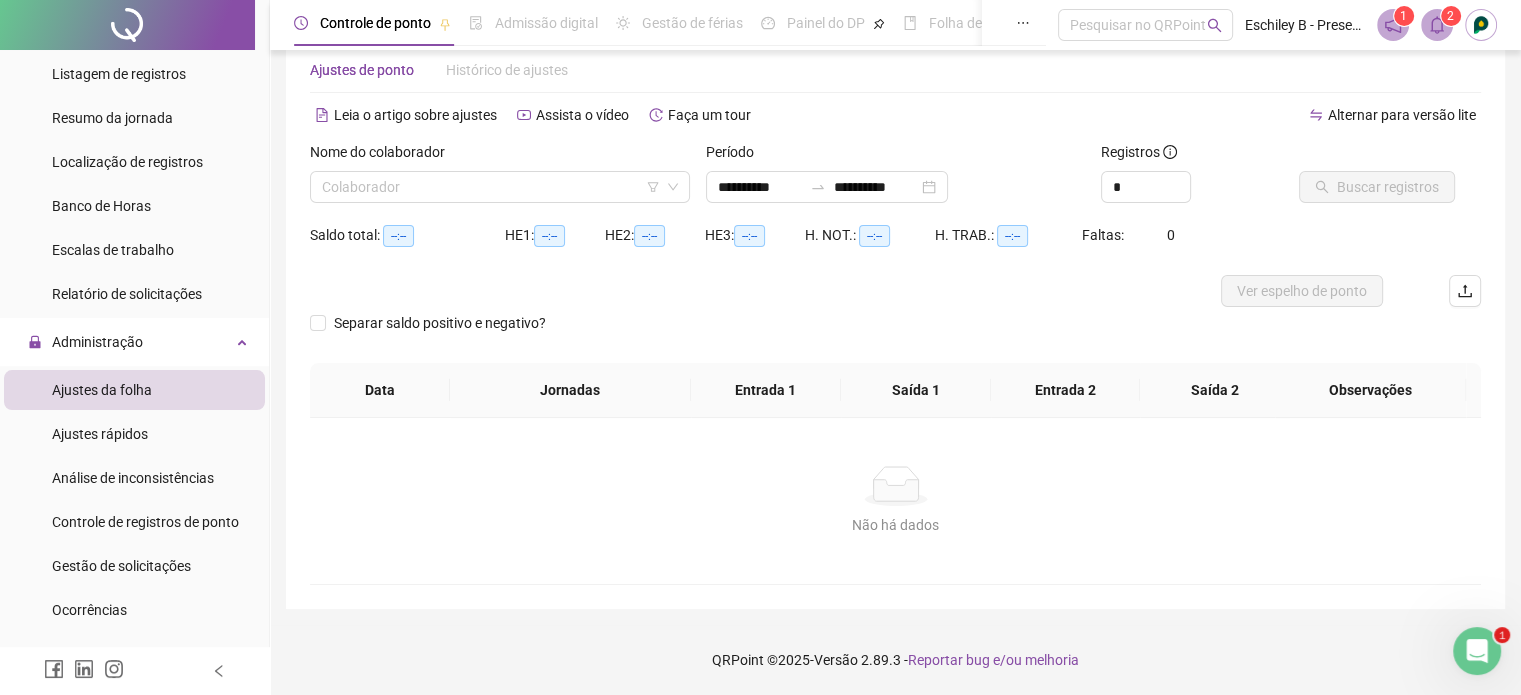scroll, scrollTop: 42, scrollLeft: 0, axis: vertical 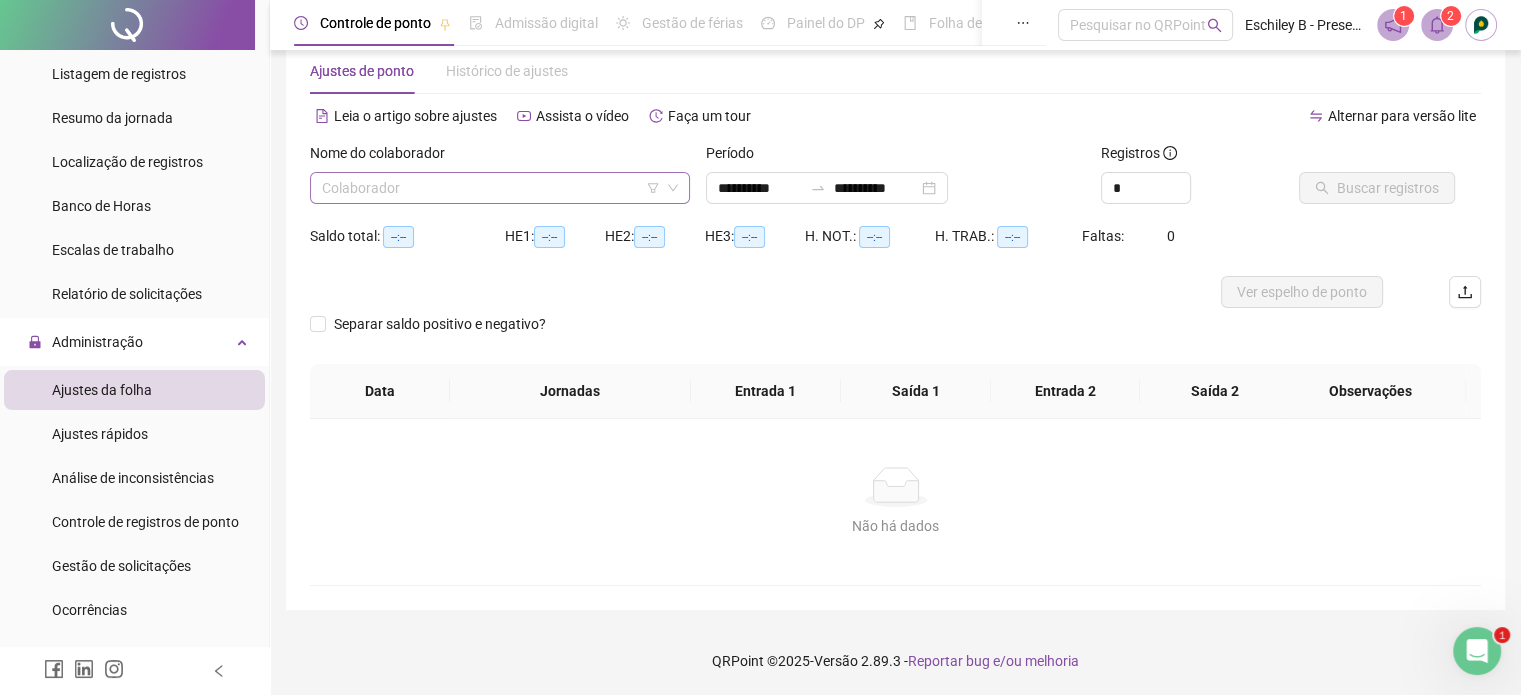 click at bounding box center [491, 188] 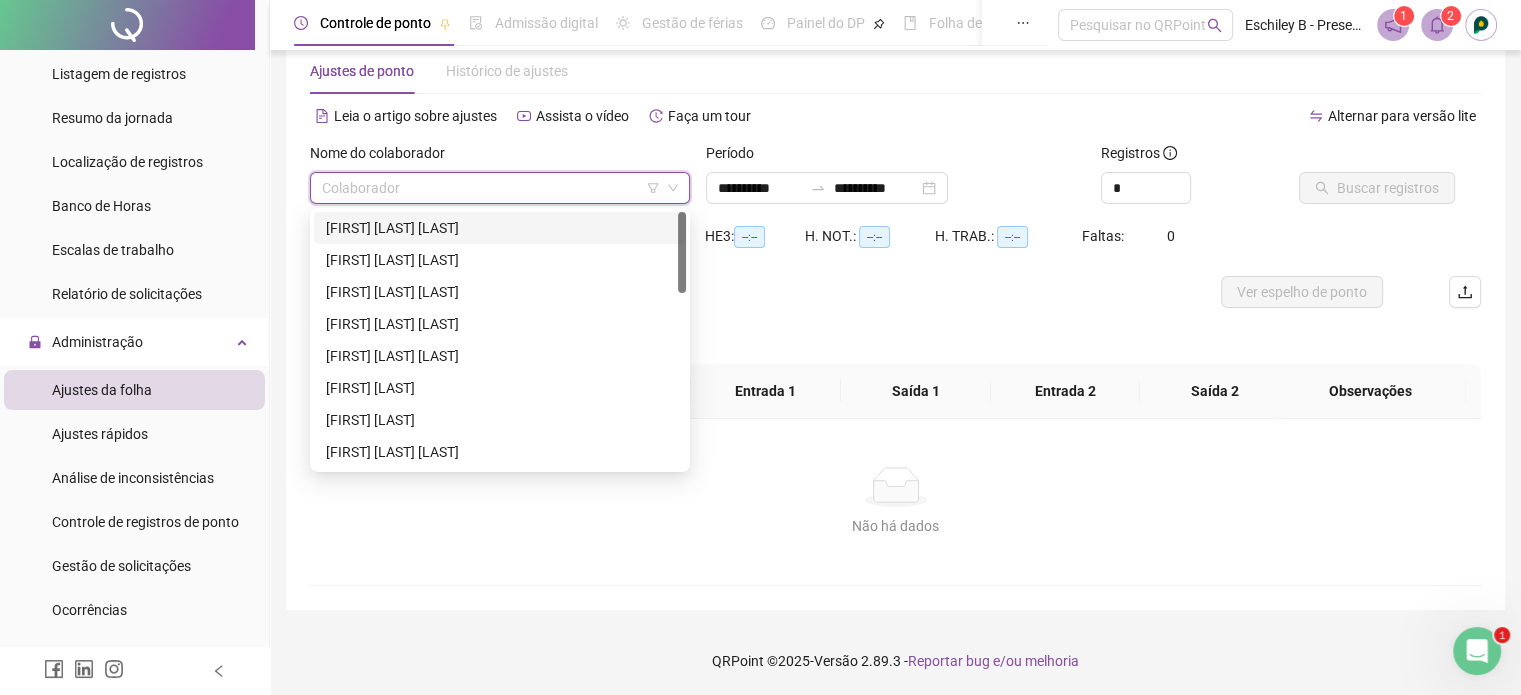 click on "Nome do colaborador" at bounding box center (500, 157) 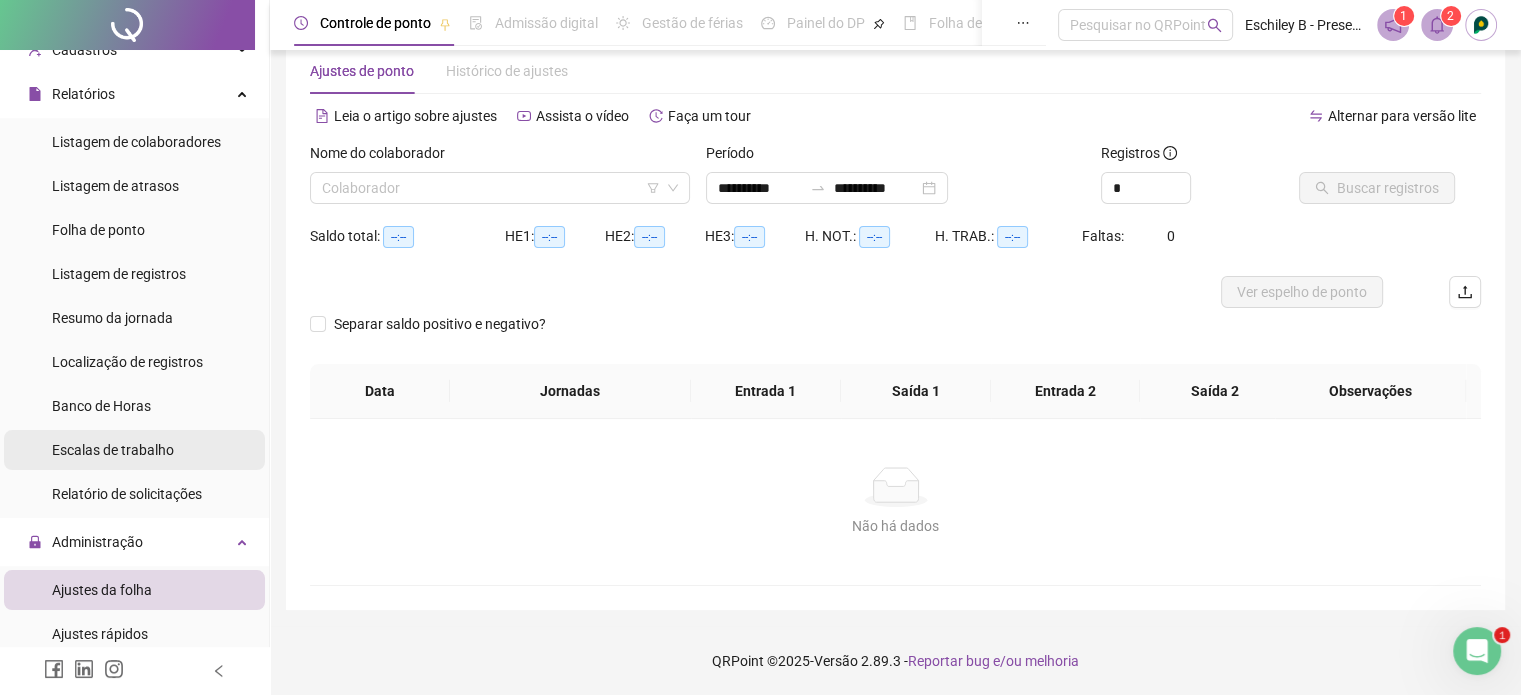 scroll, scrollTop: 0, scrollLeft: 0, axis: both 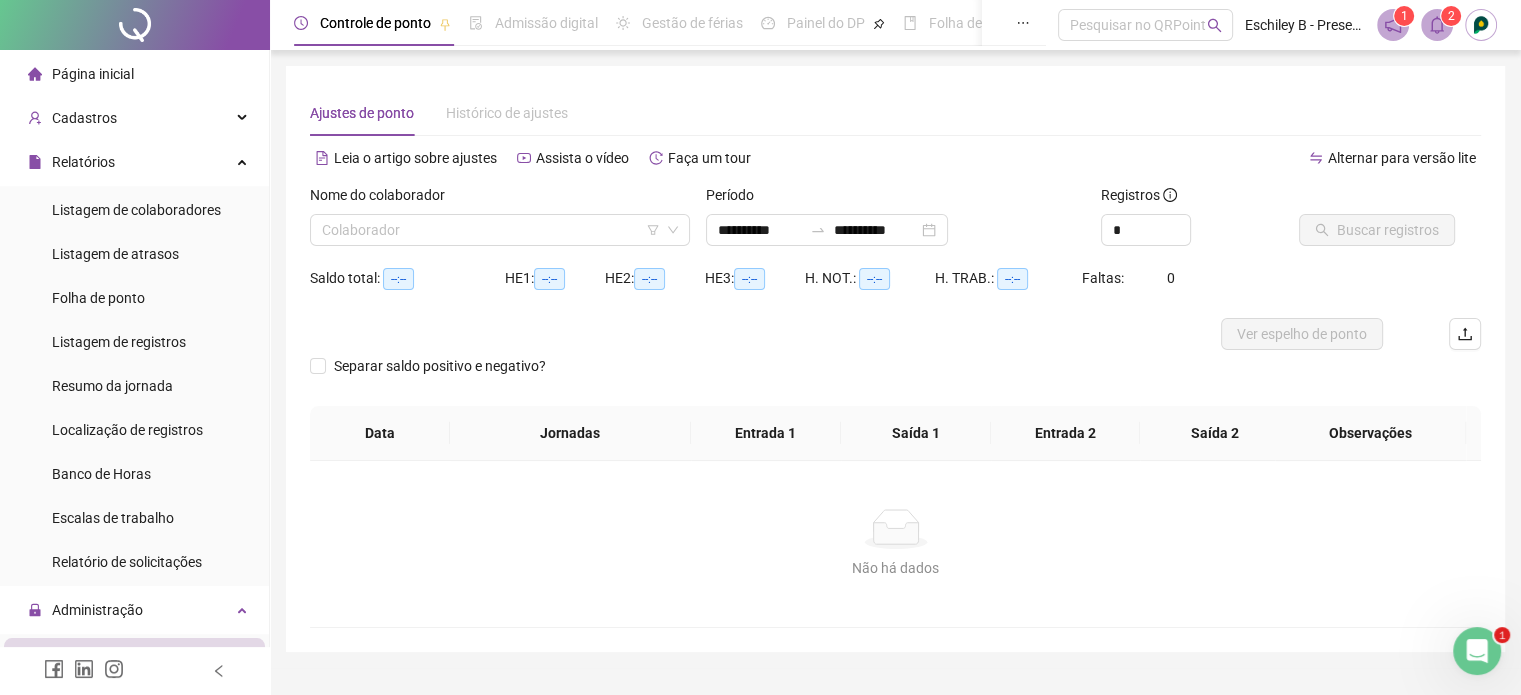 click on "Página inicial Cadastros Relatórios Listagem de colaboradores Listagem de atrasos Folha de ponto Listagem de registros Resumo da jornada Localização de registros Banco de Horas Escalas de trabalho Relatório de solicitações Administração Ajustes da folha Ajustes rápidos Análise de inconsistências Controle de registros de ponto Gestão de solicitações Ocorrências Validar protocolo Link para Registro Rápido Exportações Integrações Aceite de uso Atestado técnico Gerar QRCode Financeiro Central de ajuda Clube QR - Beneficios" at bounding box center (135, 698) 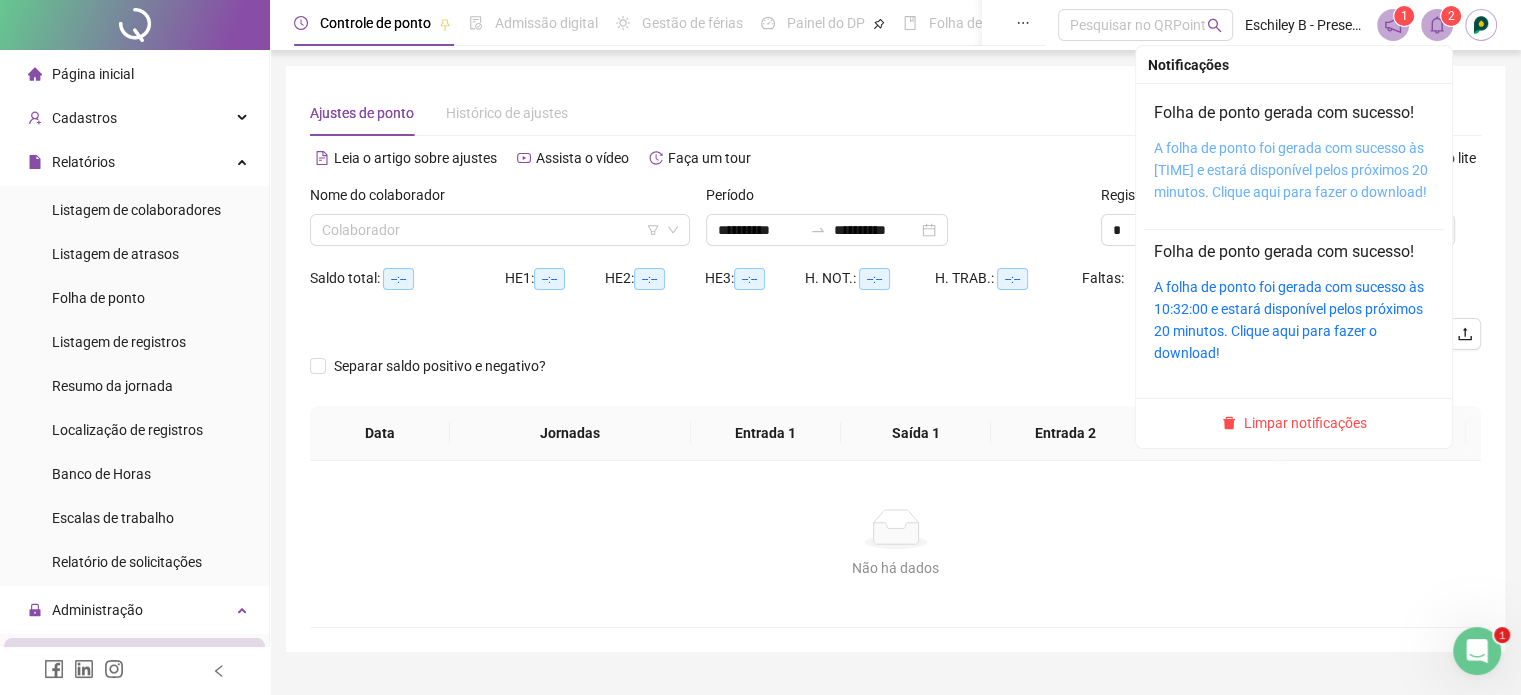 click on "A folha de ponto foi gerada com sucesso às [TIME] e estará disponível pelos próximos 20 minutos.
Clique aqui para fazer o download!" at bounding box center [1291, 170] 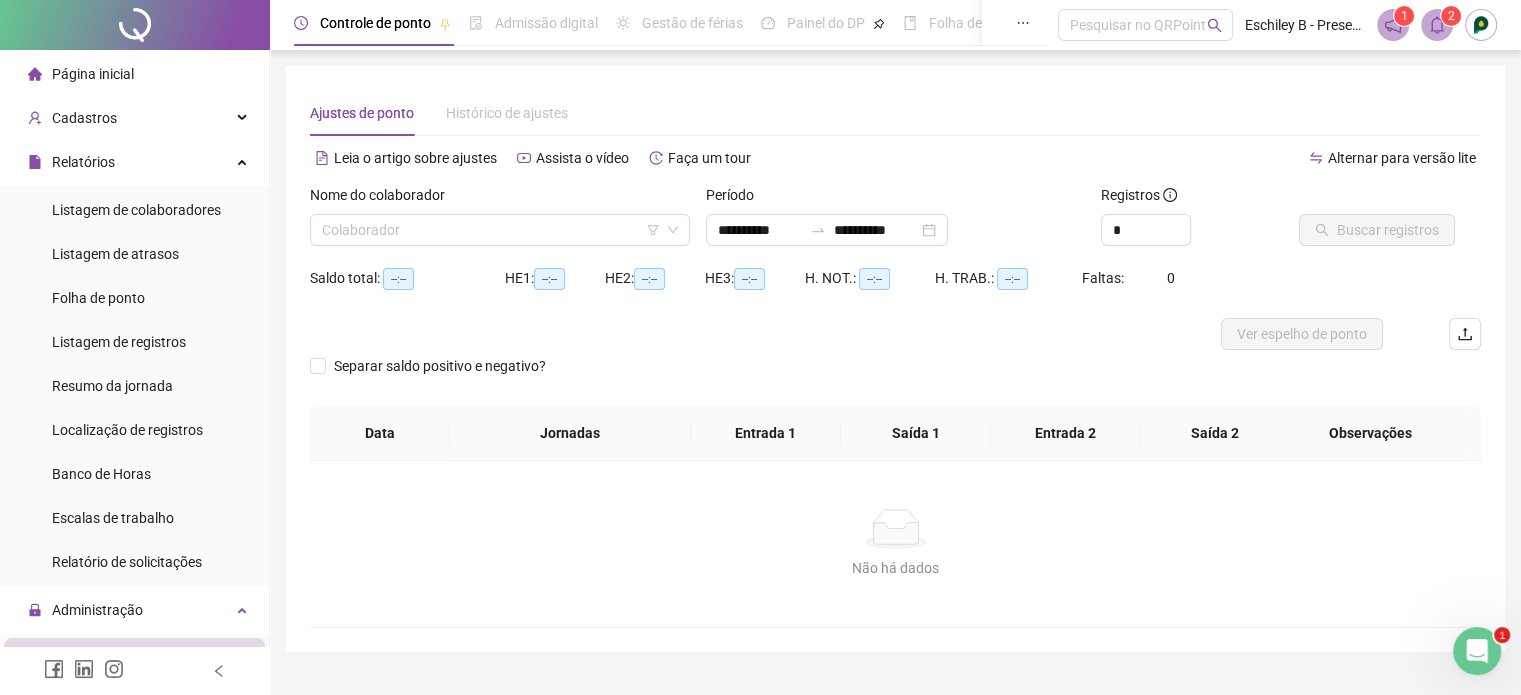 click at bounding box center (1437, 25) 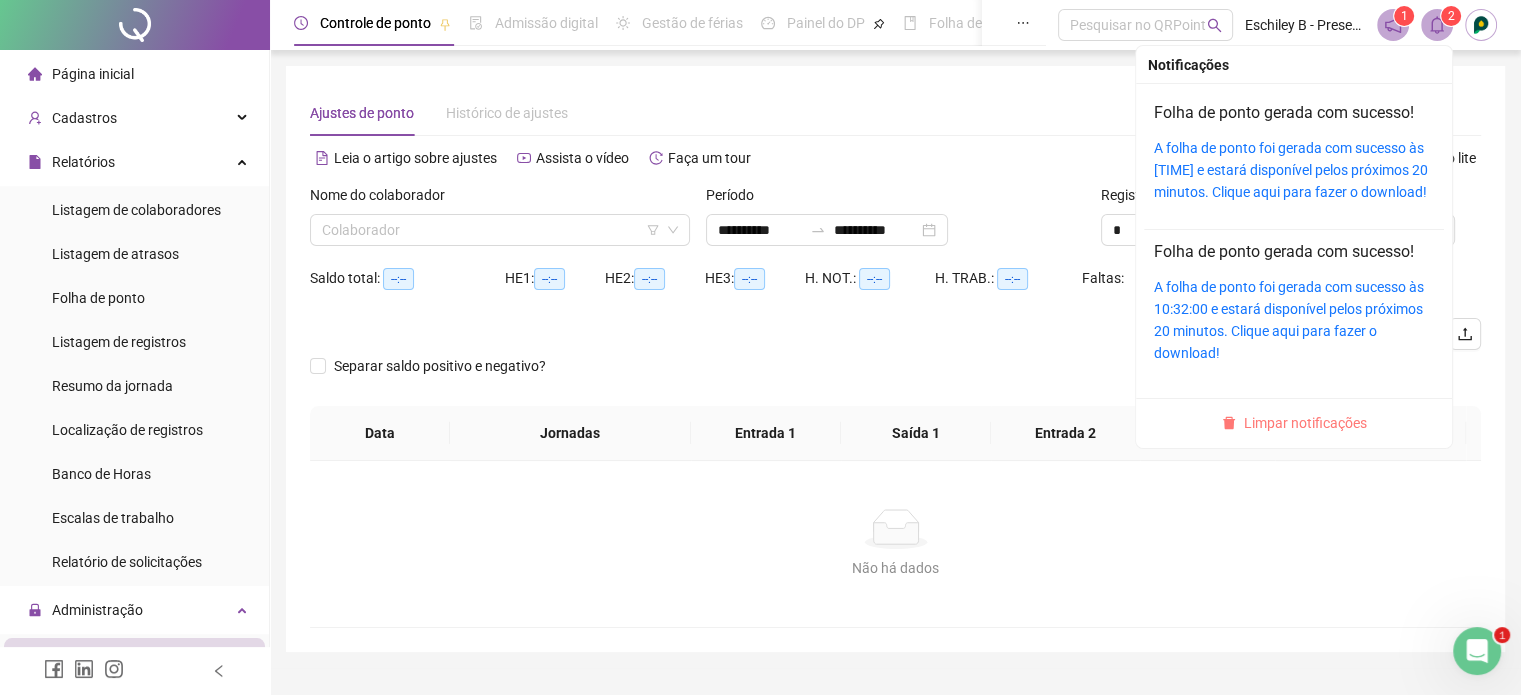 click on "Limpar notificações" at bounding box center [1305, 423] 